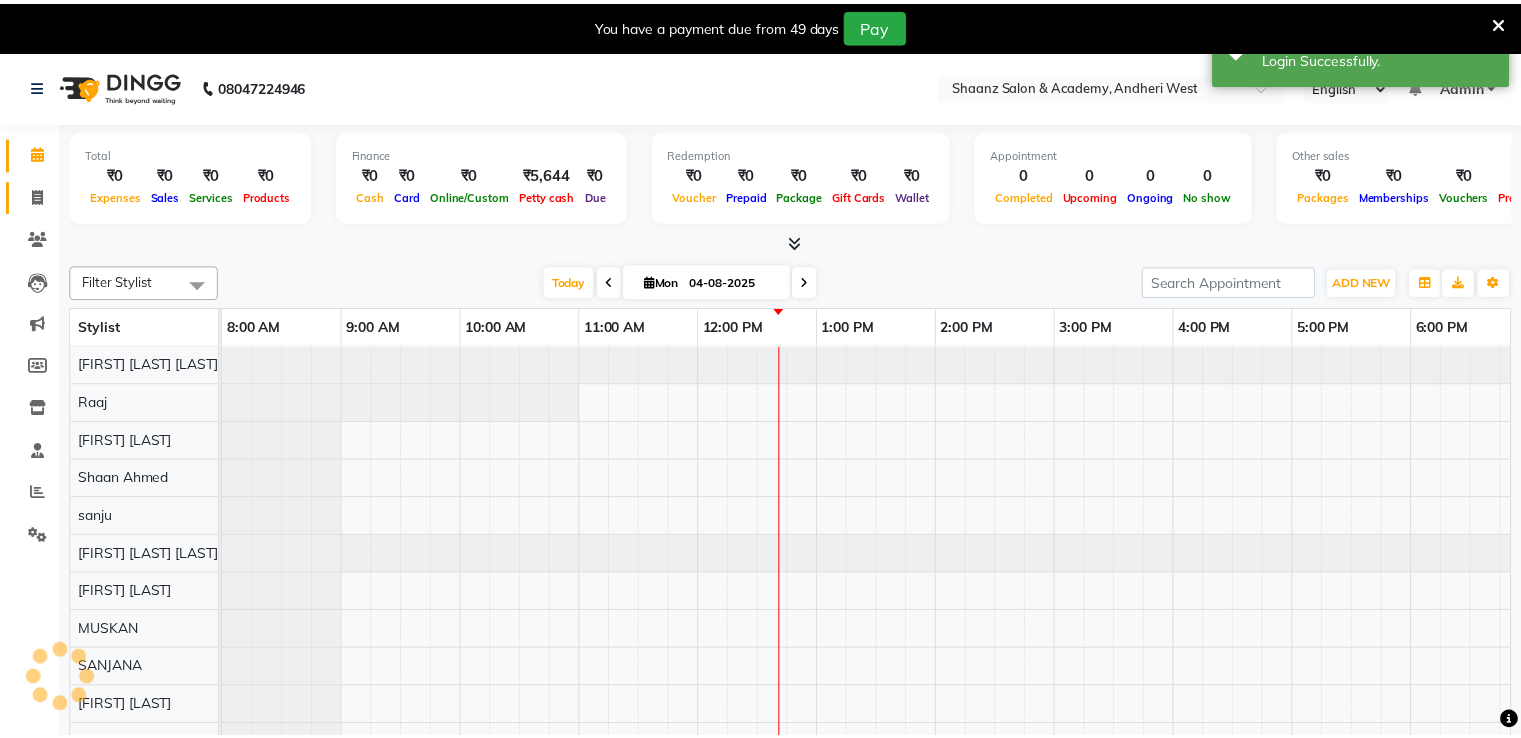 scroll, scrollTop: 0, scrollLeft: 0, axis: both 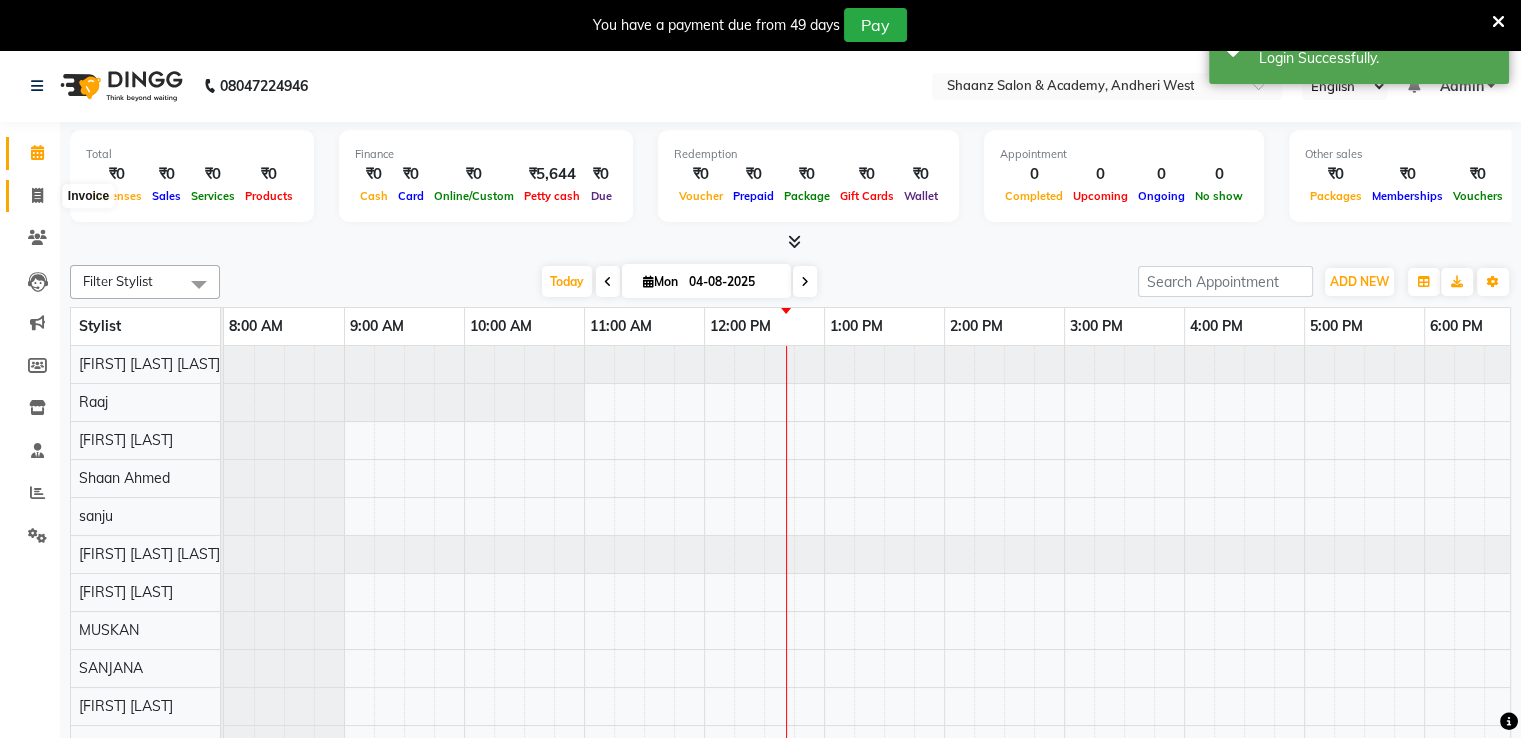 click 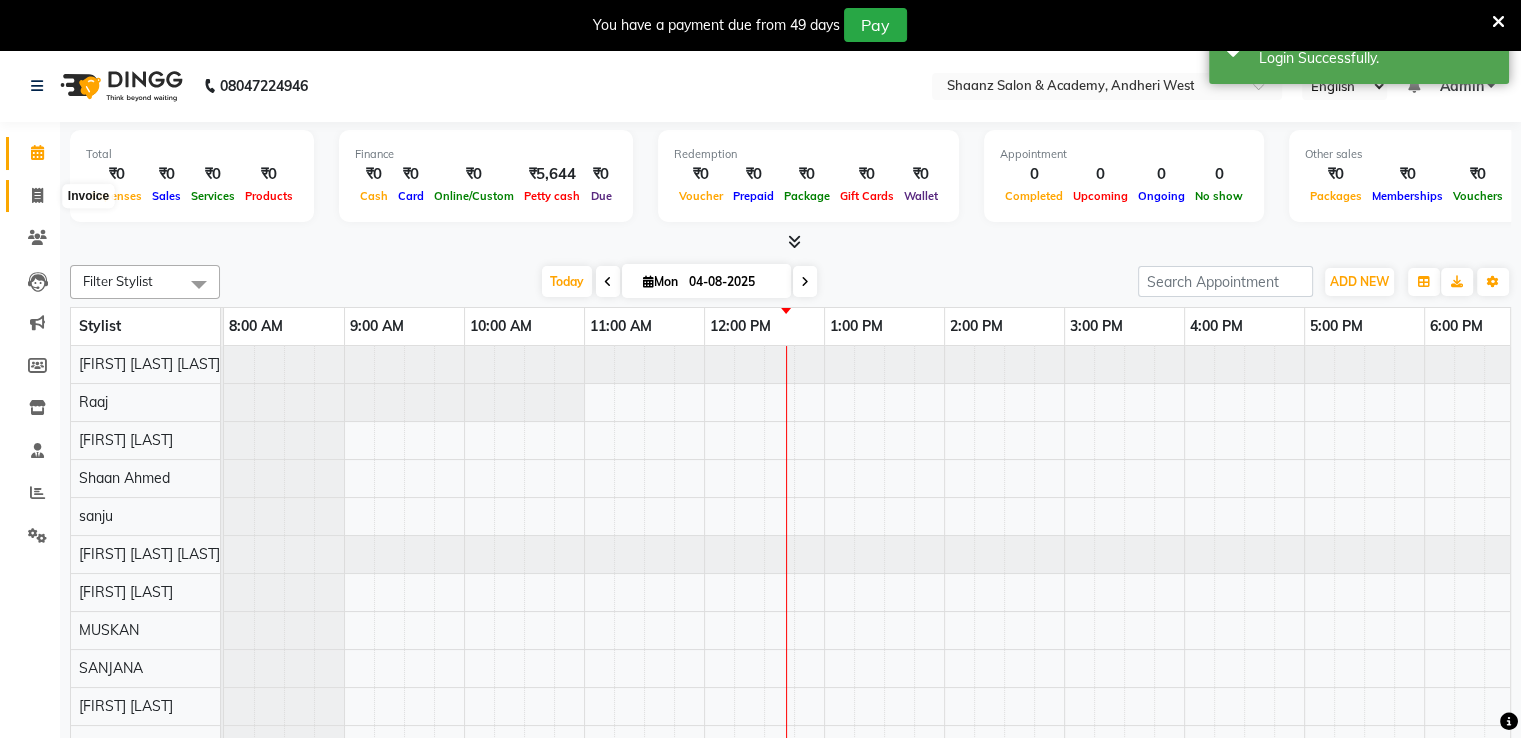 select on "service" 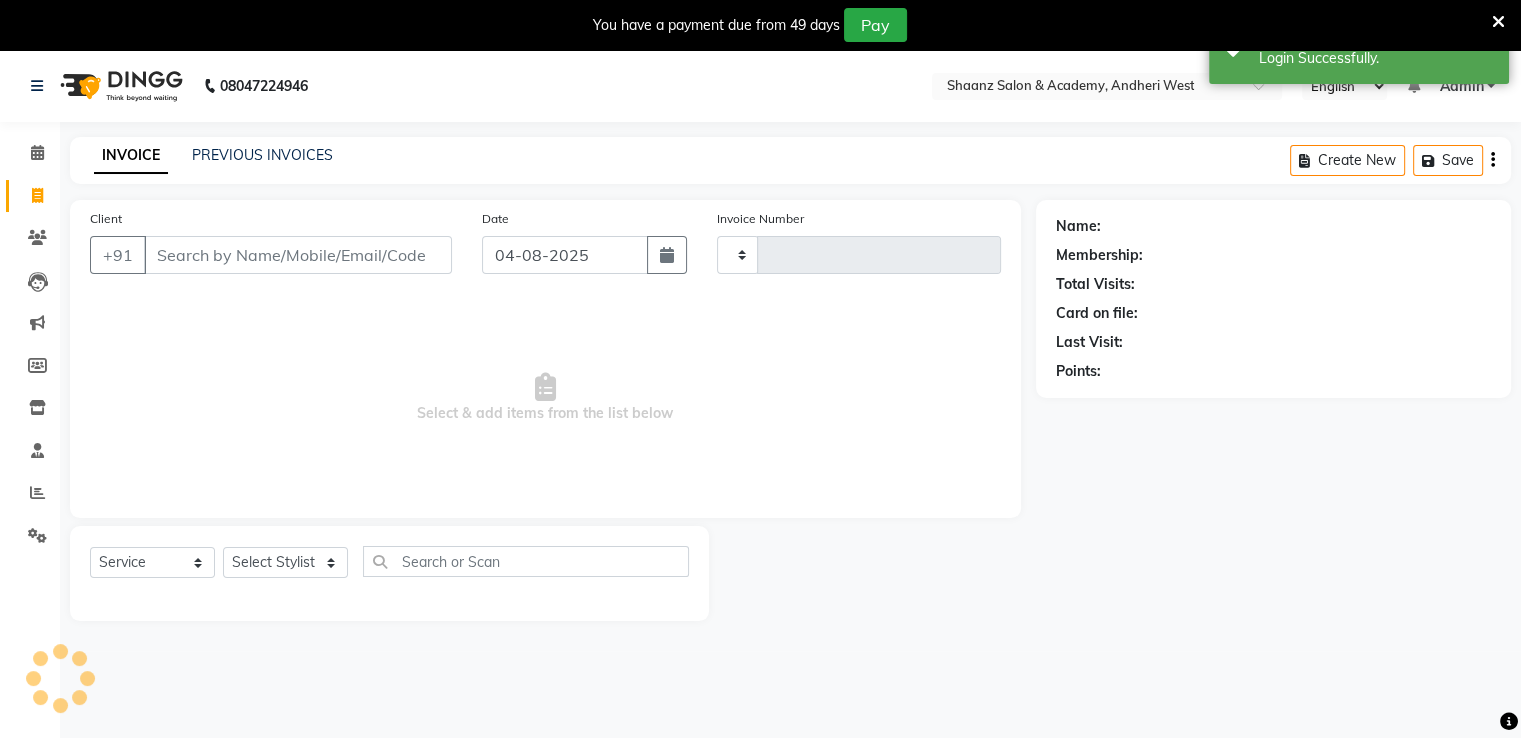 type on "2302" 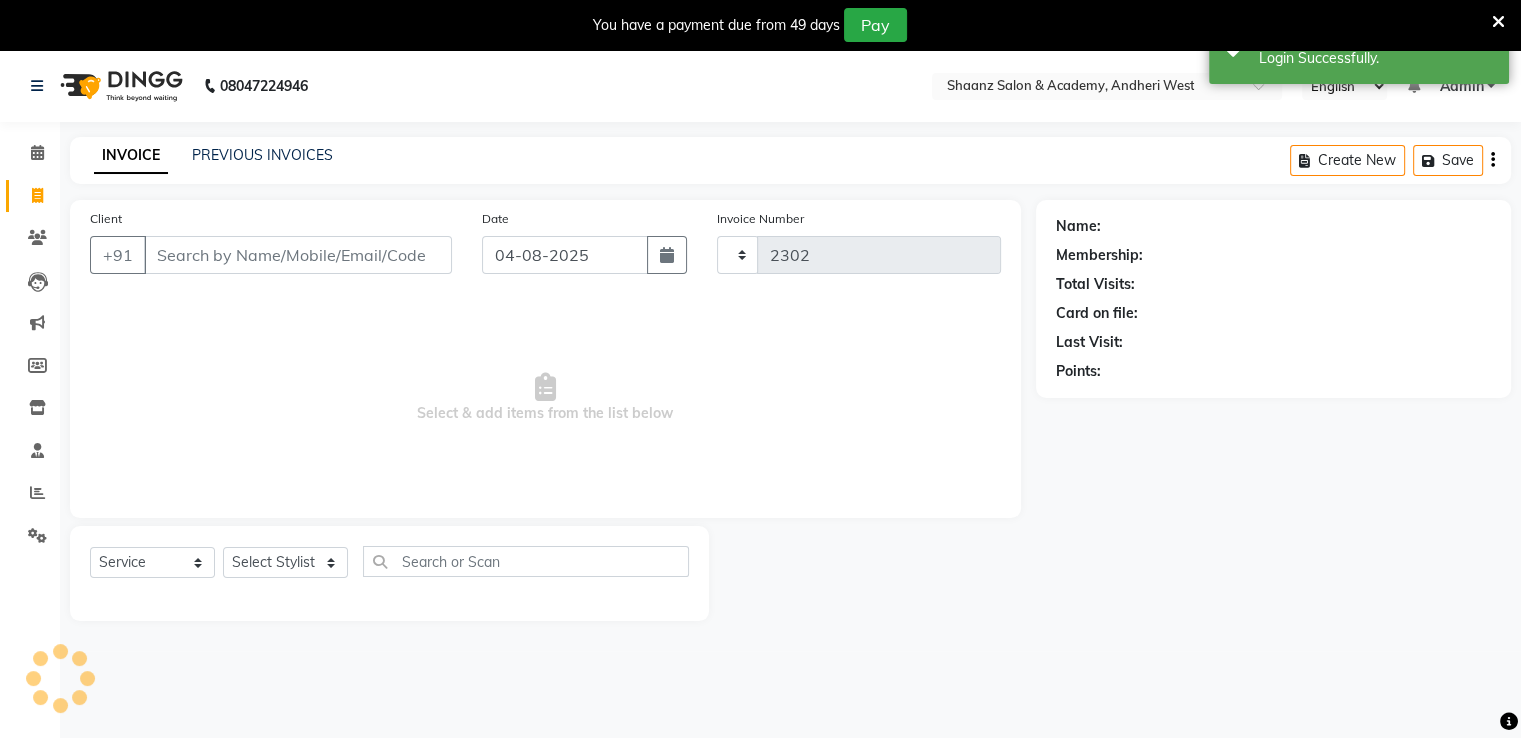 select on "6360" 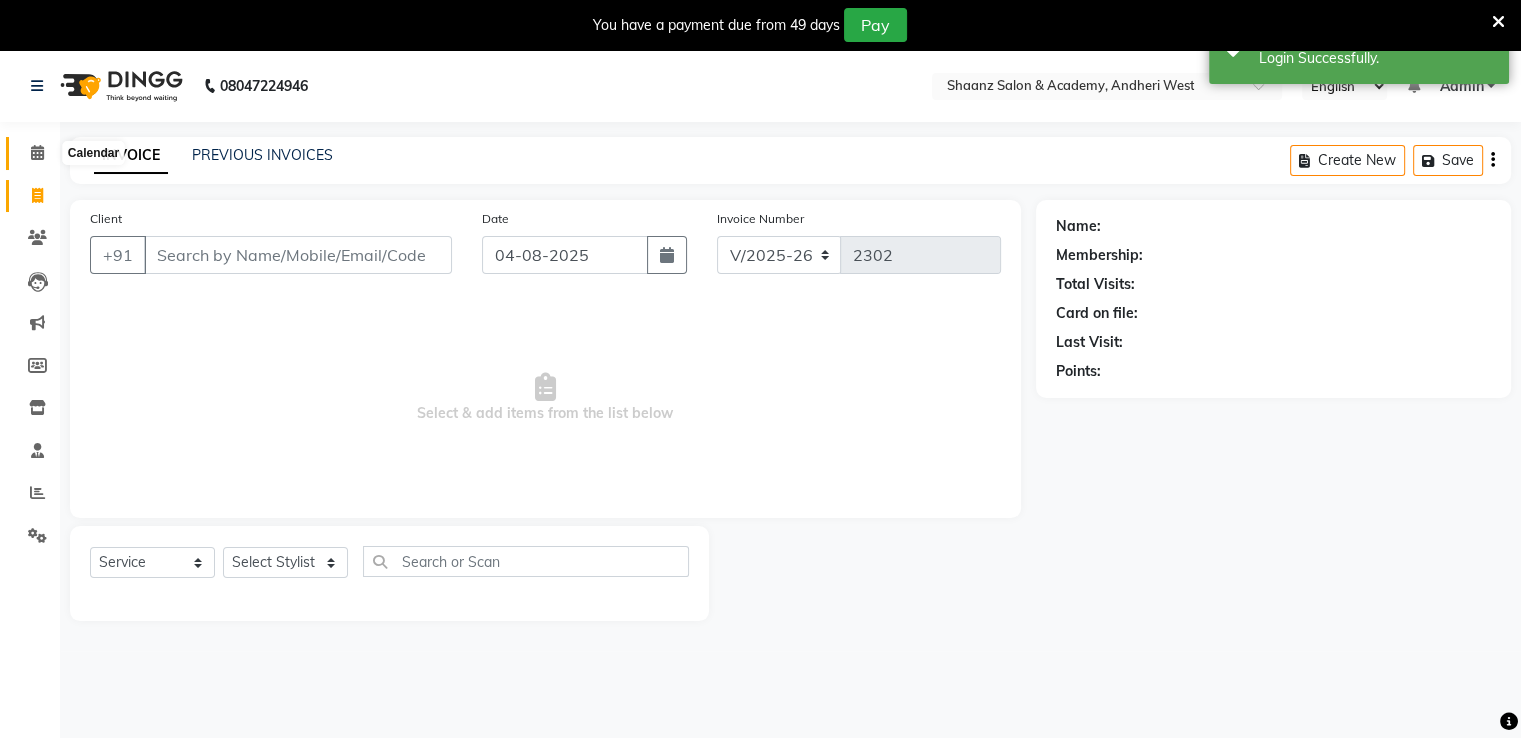 click 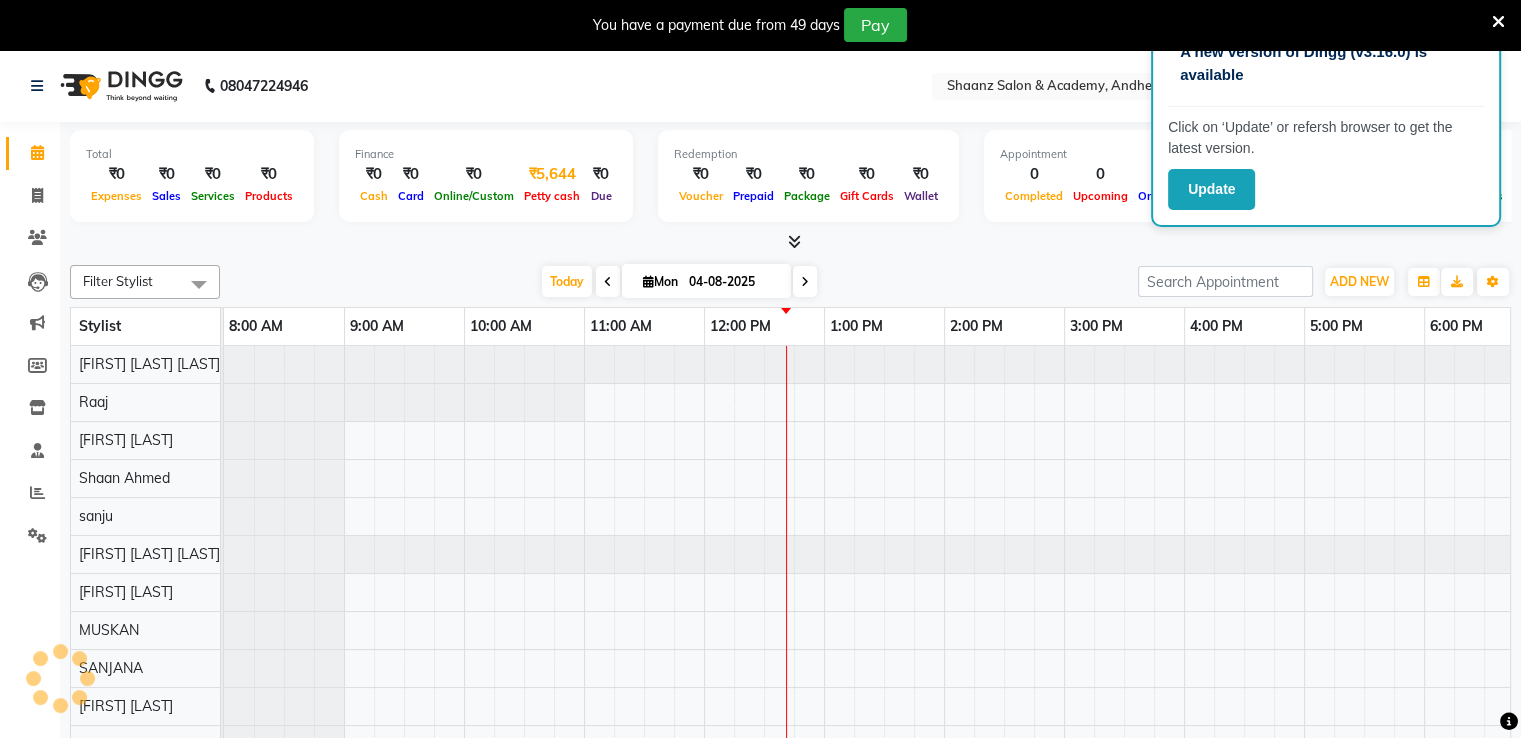 scroll, scrollTop: 0, scrollLeft: 0, axis: both 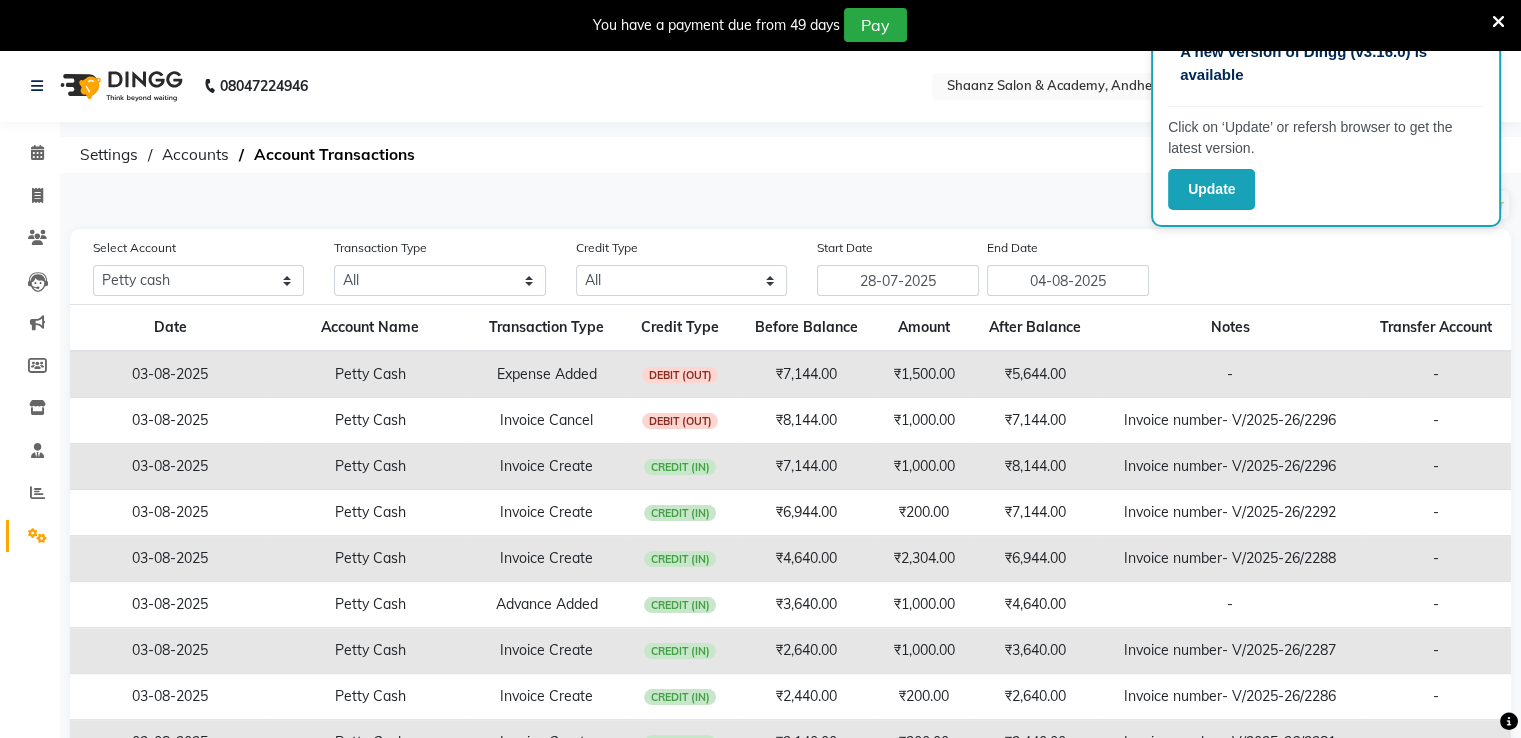 click at bounding box center [1498, 22] 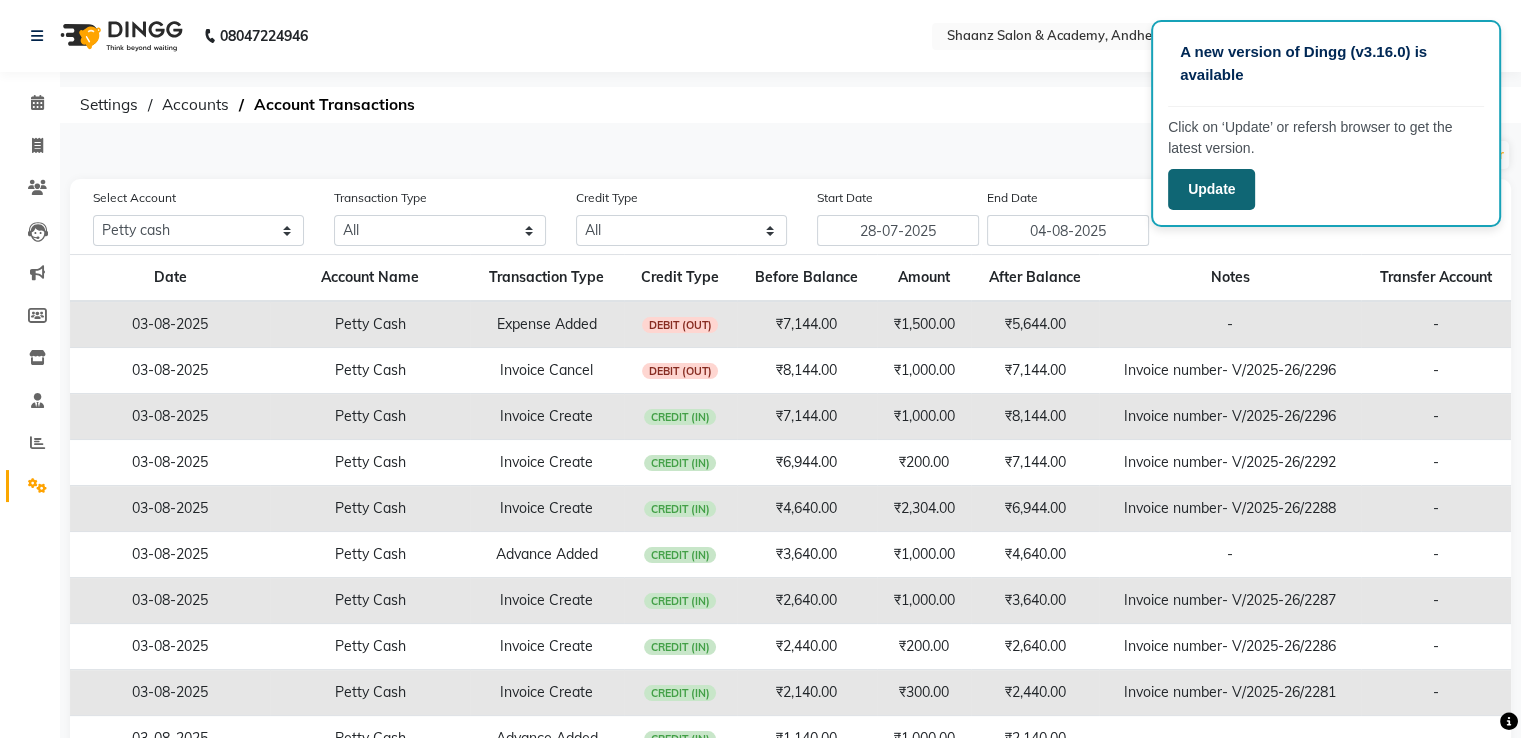 click on "Update" 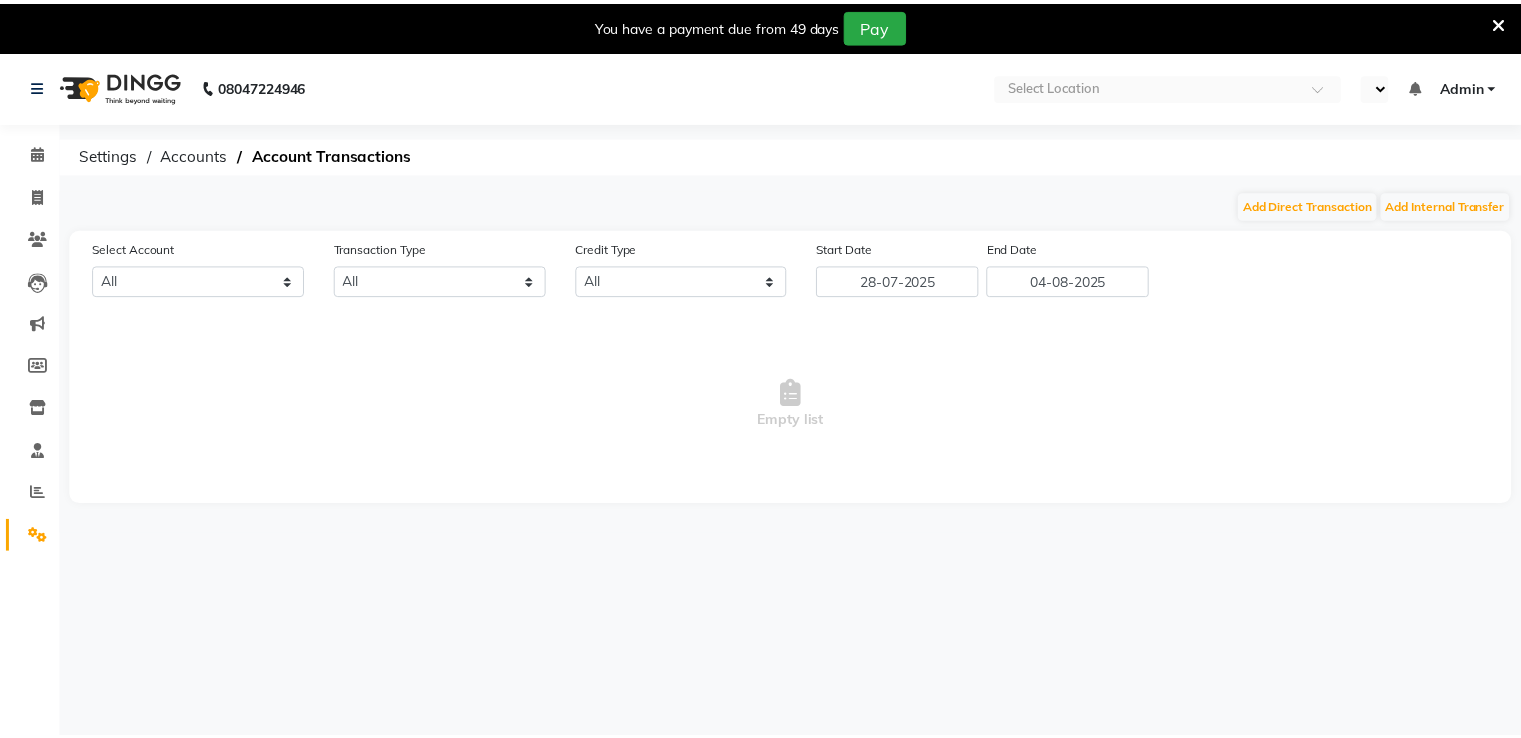 scroll, scrollTop: 0, scrollLeft: 0, axis: both 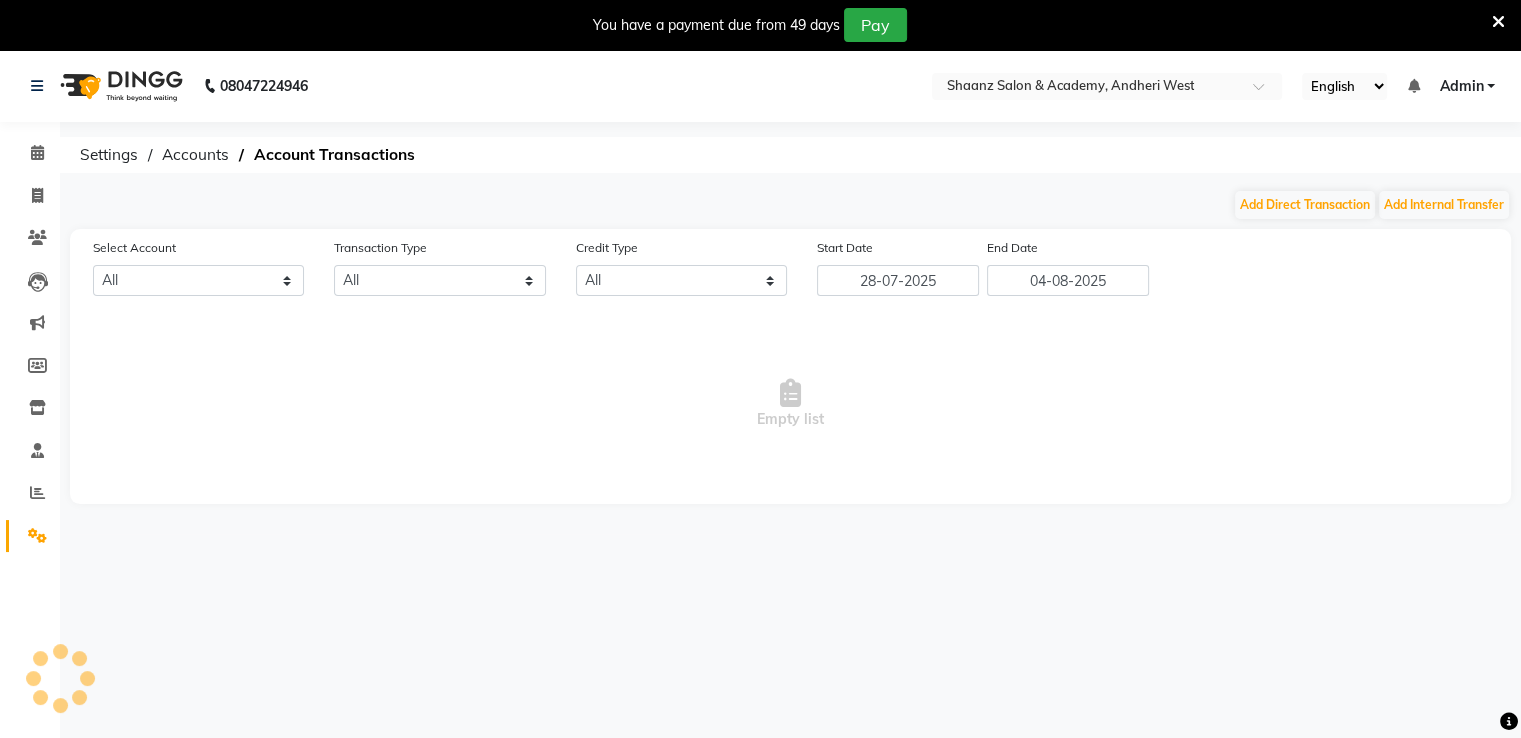 select on "en" 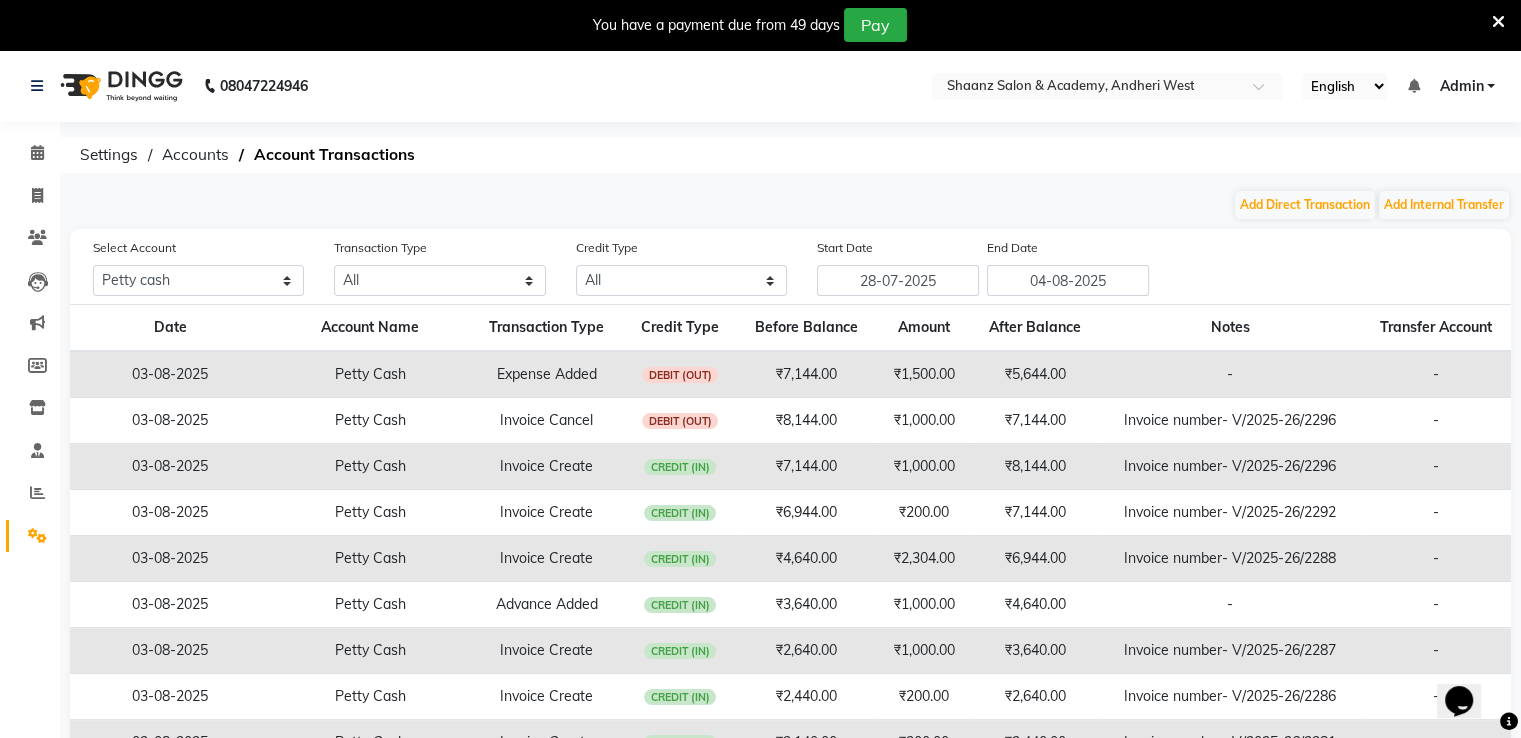 scroll, scrollTop: 0, scrollLeft: 0, axis: both 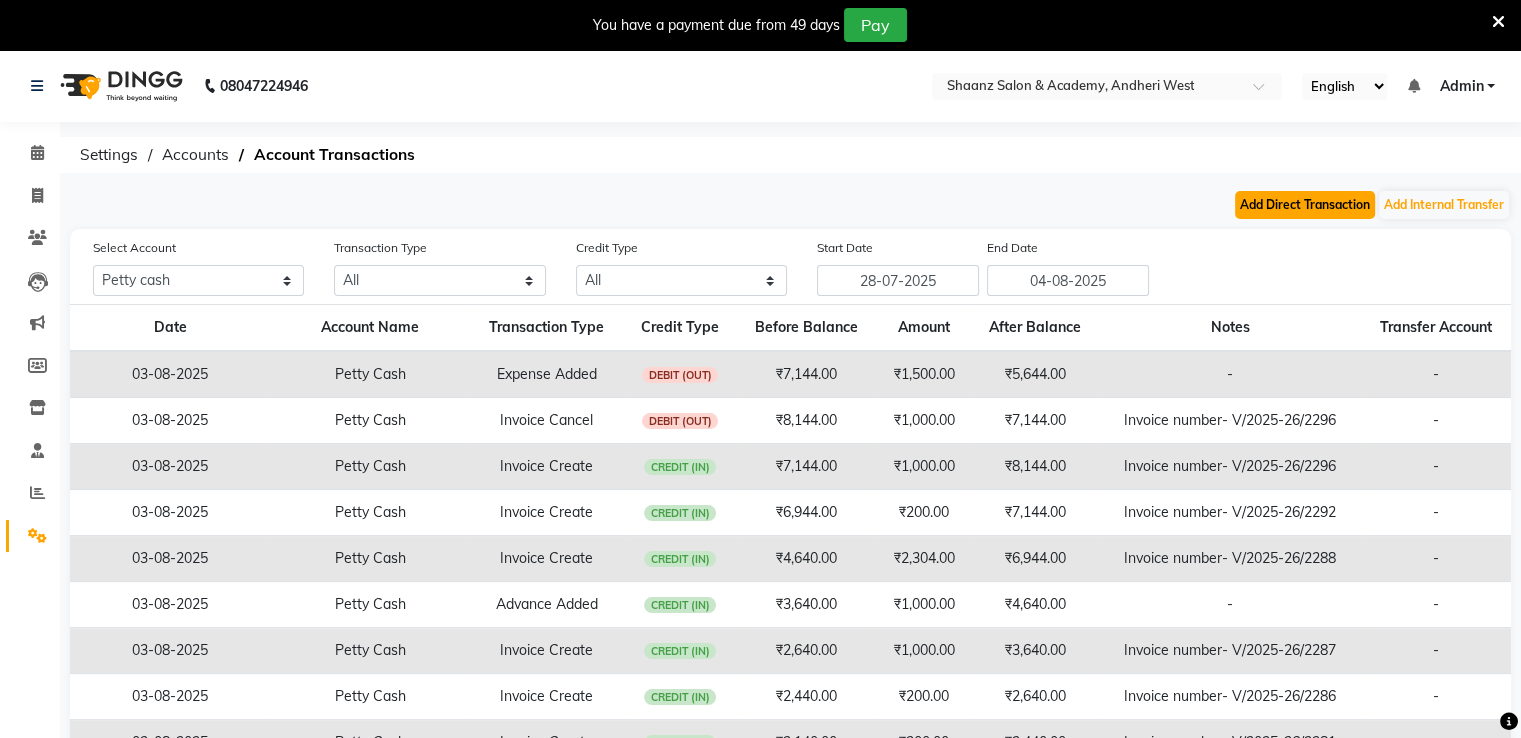 click on "Add Direct Transaction" 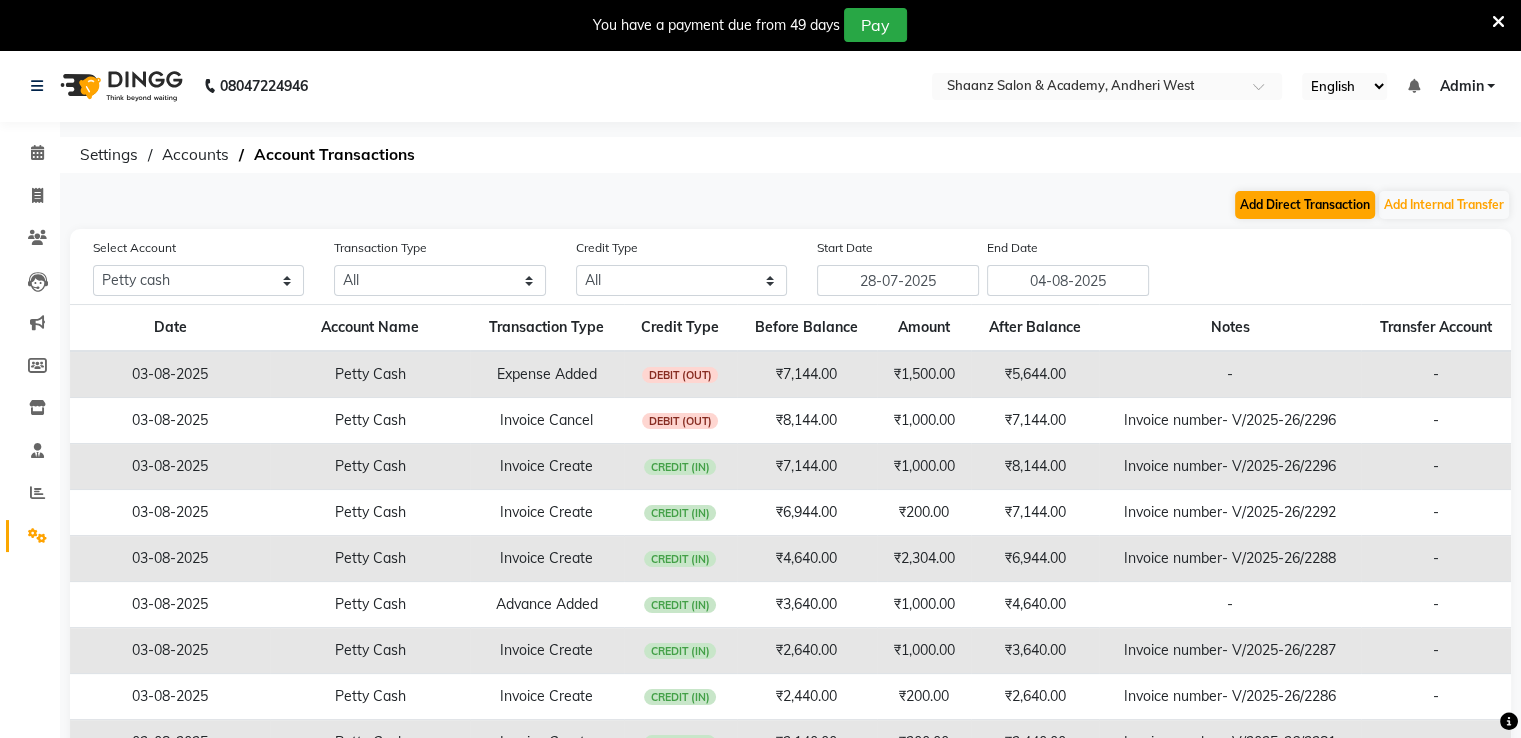 select on "direct" 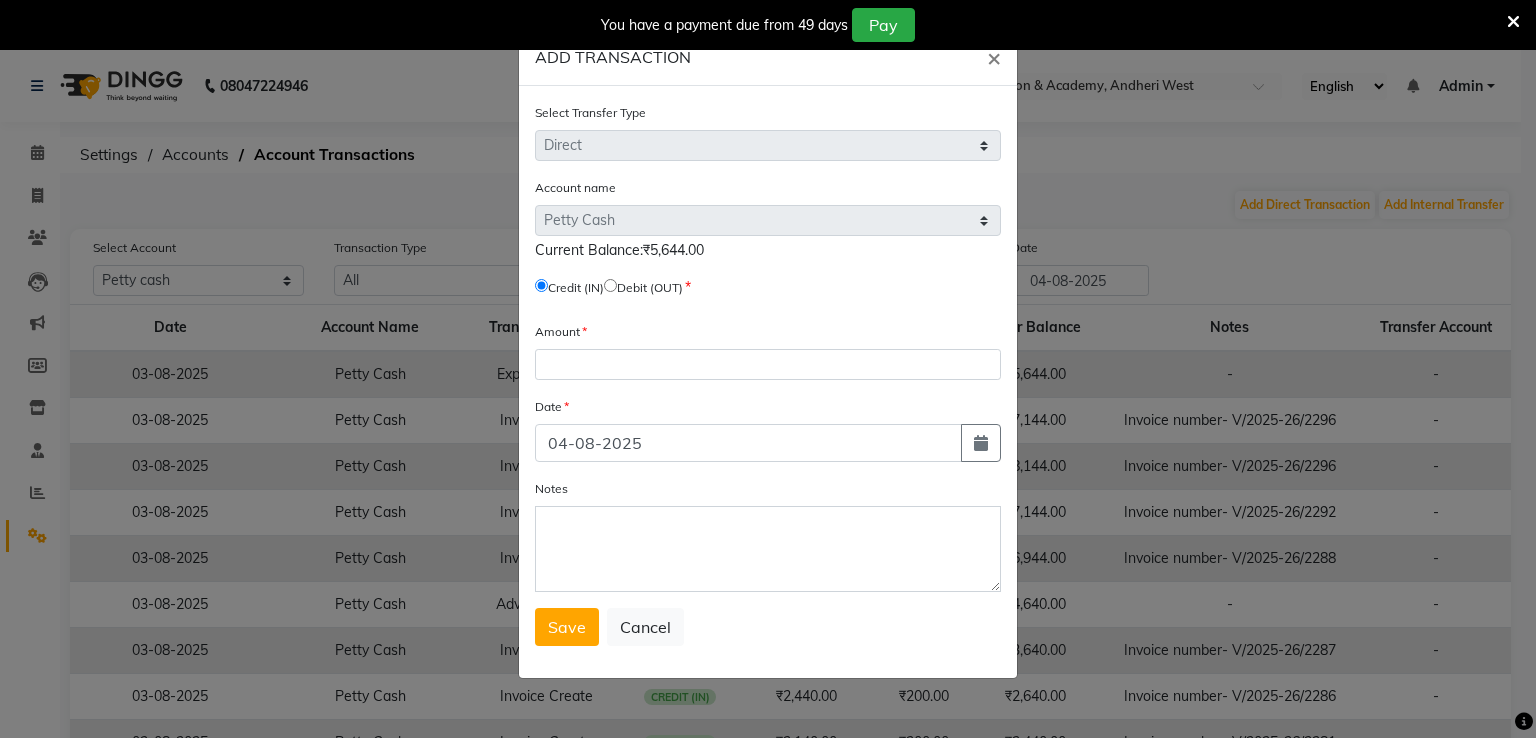 click 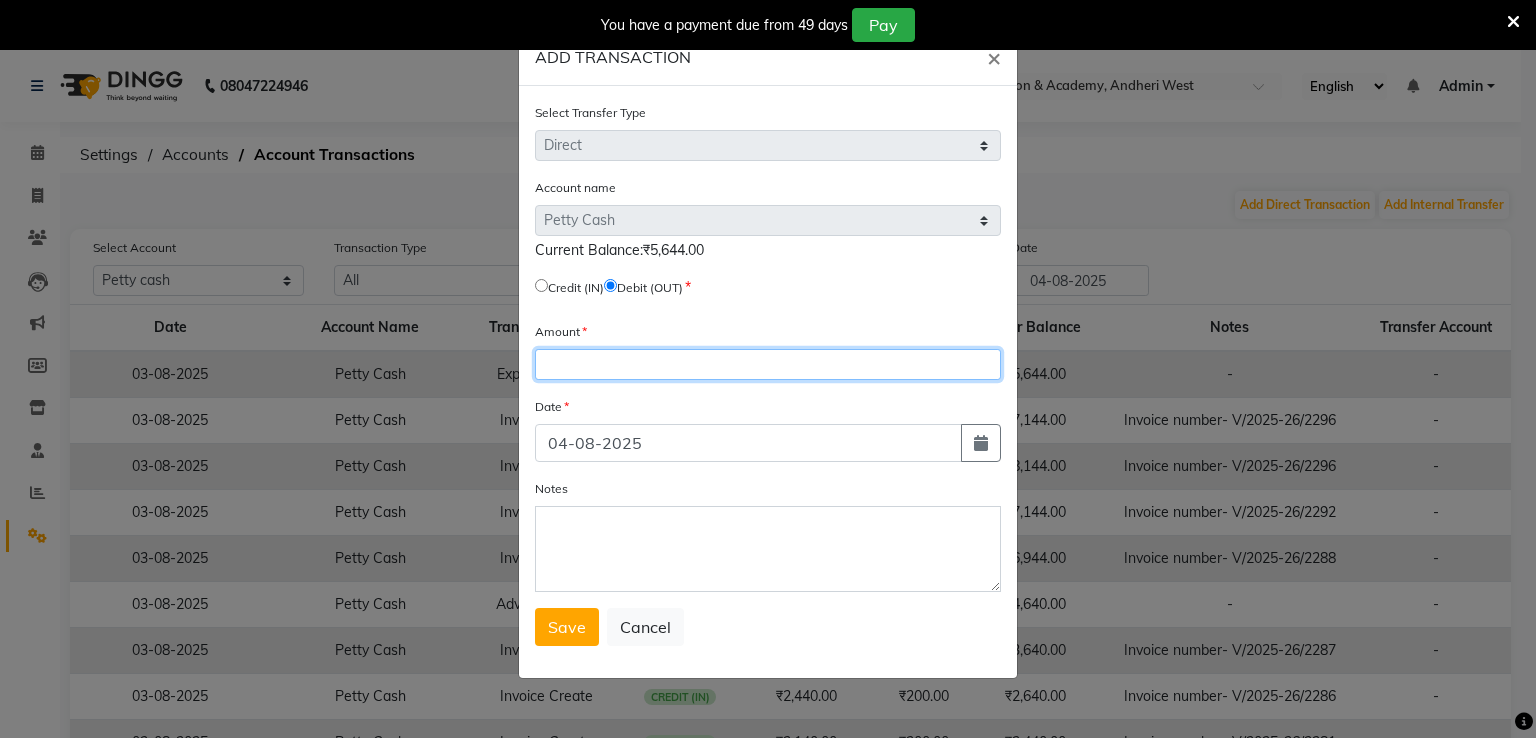 click 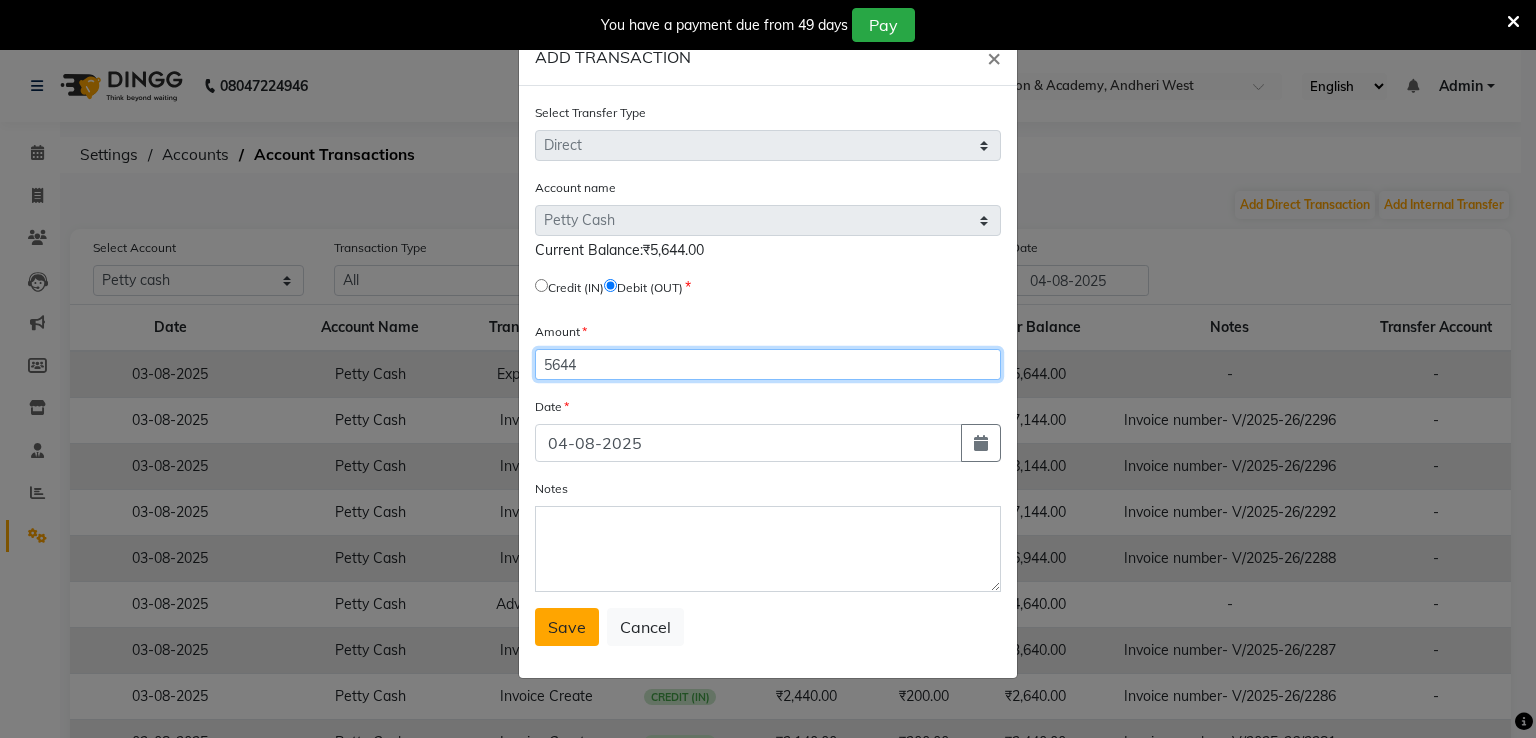 type on "5644" 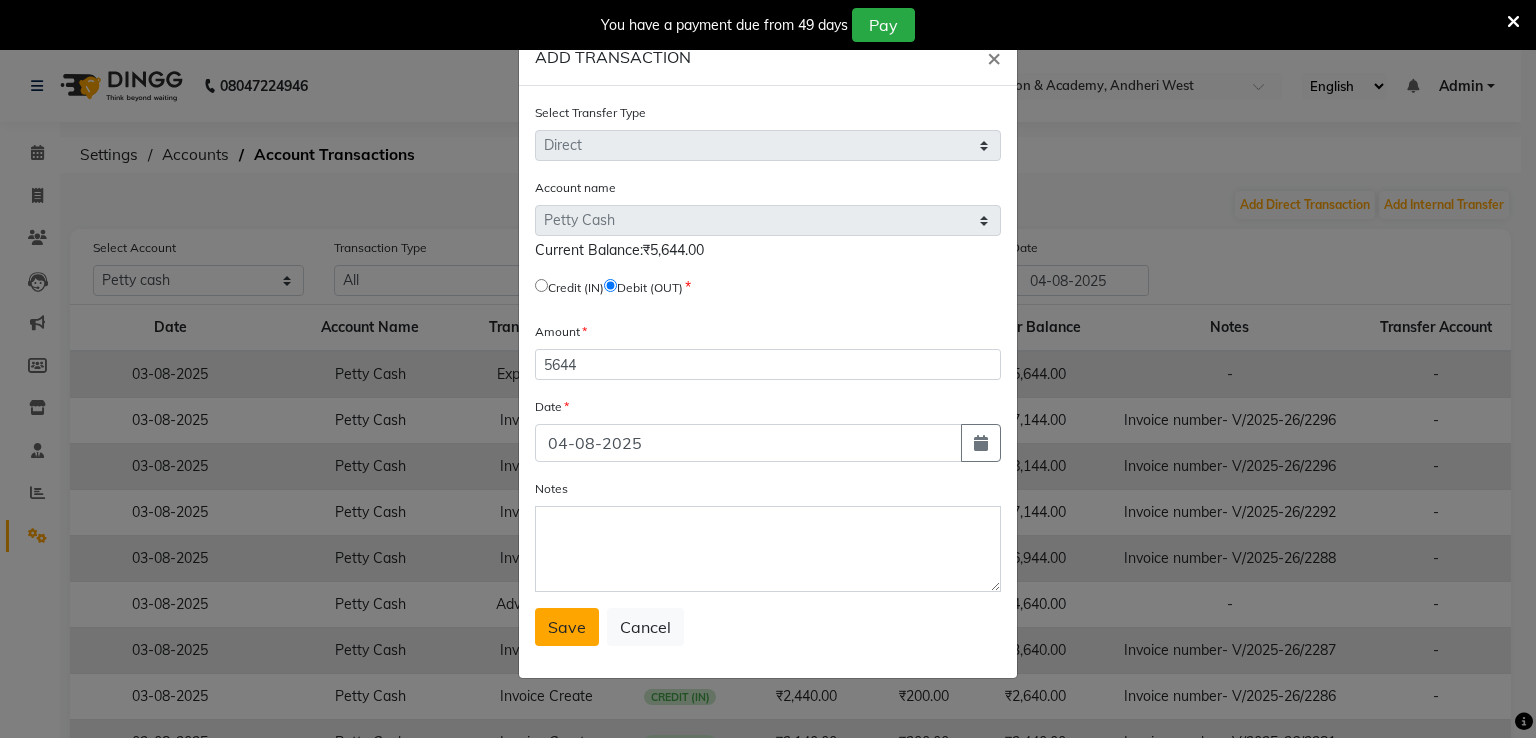 click on "Save" at bounding box center [567, 627] 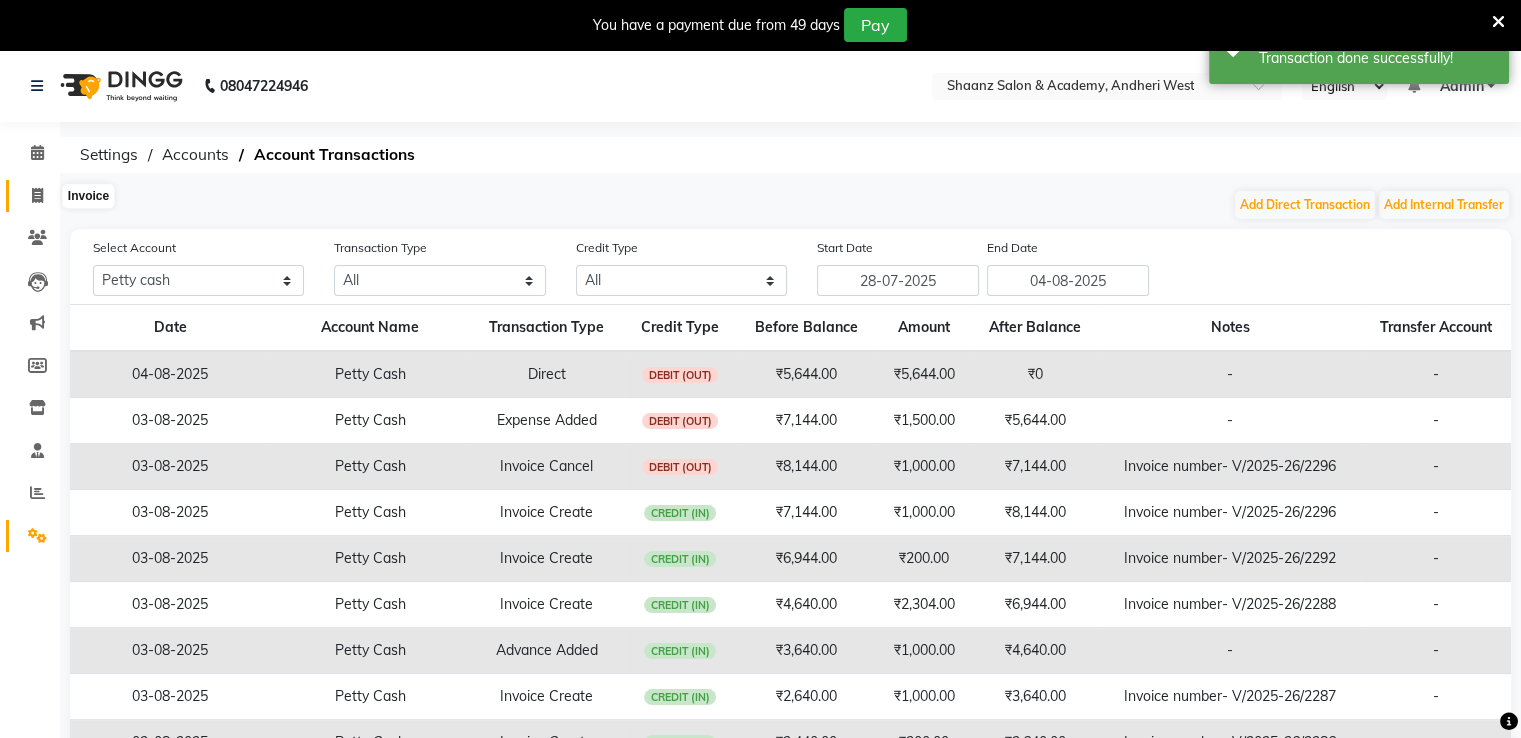 click 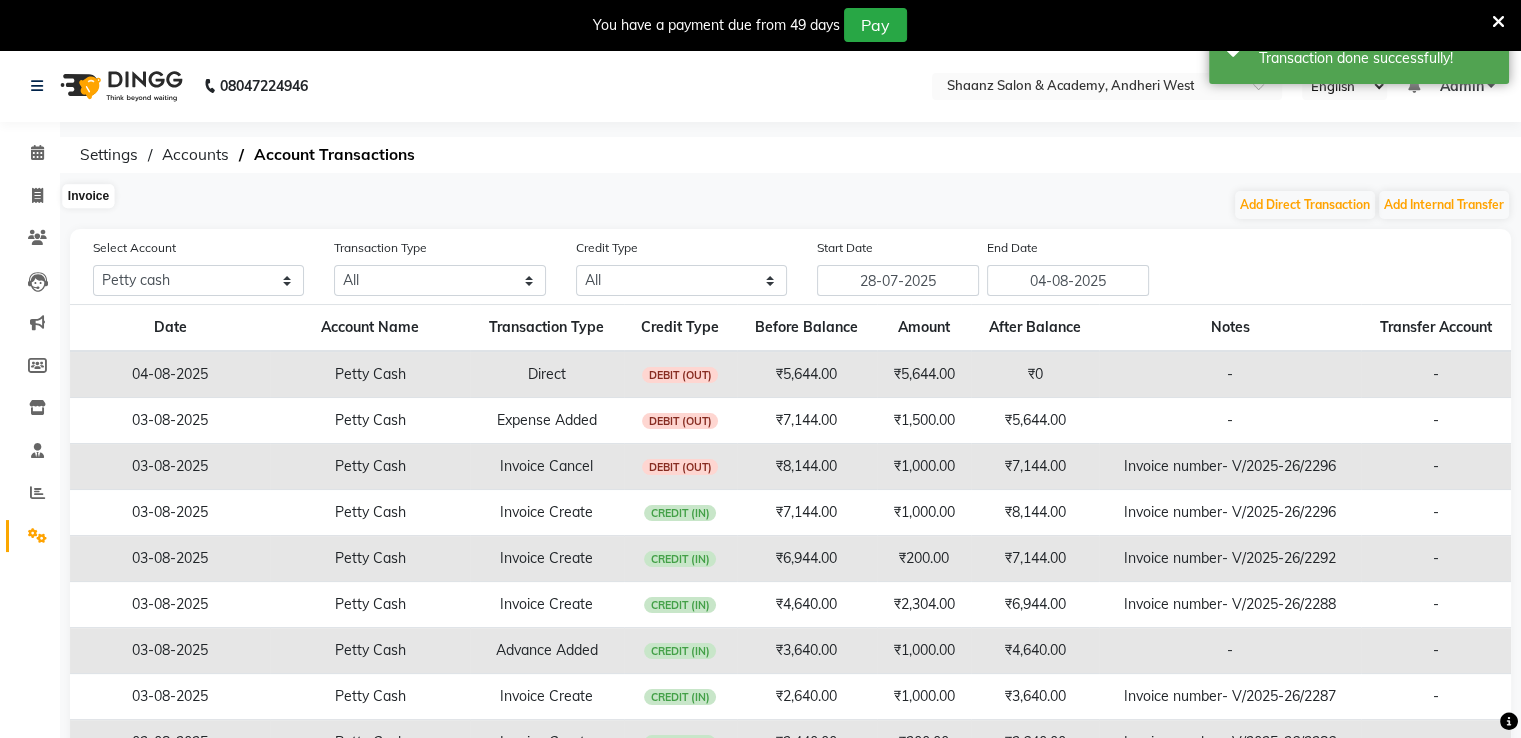 select on "service" 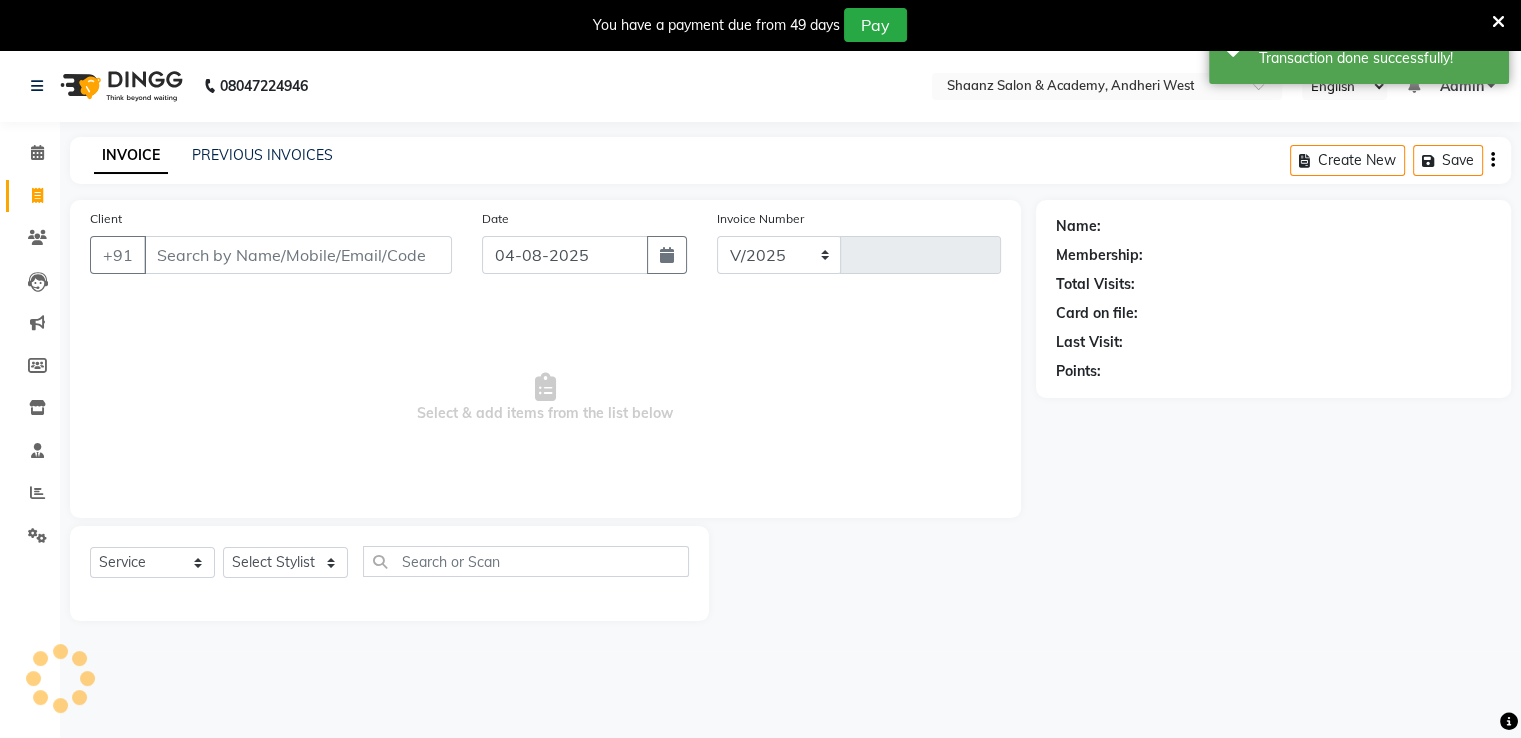 select on "6360" 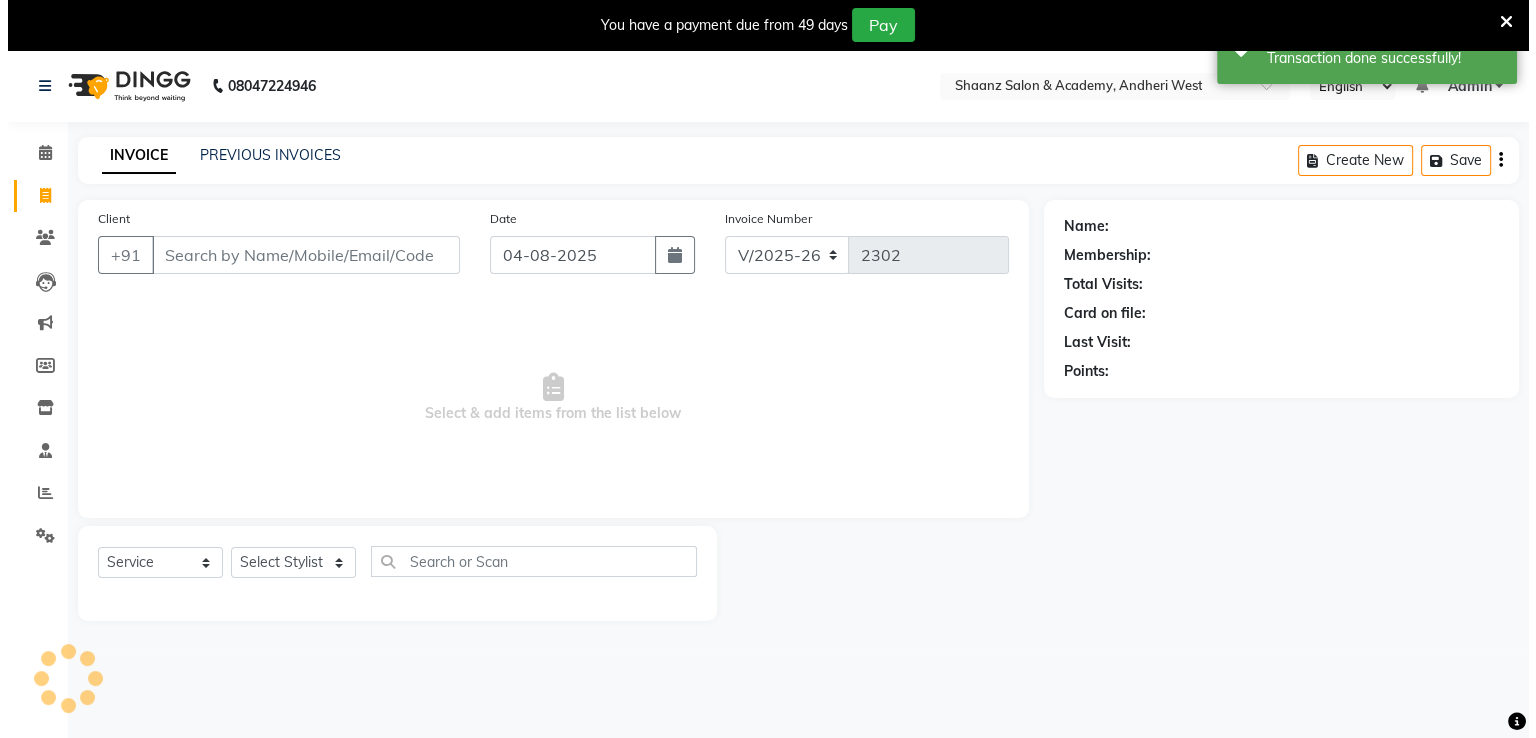 scroll, scrollTop: 50, scrollLeft: 0, axis: vertical 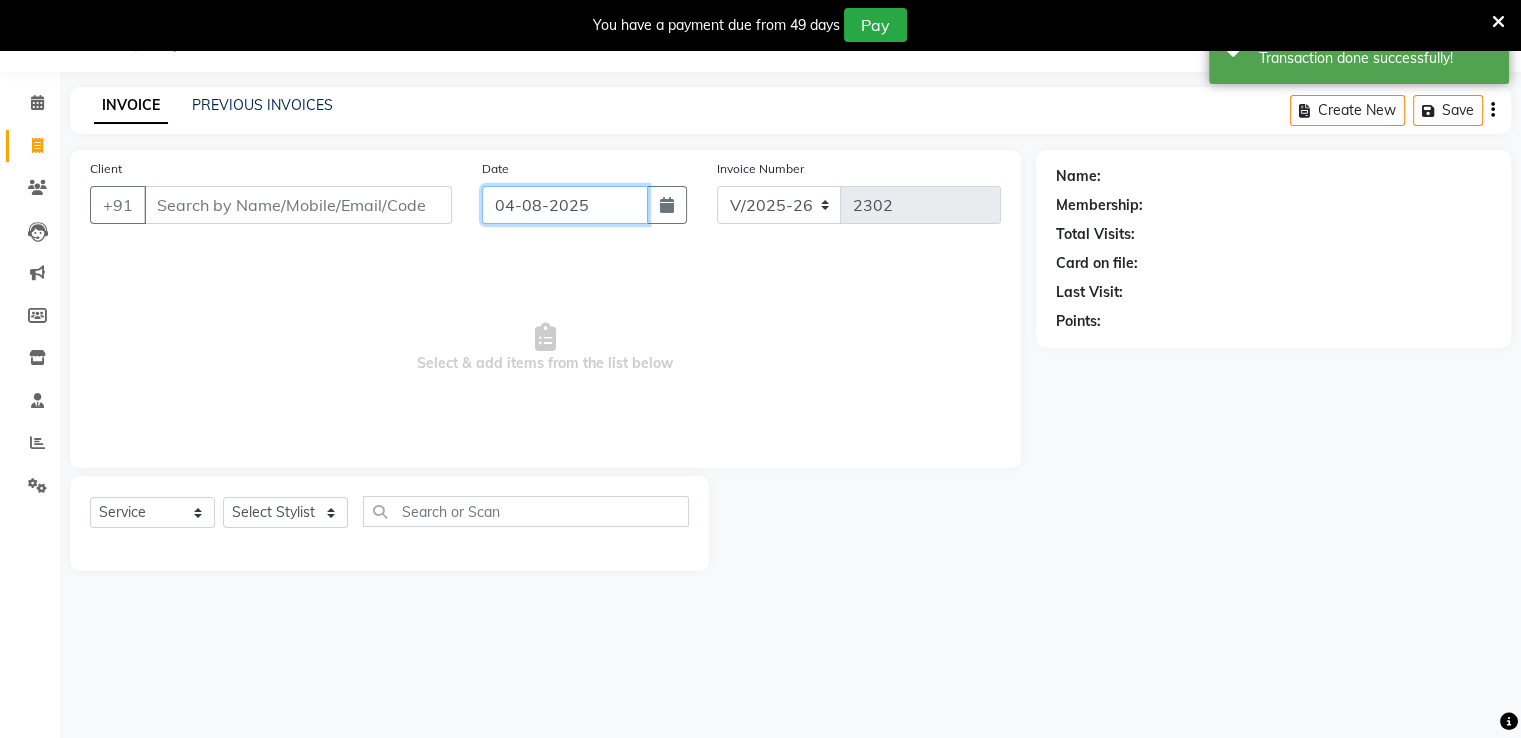 click on "04-08-2025" 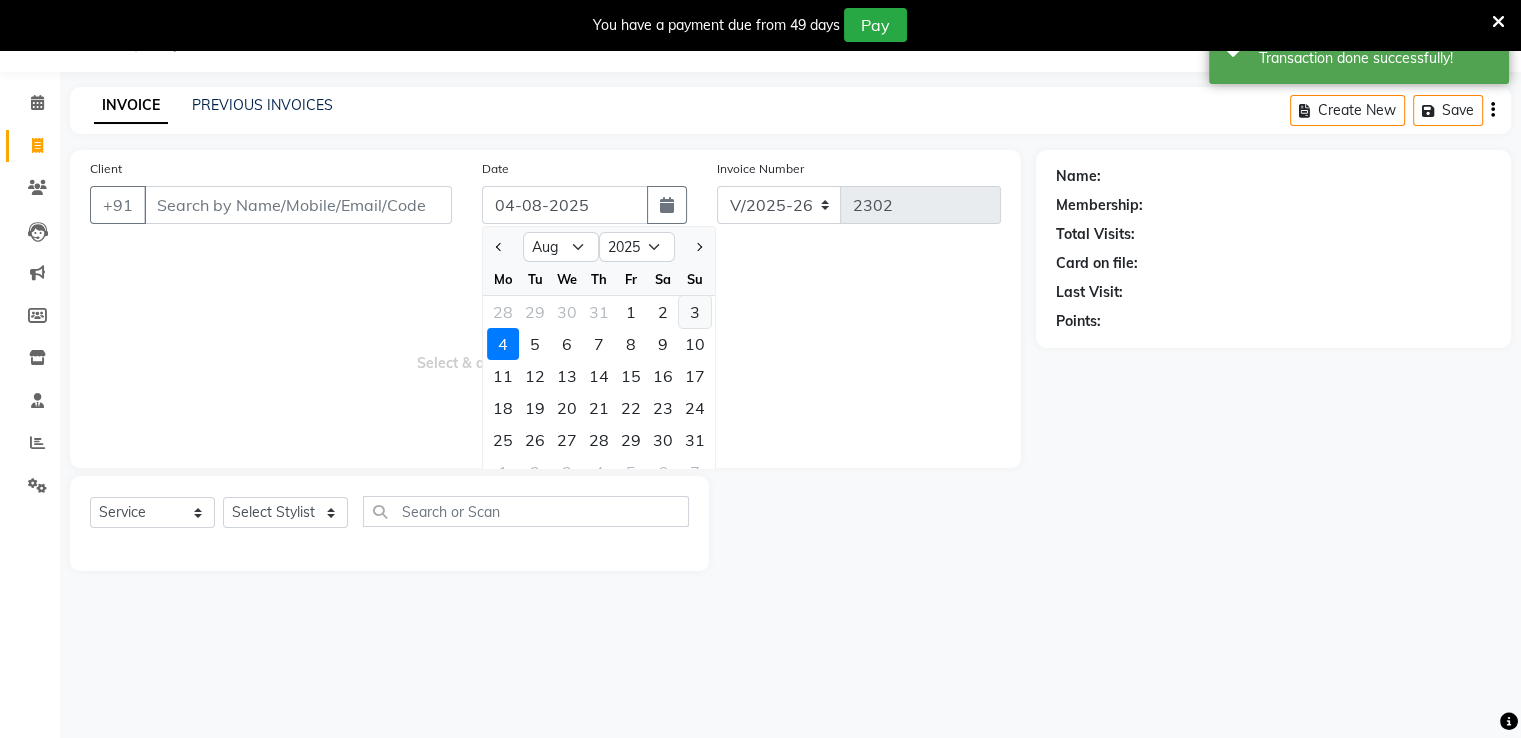 click on "3" 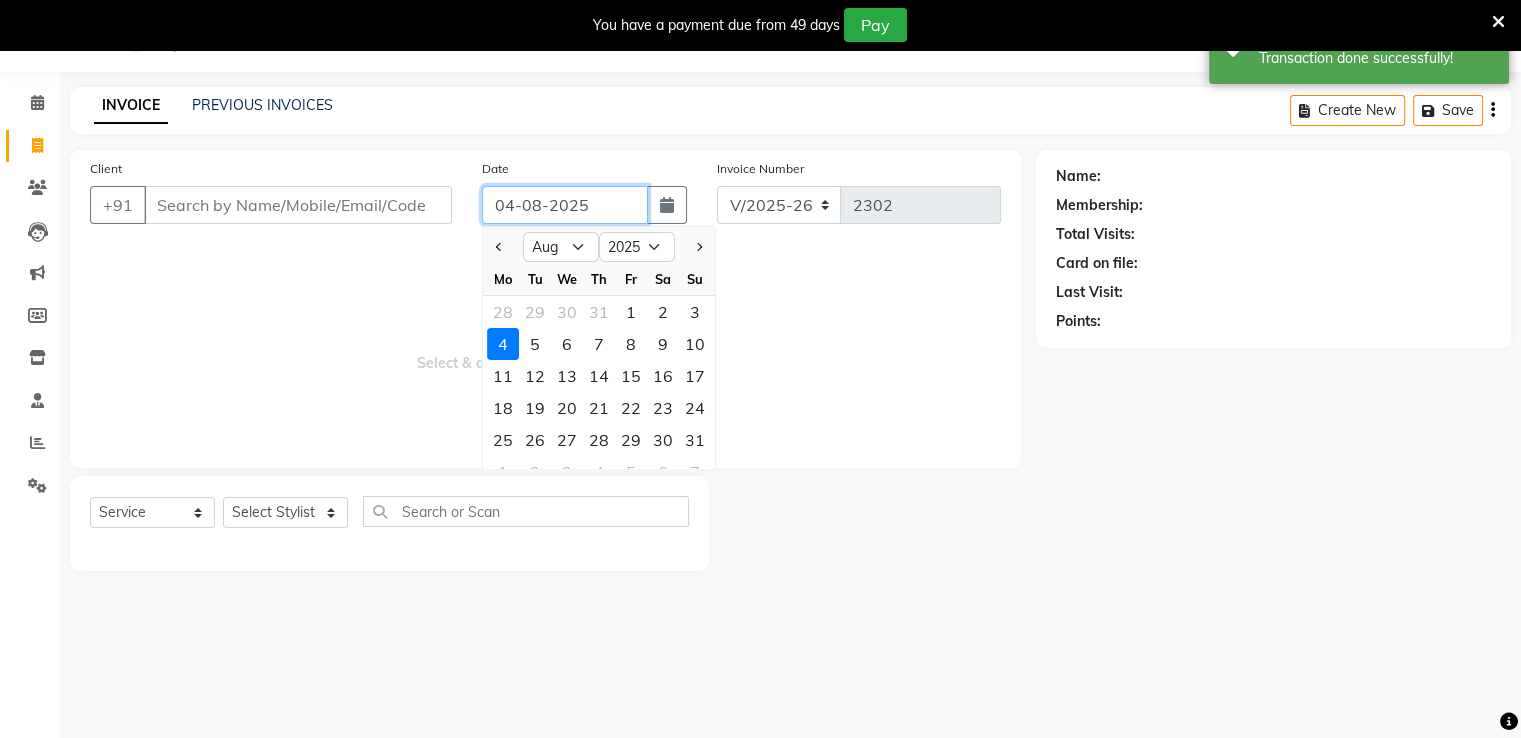 type on "03-08-2025" 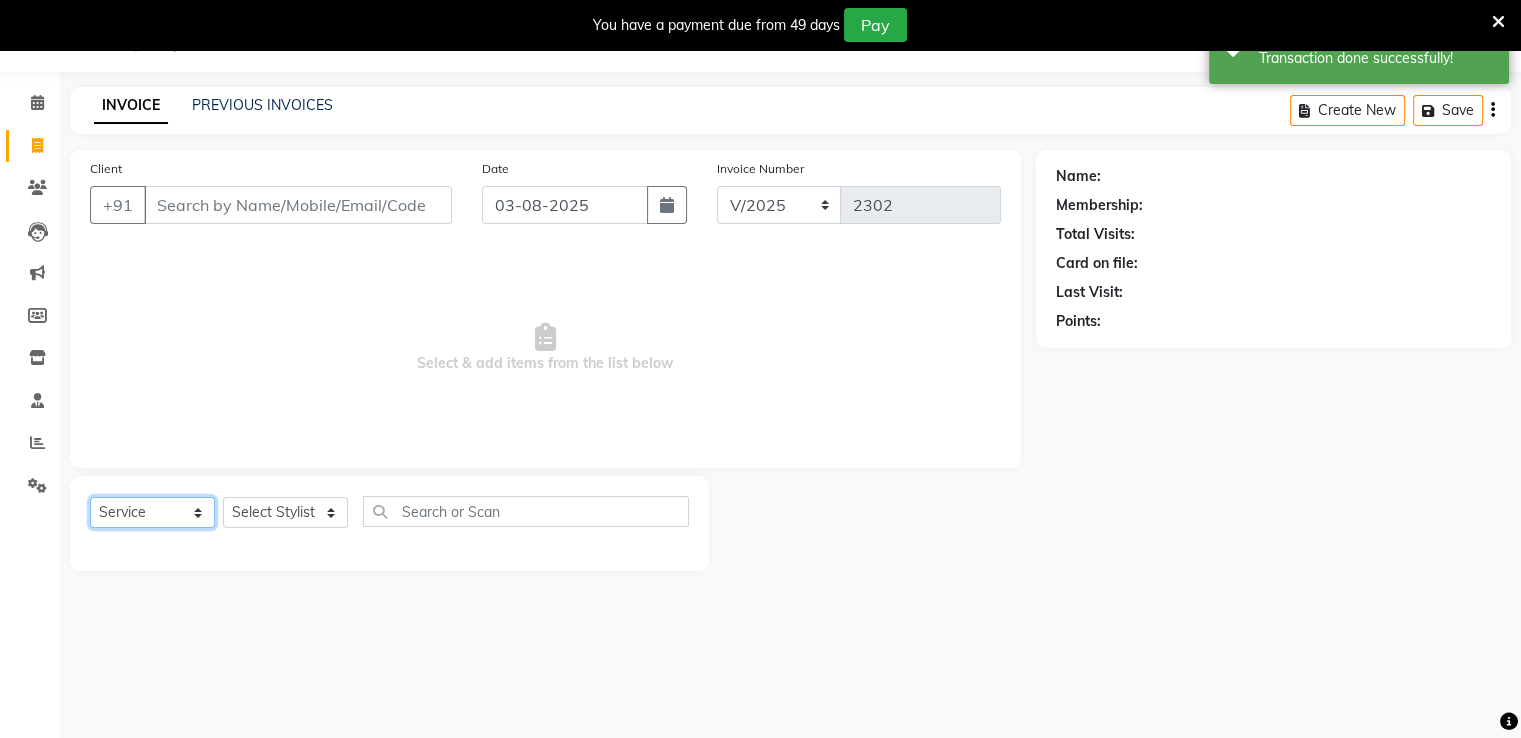 click on "Select  Service  Product  Membership  Package Voucher Prepaid Gift Card" 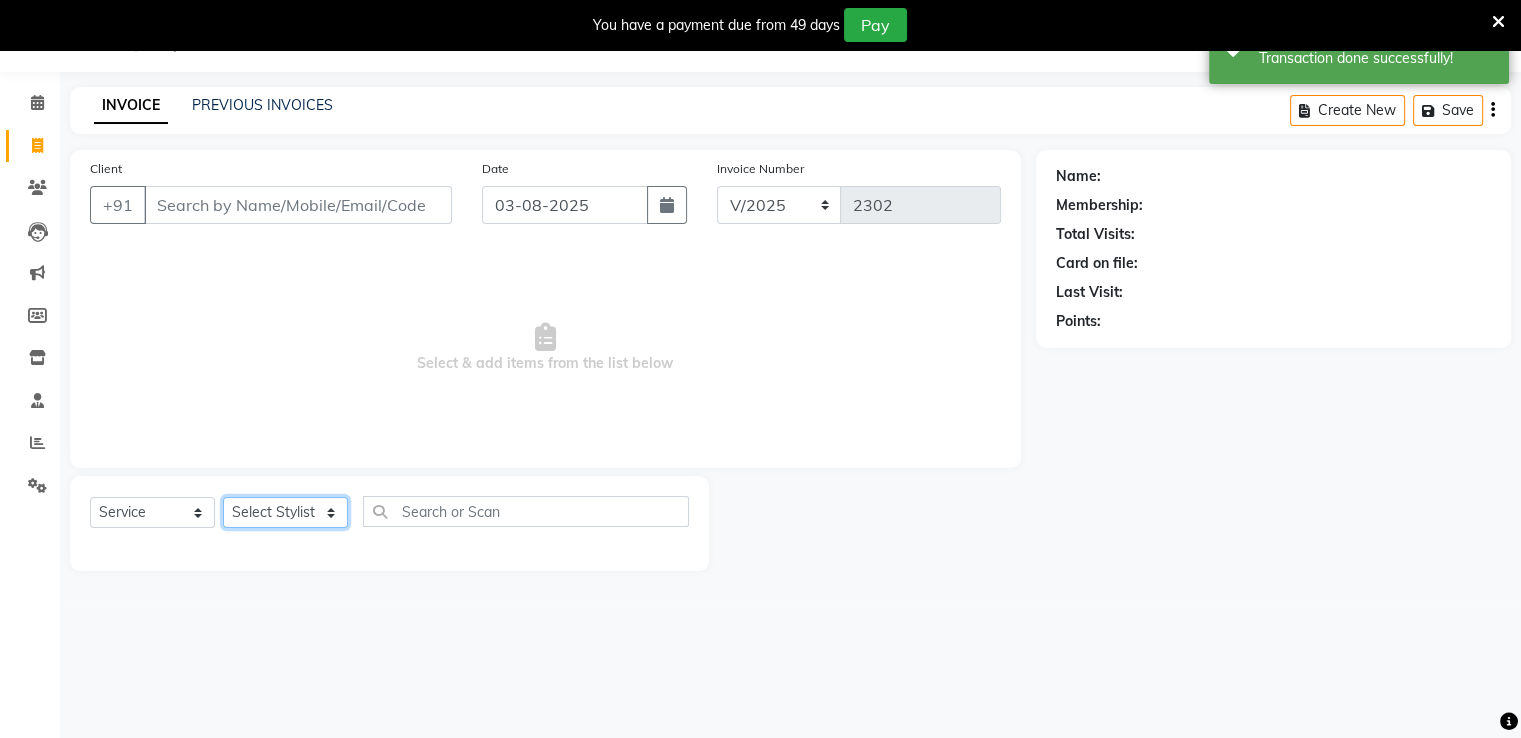 click on "Select Stylist [FIRST] [LAST] [FIRST] [LAST] [FIRST] [LAST] MUSKAN  [FIRST] [LAST] [FIRST] [LAST]  [FIRST] [LAST] [FIRST] [LAST] [FIRST] [LAST] [FIRST] [LAST] [FIRST] [LAST] [FIRST] [LAST]" 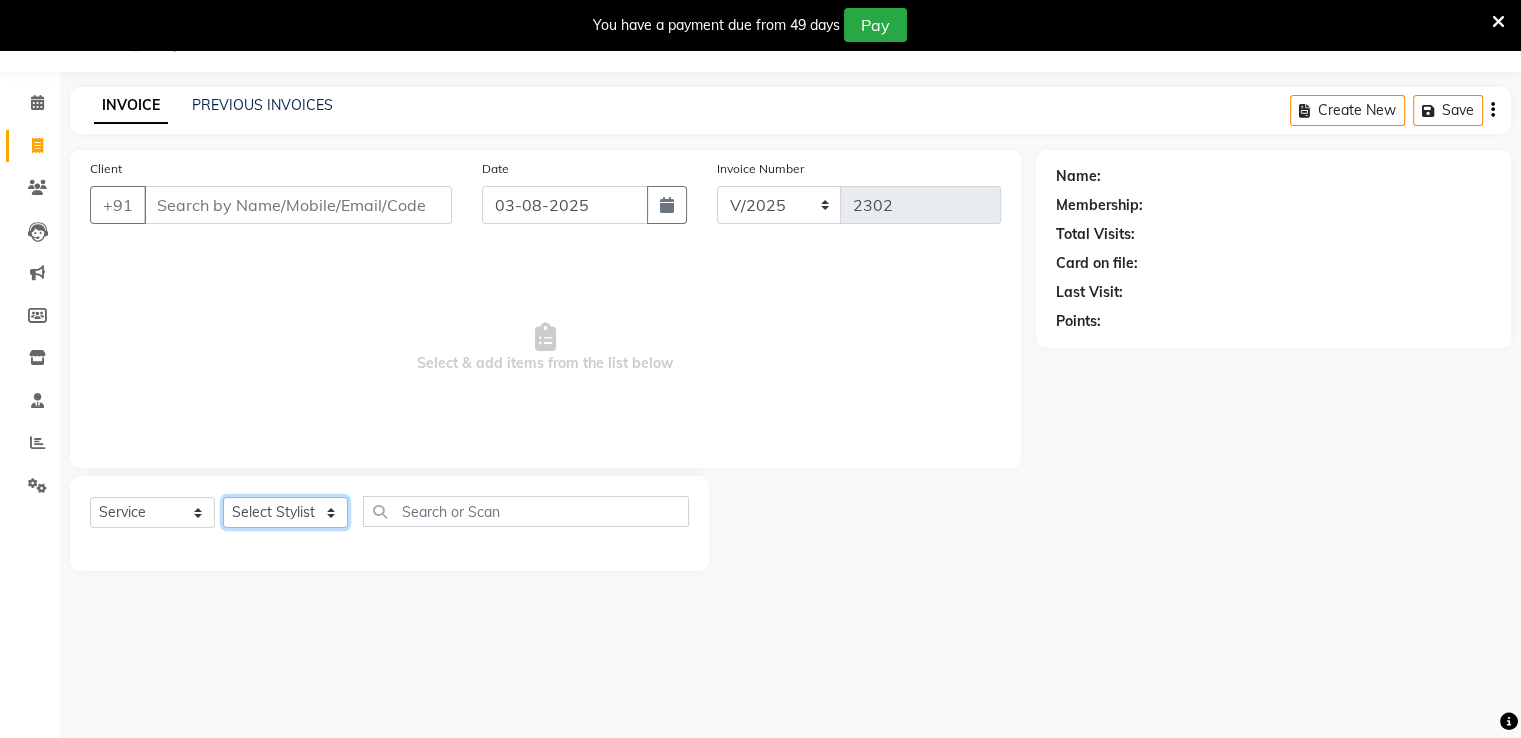 select on "47609" 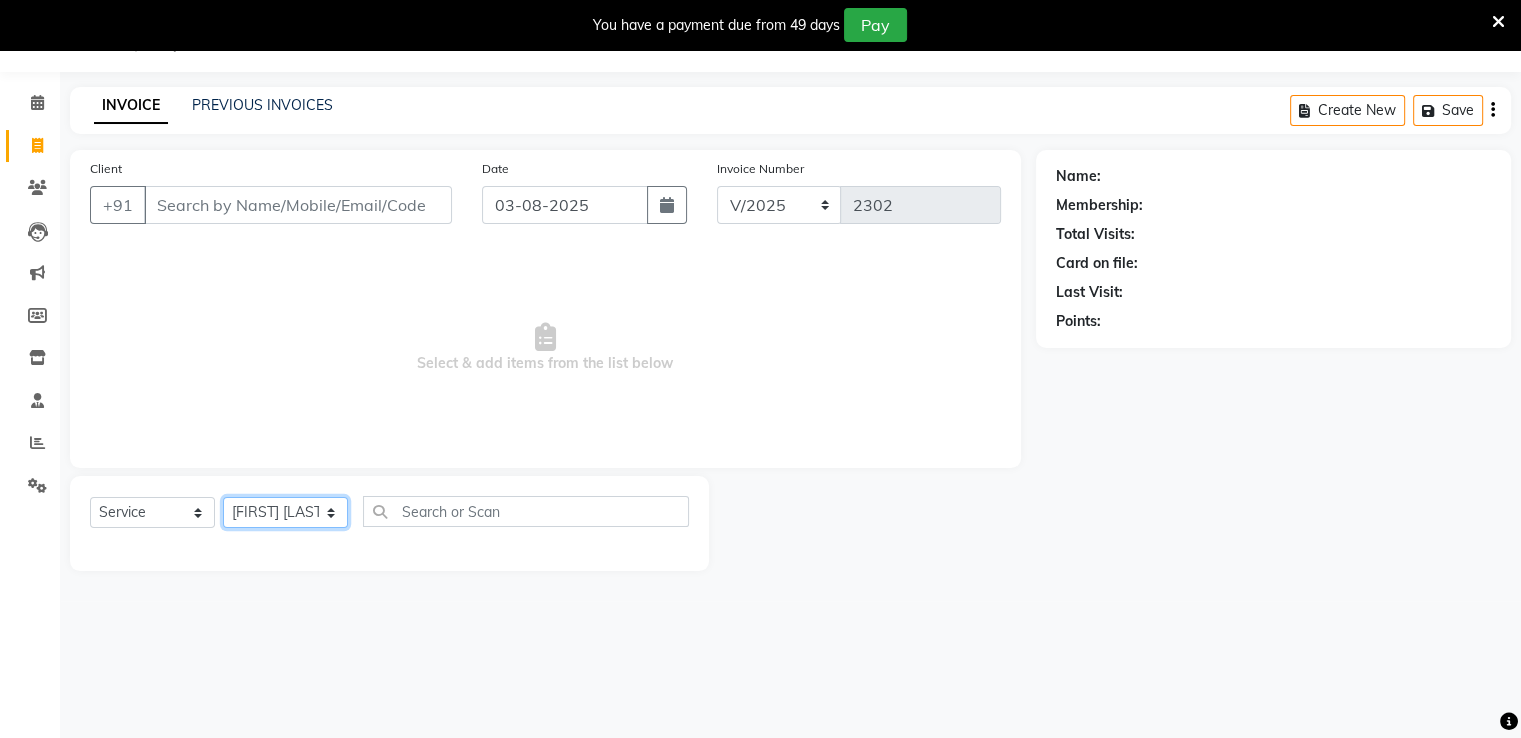 click on "Select Stylist [FIRST] [LAST] [FIRST] [LAST] [FIRST] [LAST] MUSKAN  [FIRST] [LAST] [FIRST] [LAST]  [FIRST] [LAST] [FIRST] [LAST] [FIRST] [LAST] [FIRST] [LAST] [FIRST] [LAST] [FIRST] [LAST]" 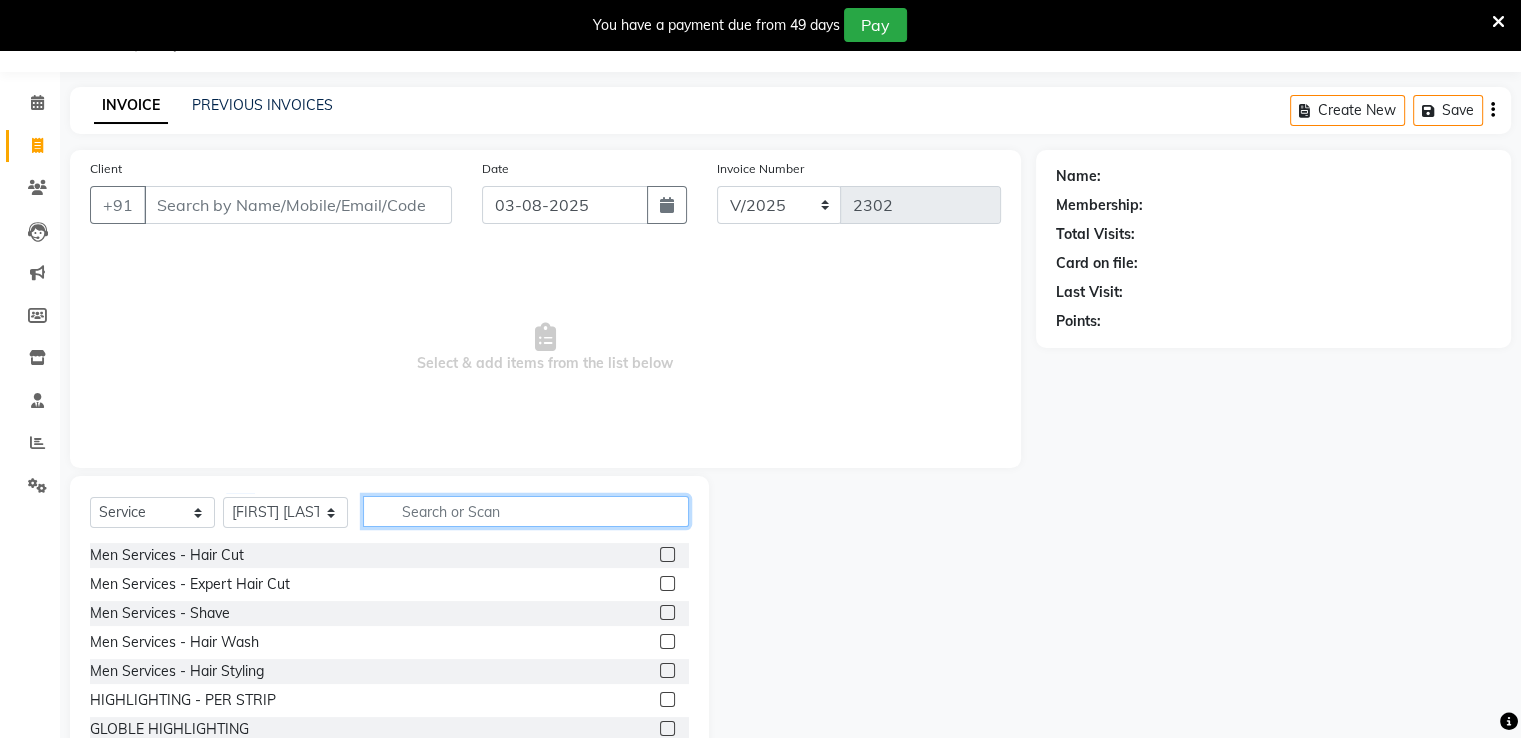 click 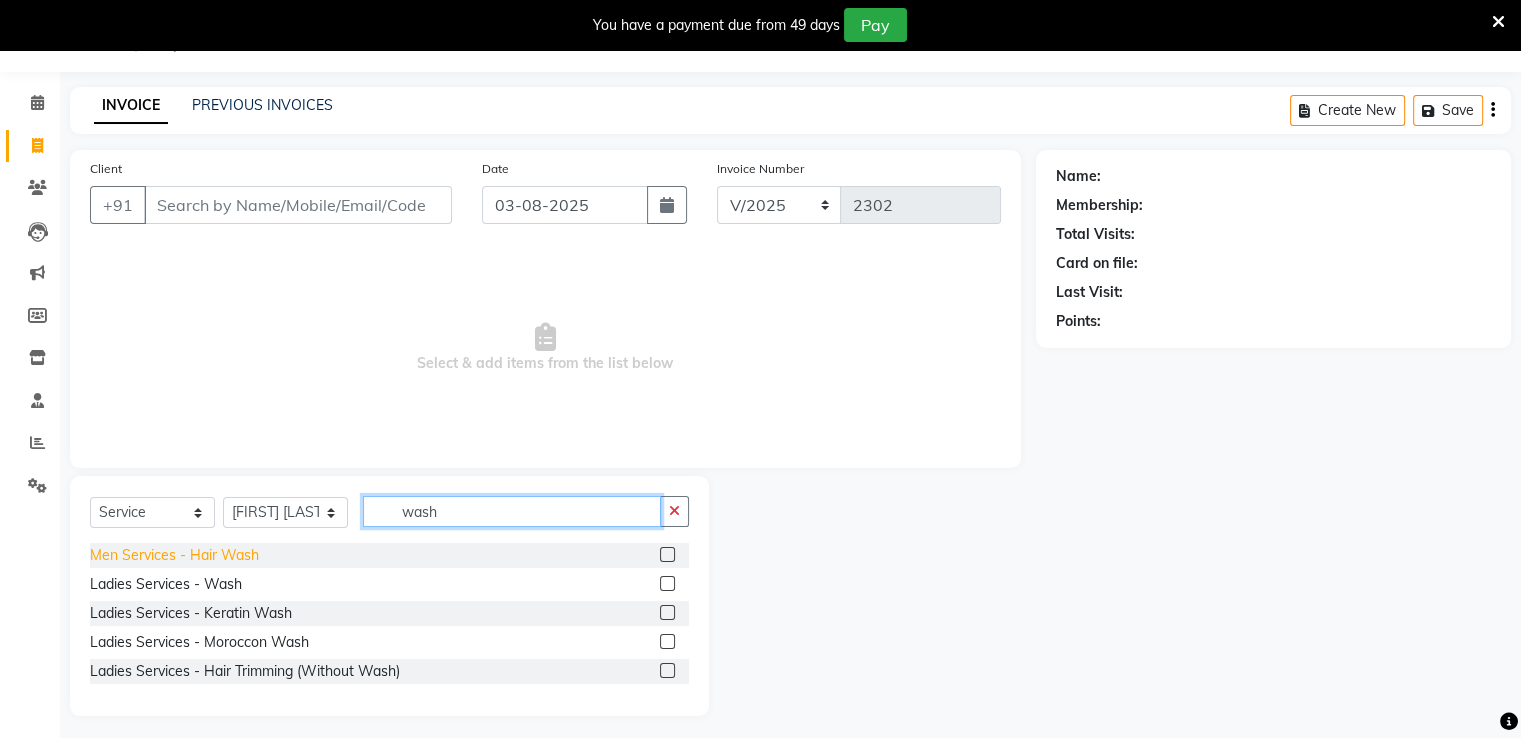 type on "wash" 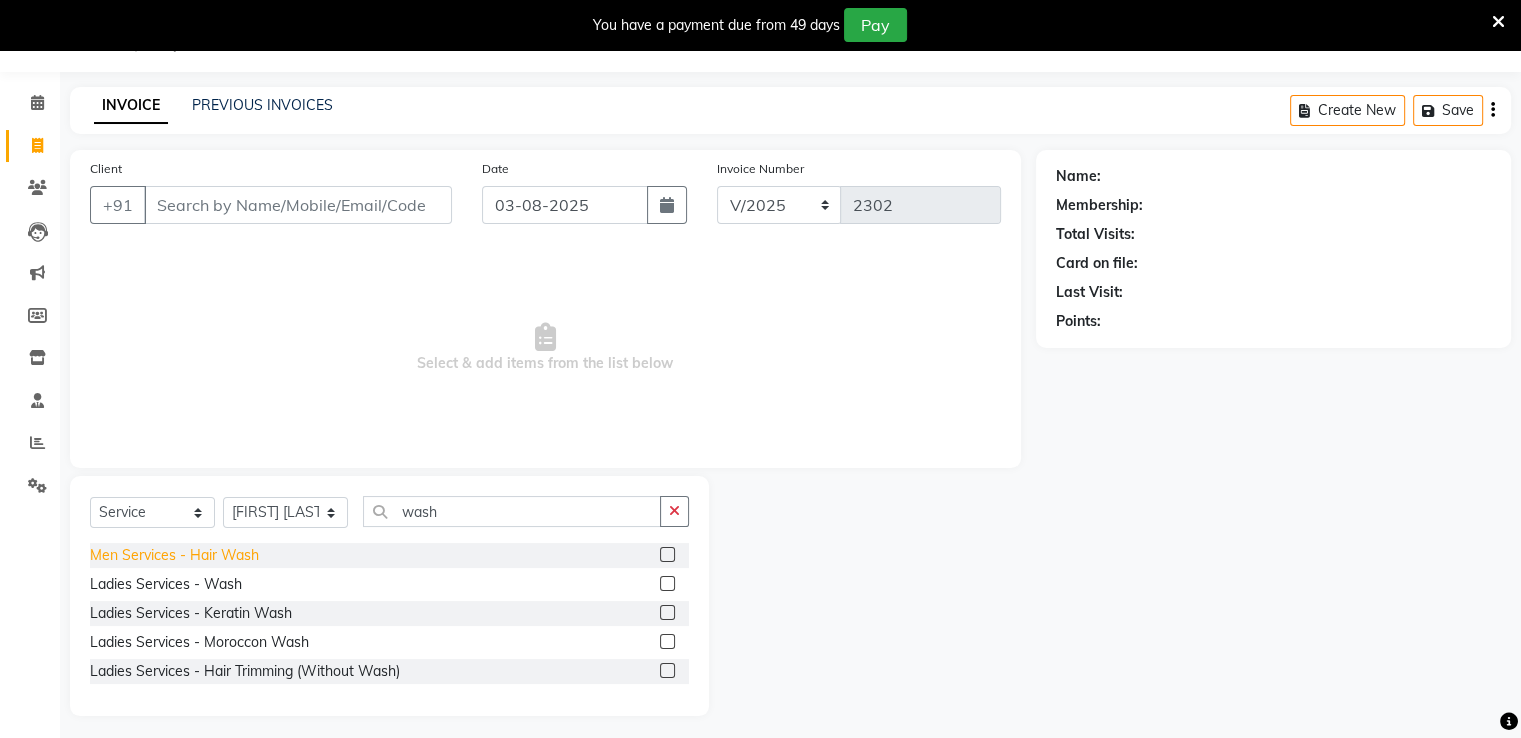 click on "Men Services  - Hair Wash" 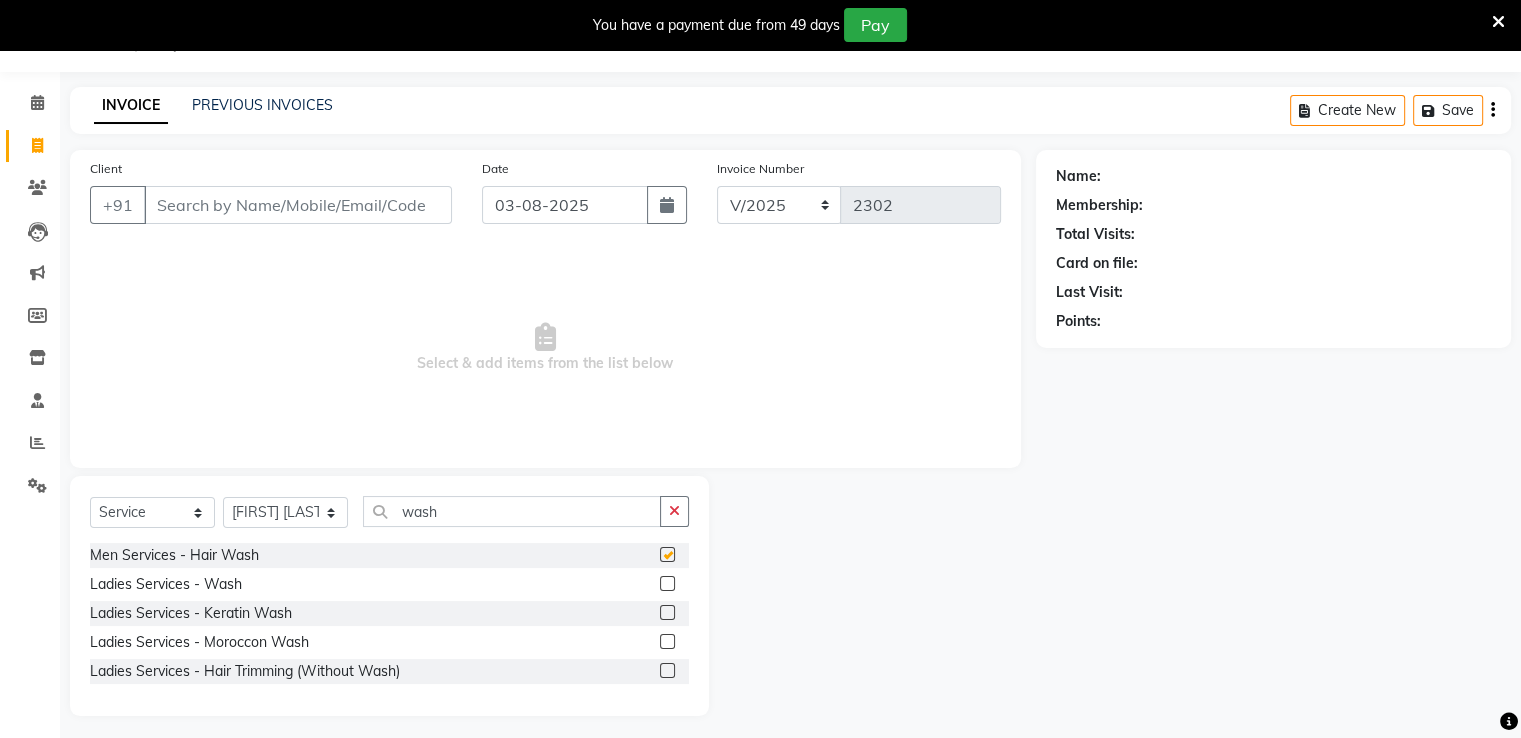checkbox on "false" 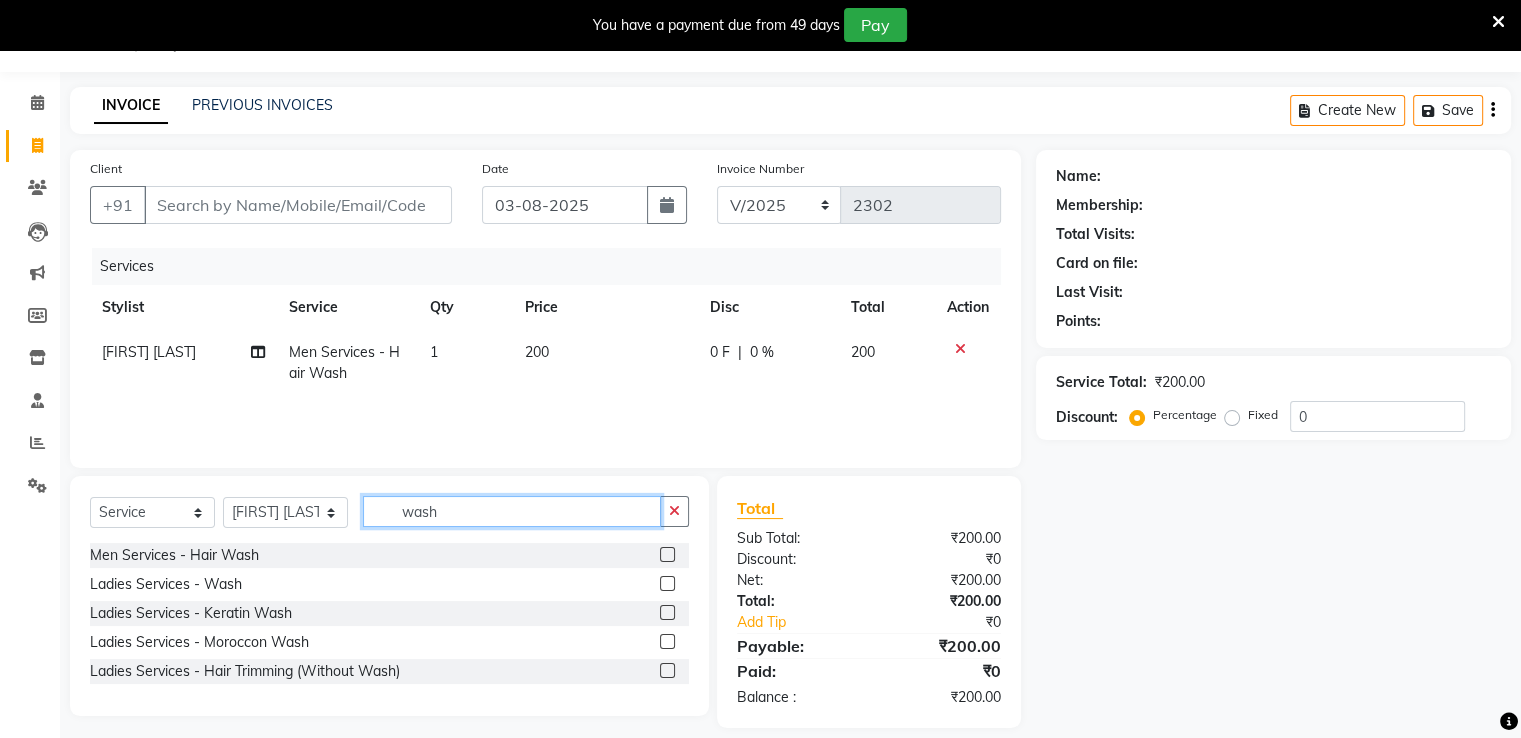 click on "wash" 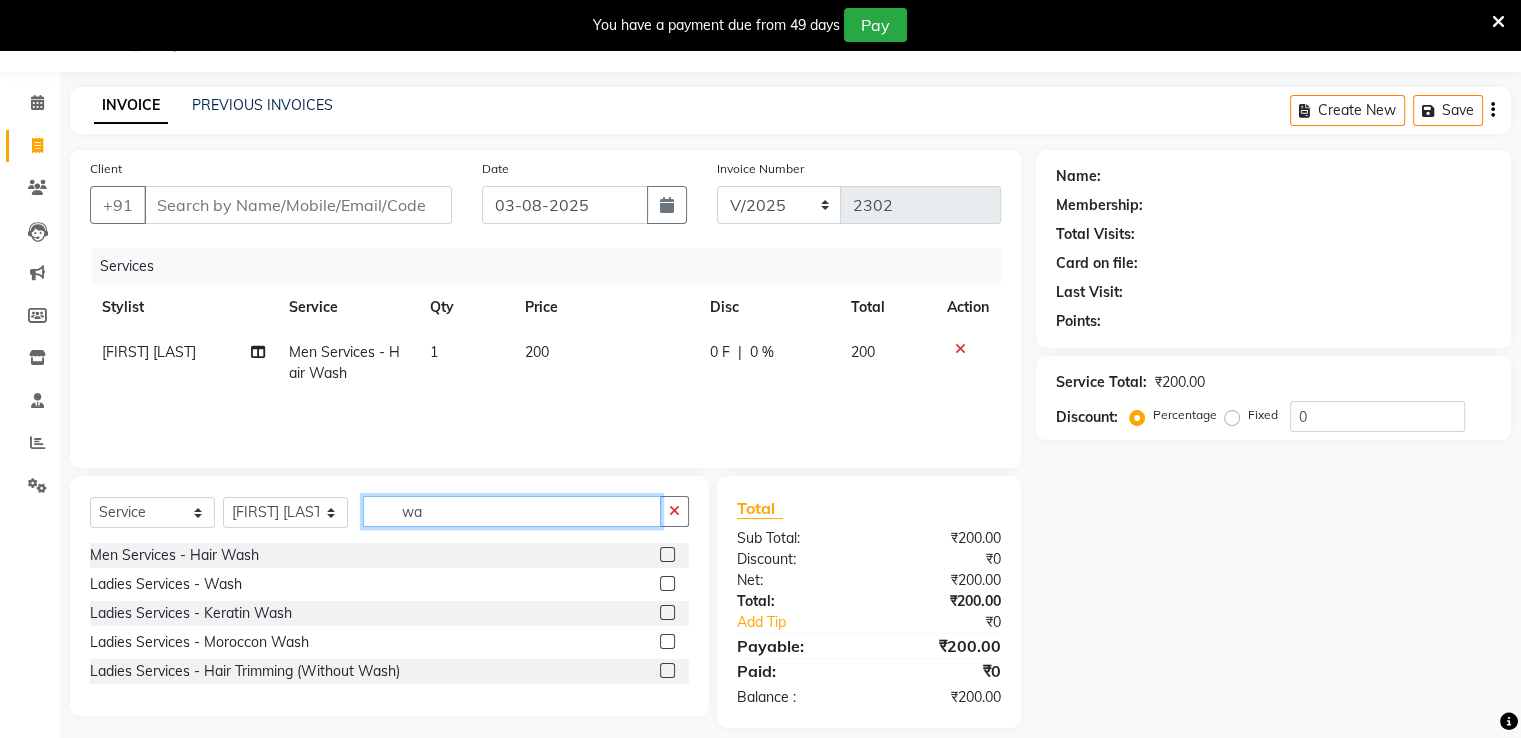 type on "w" 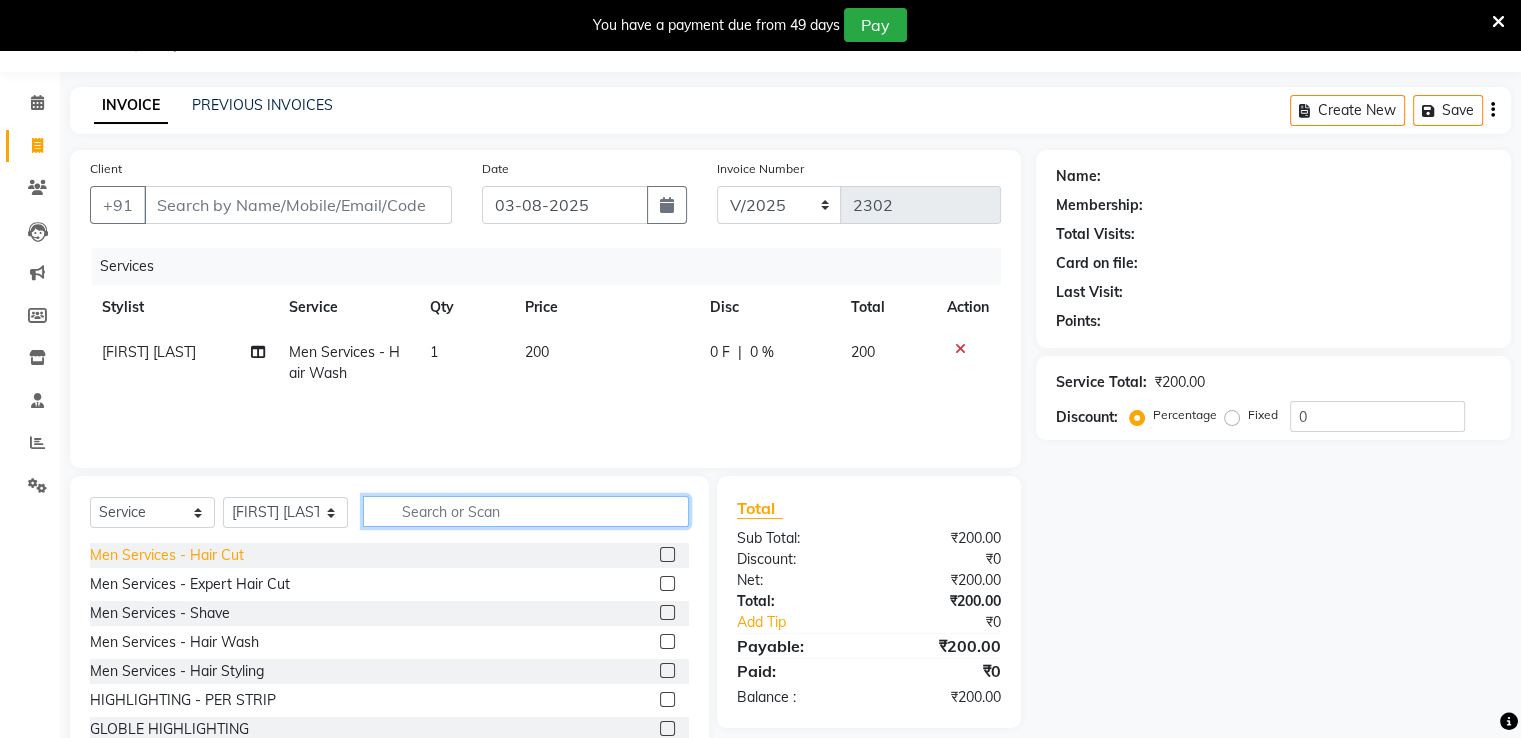 type 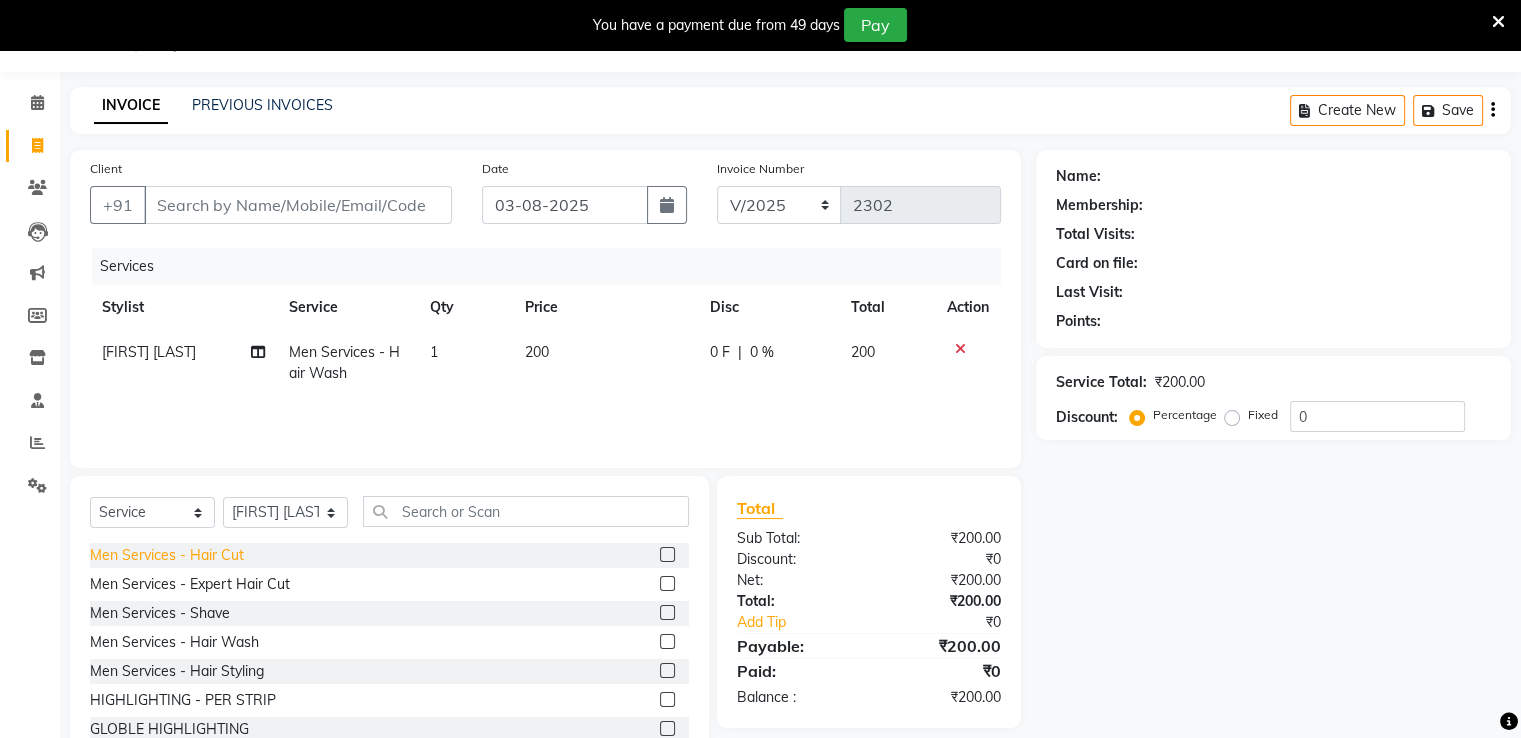 click on "Men Services  - Hair Cut" 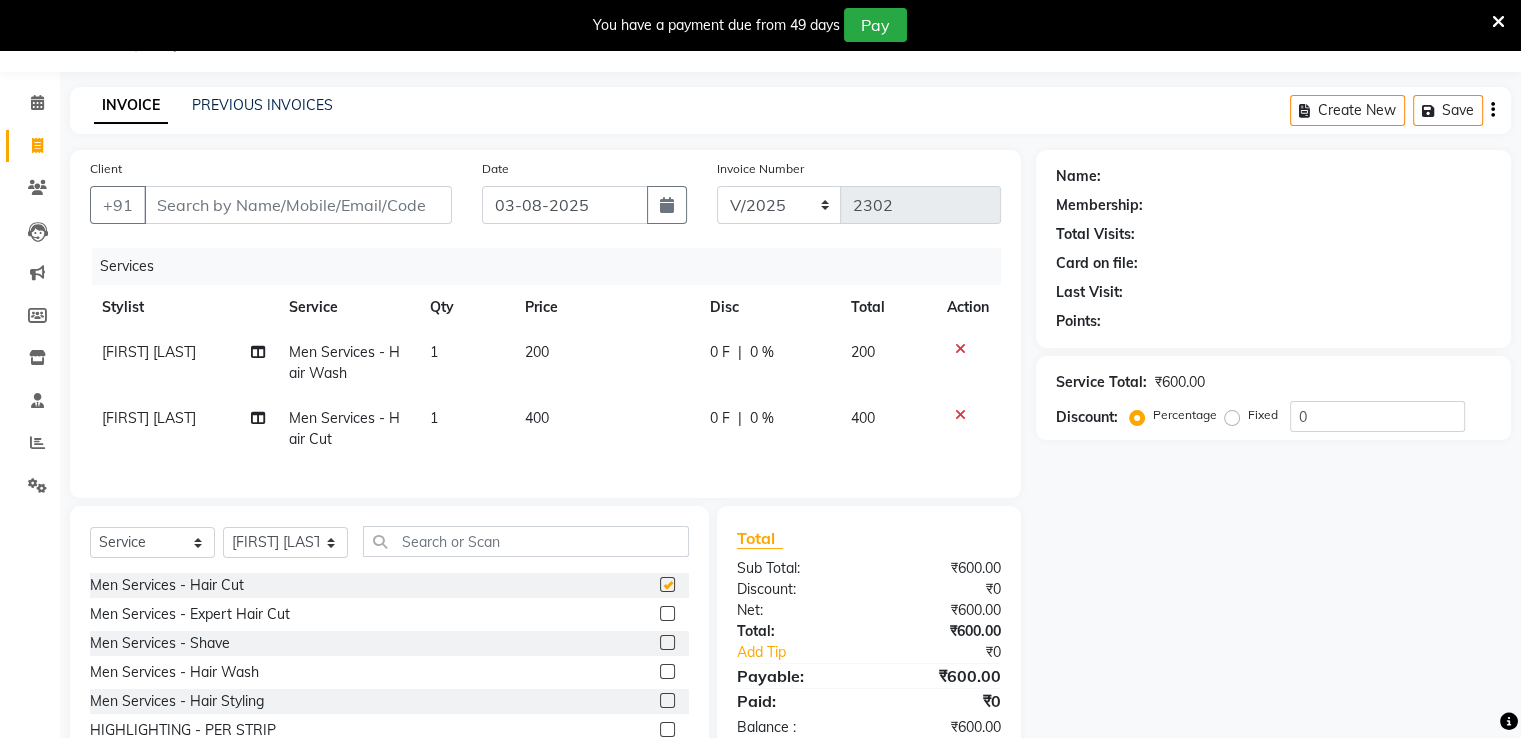 checkbox on "false" 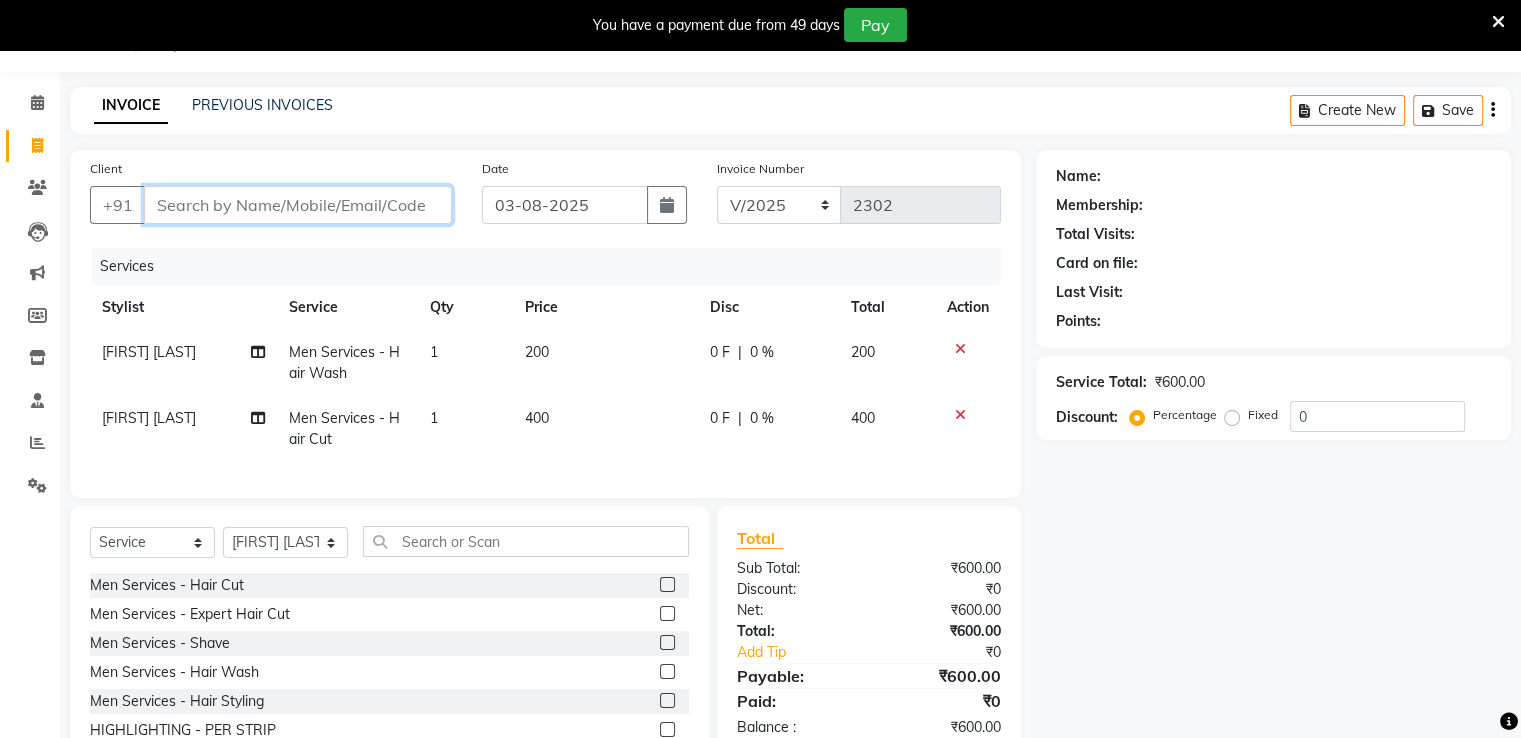 click on "Client" at bounding box center [298, 205] 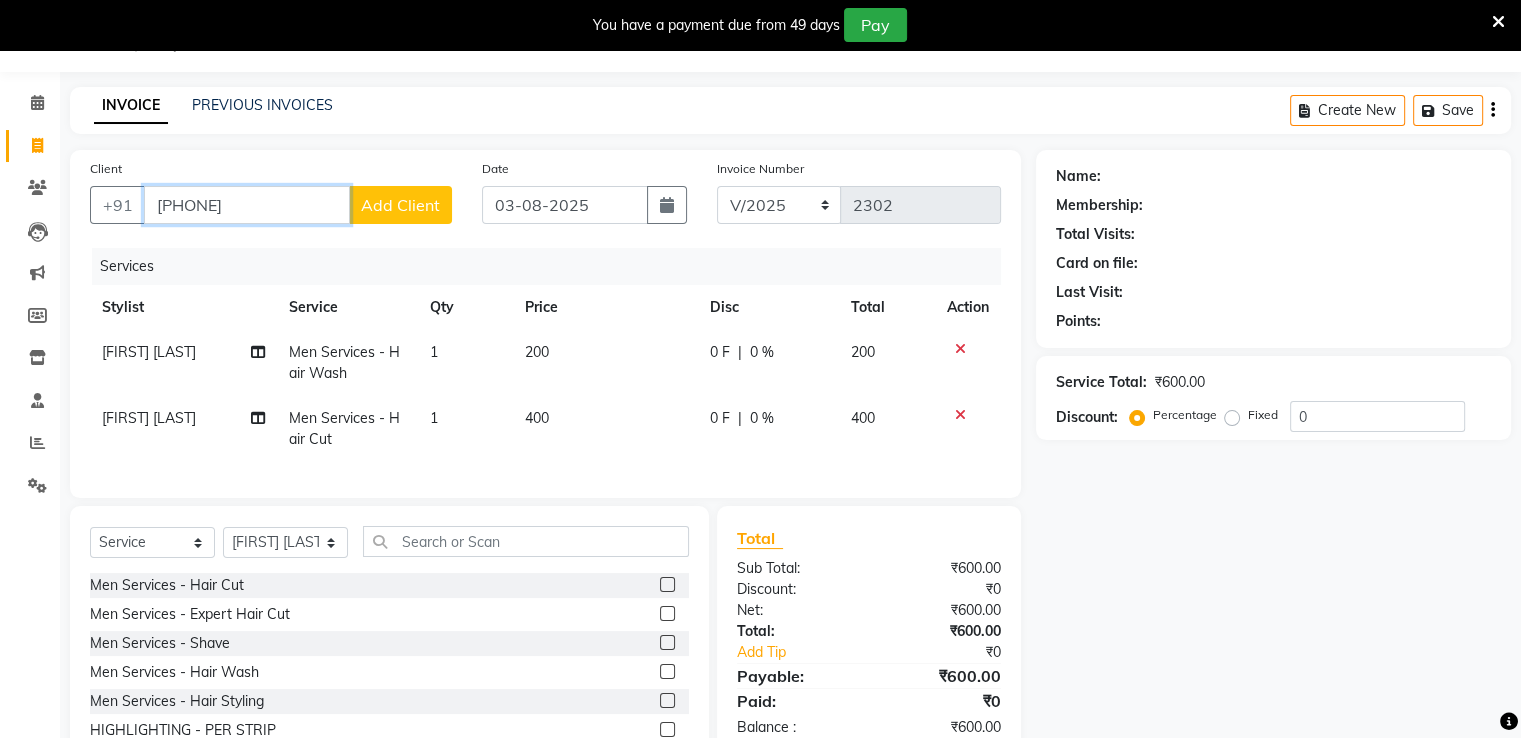 type on "[PHONE]" 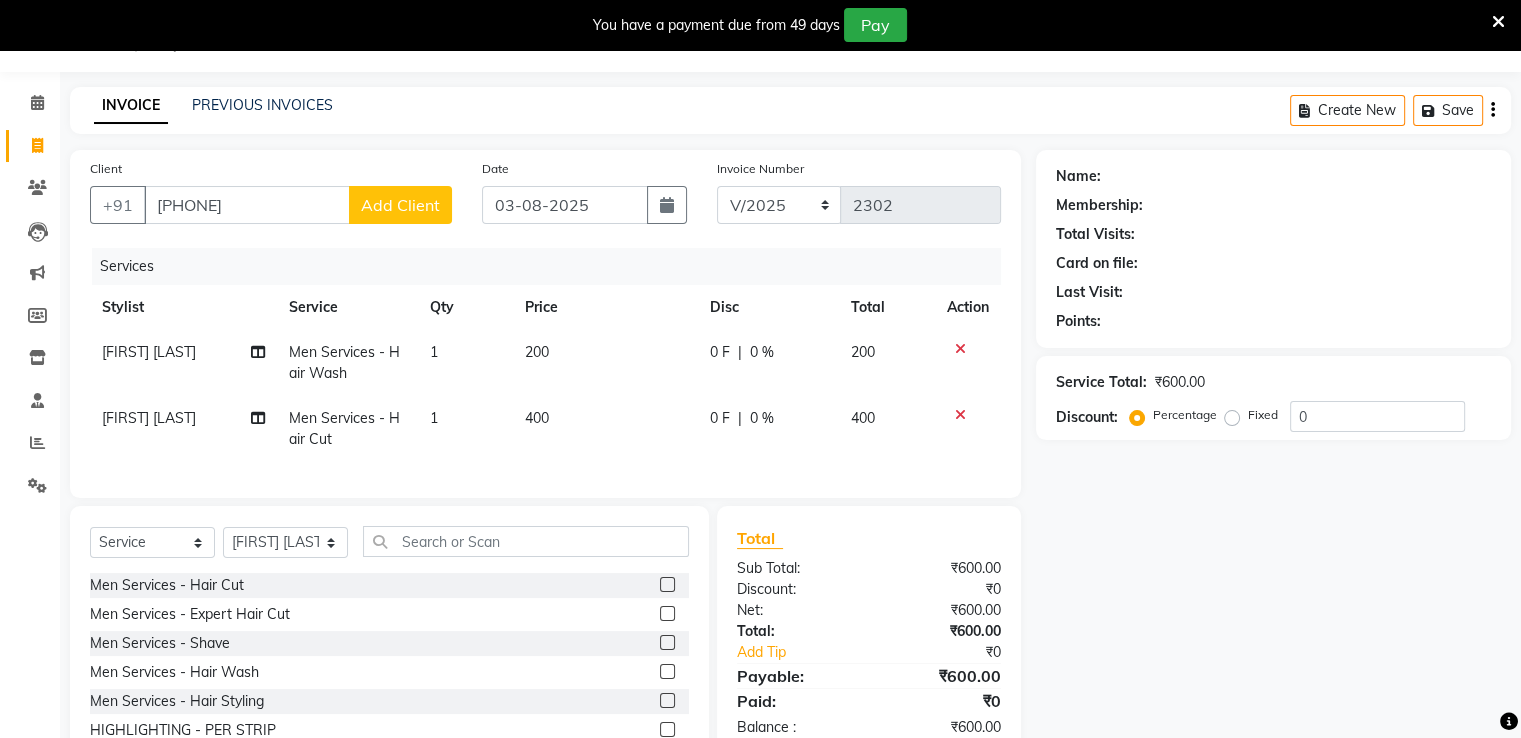 click on "Add Client" 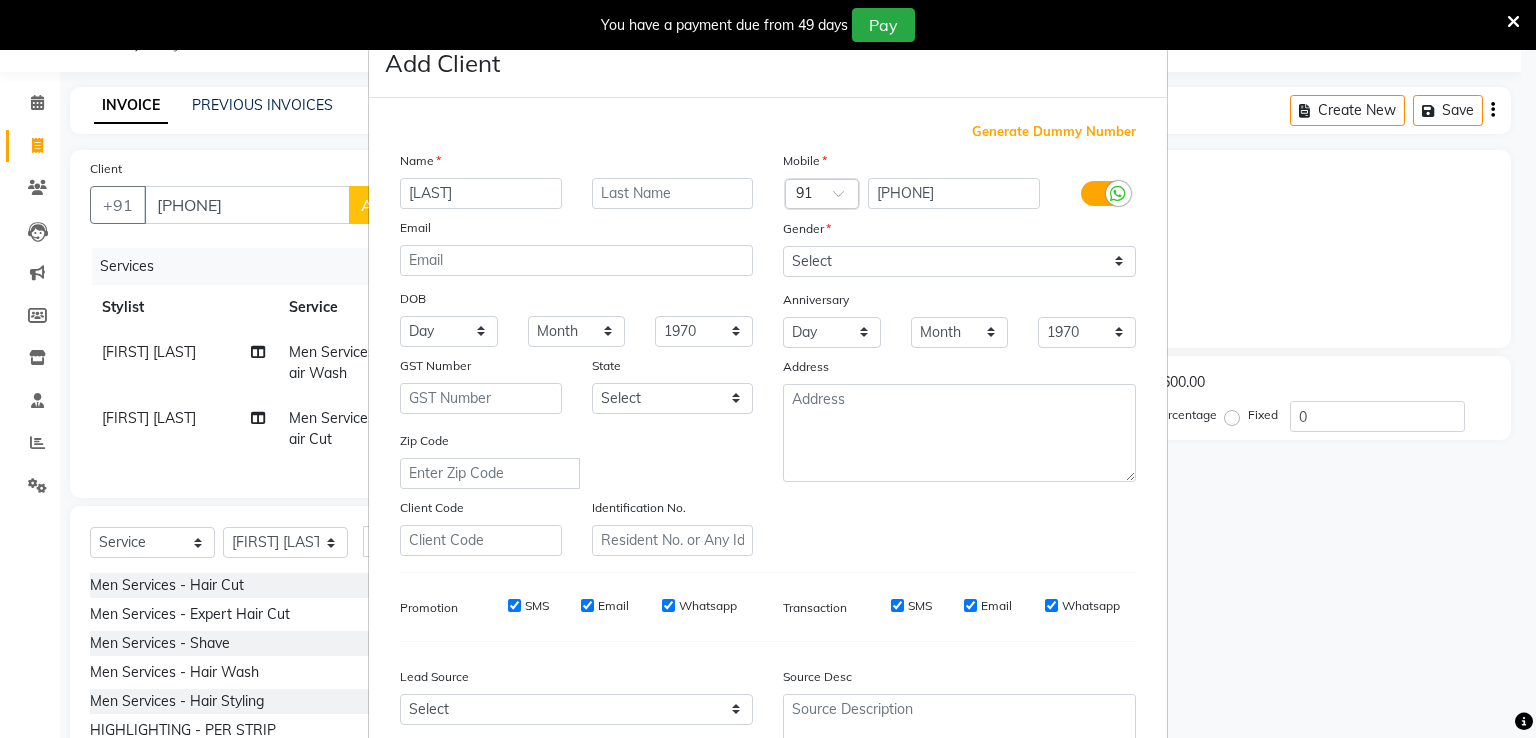 type on "[LAST]" 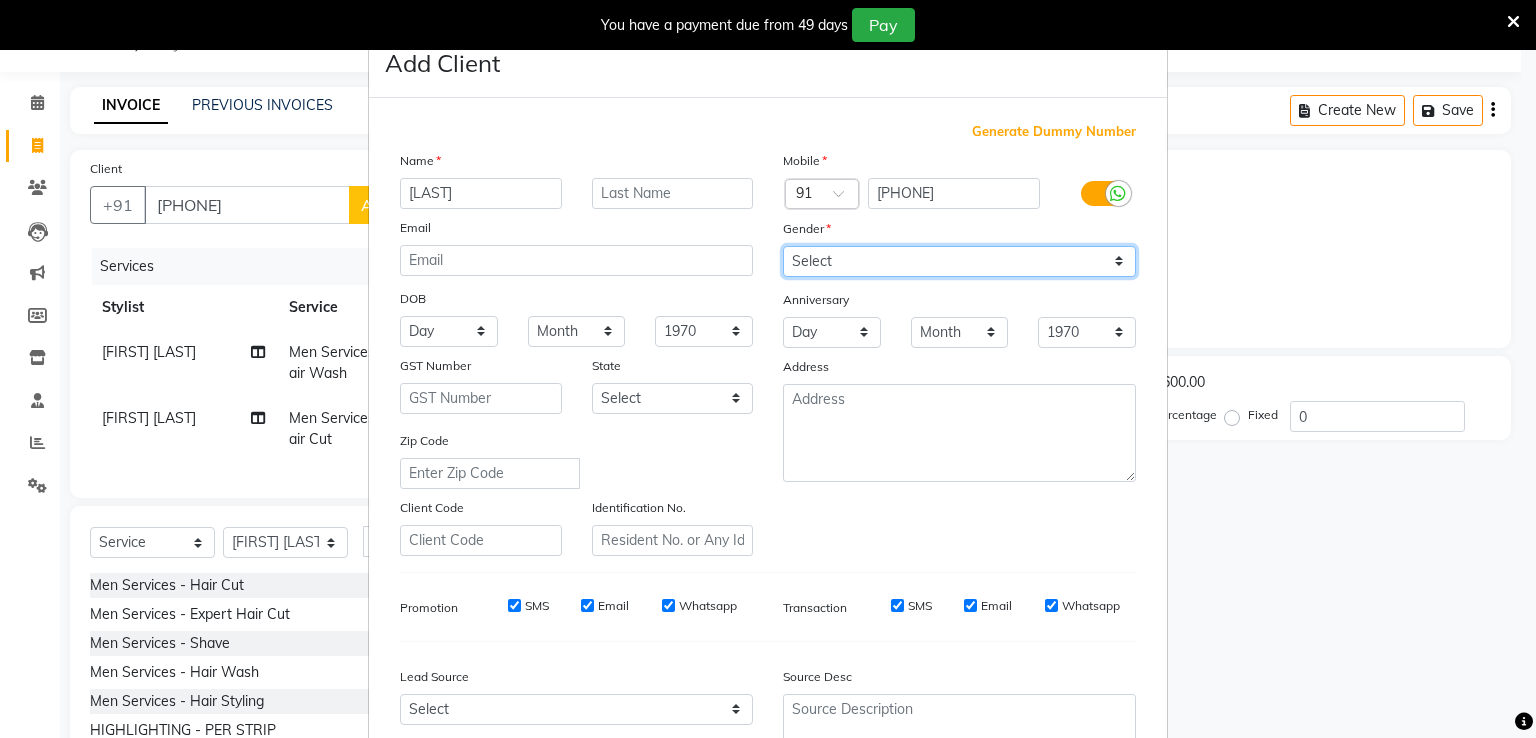 click on "Select Male Female Other Prefer Not To Say" at bounding box center [959, 261] 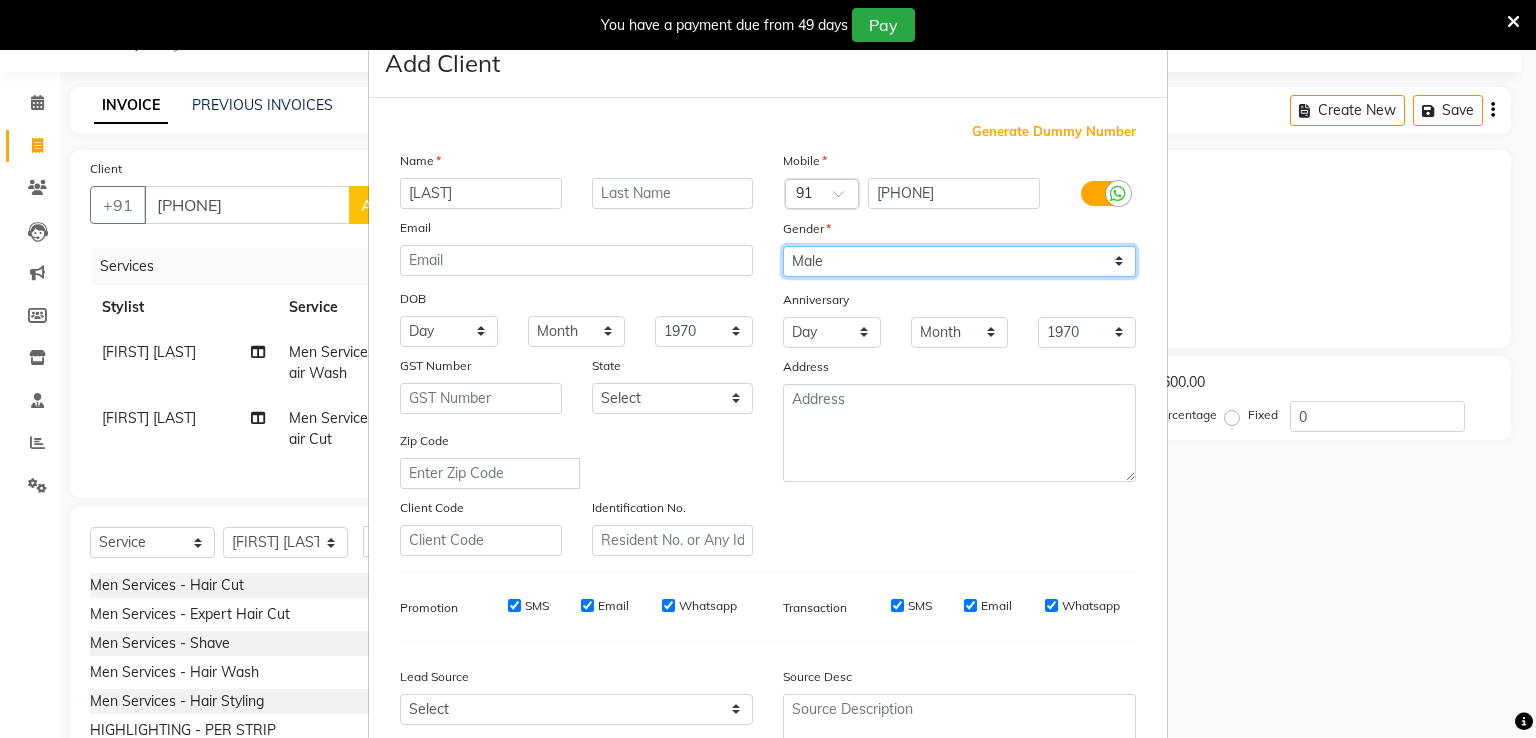 click on "Select Male Female Other Prefer Not To Say" at bounding box center (959, 261) 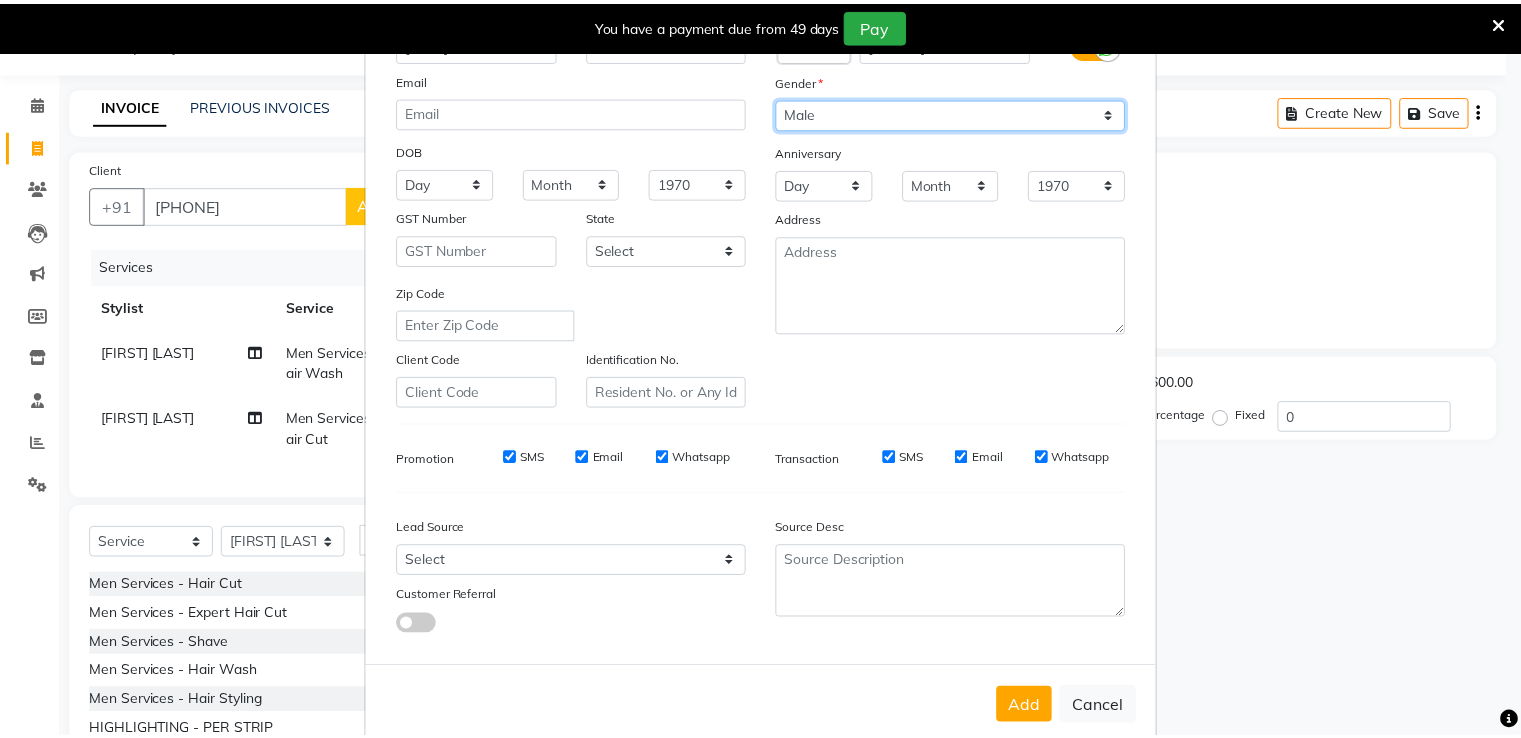 scroll, scrollTop: 195, scrollLeft: 0, axis: vertical 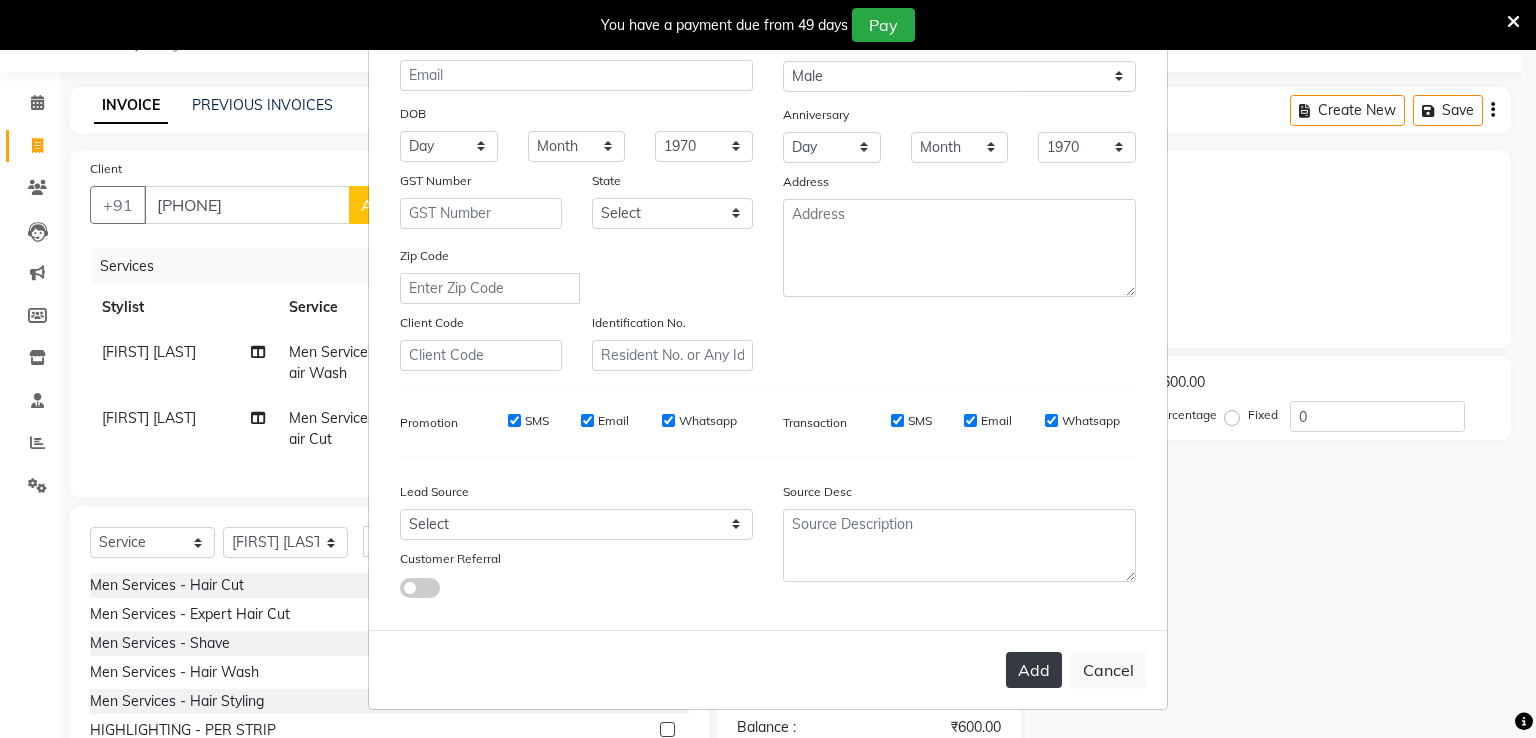 click on "Add" at bounding box center [1034, 670] 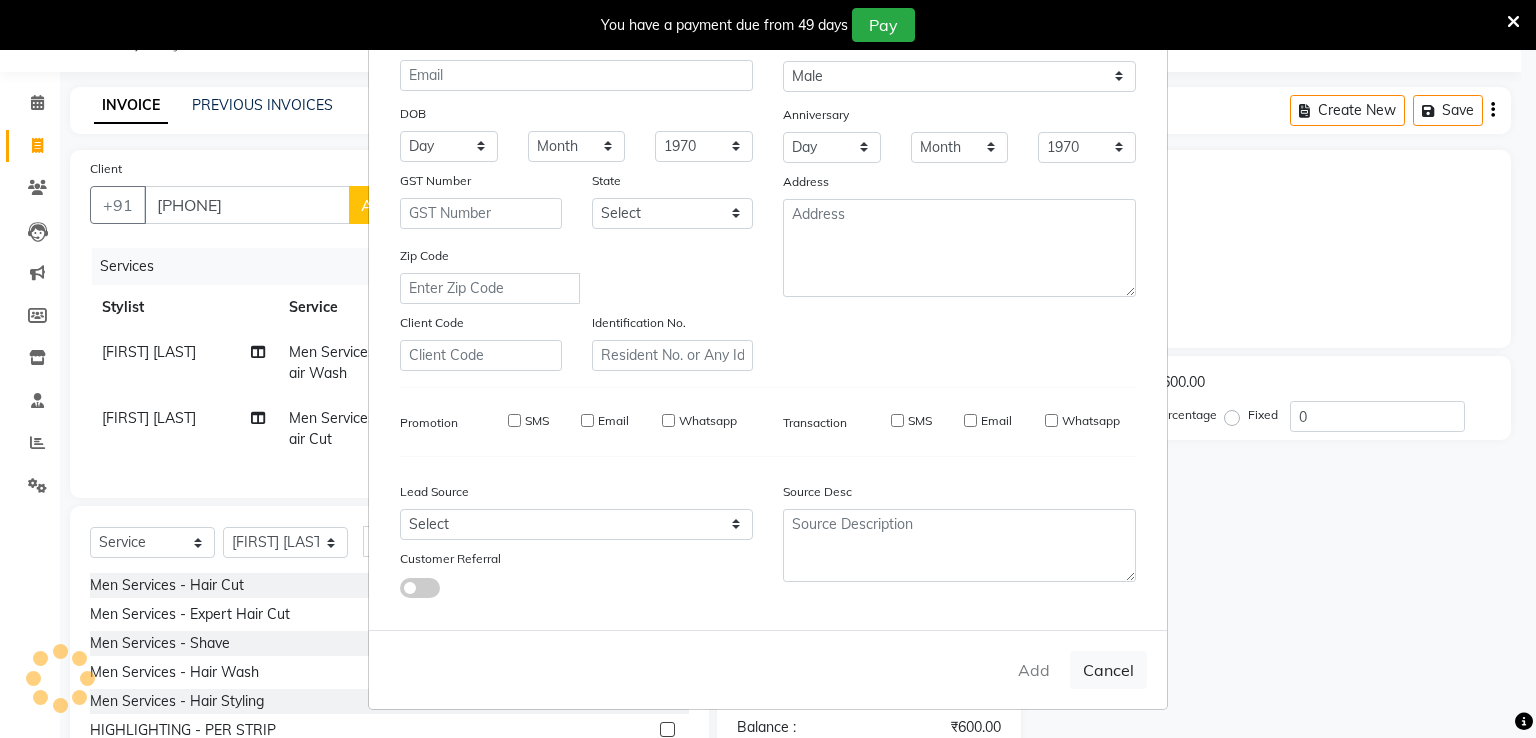 type 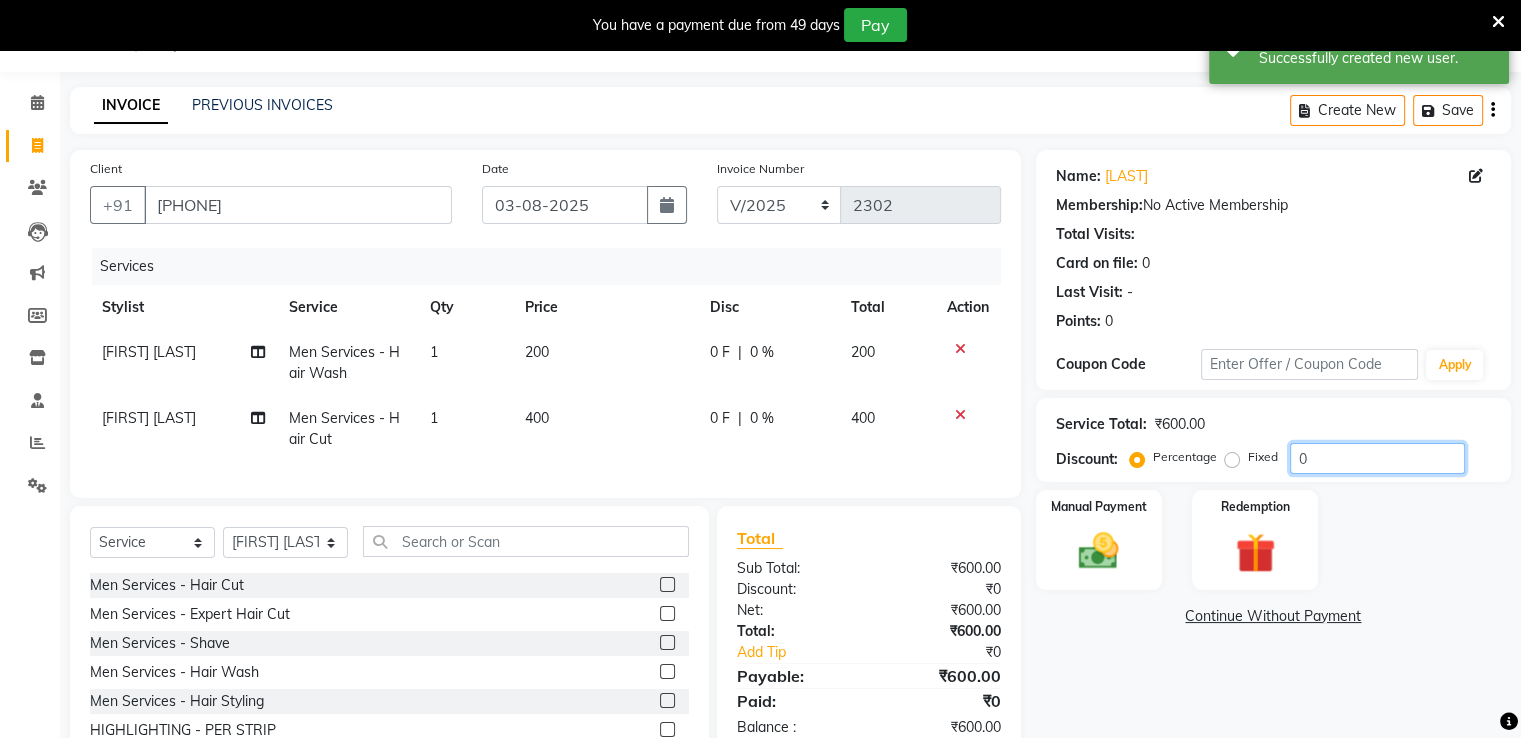 click on "0" 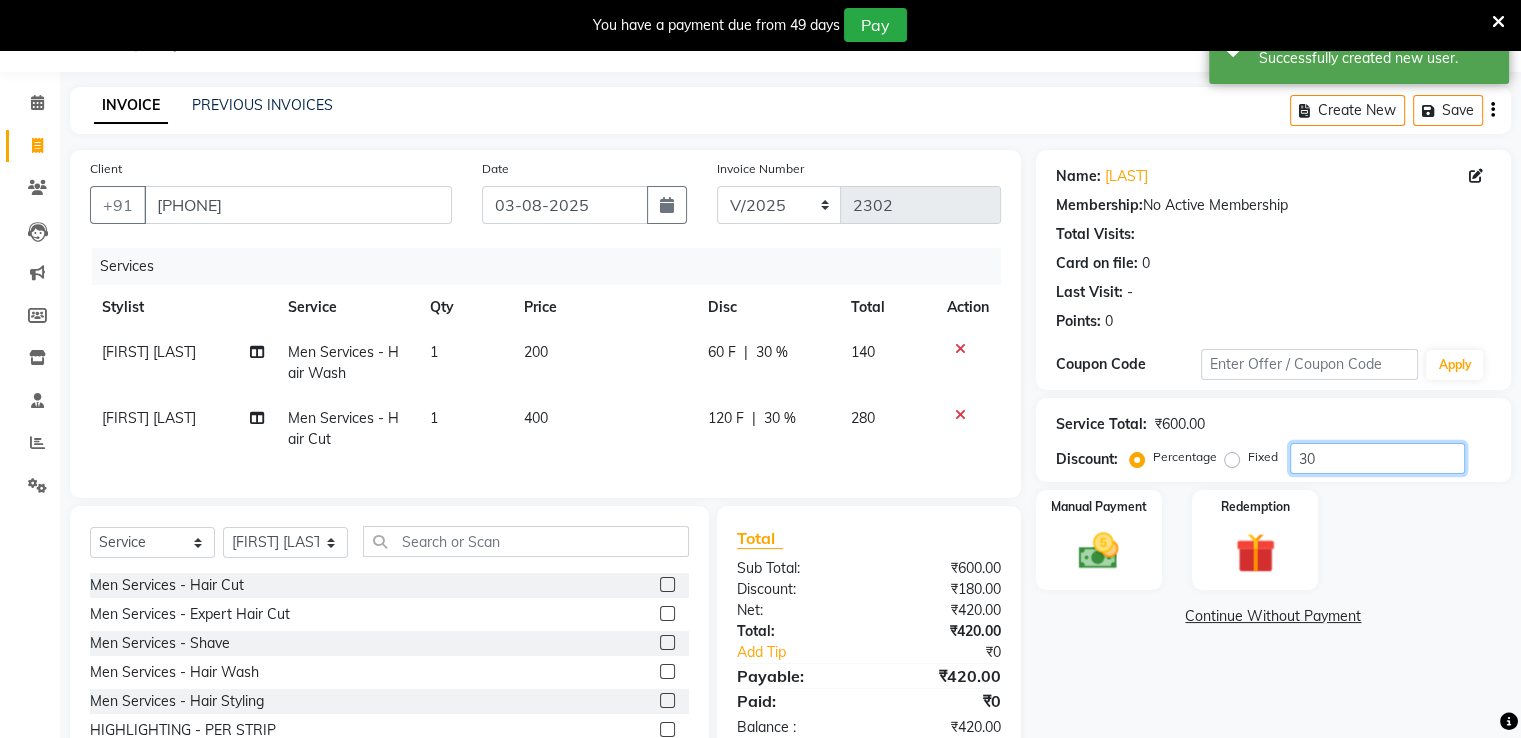 type on "3" 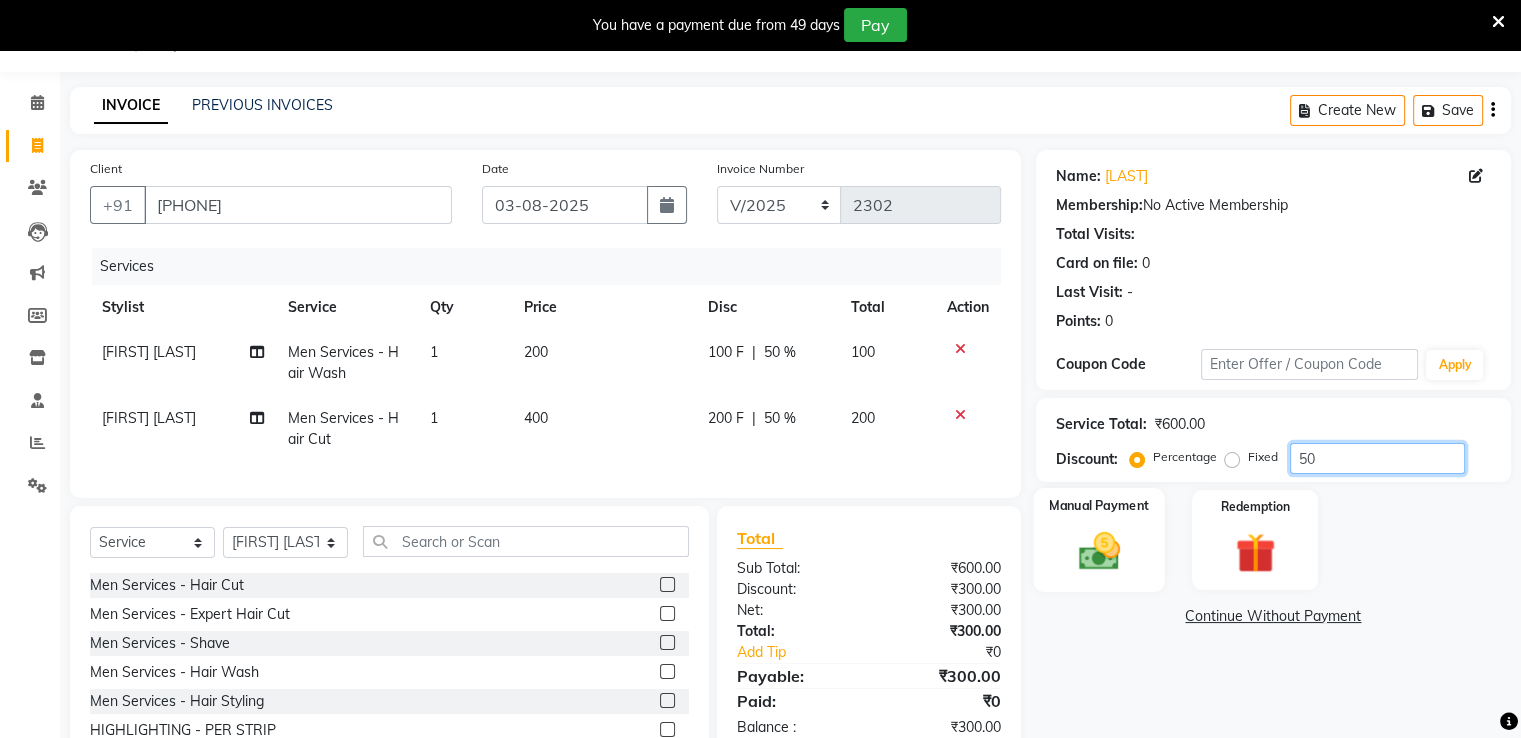 type on "50" 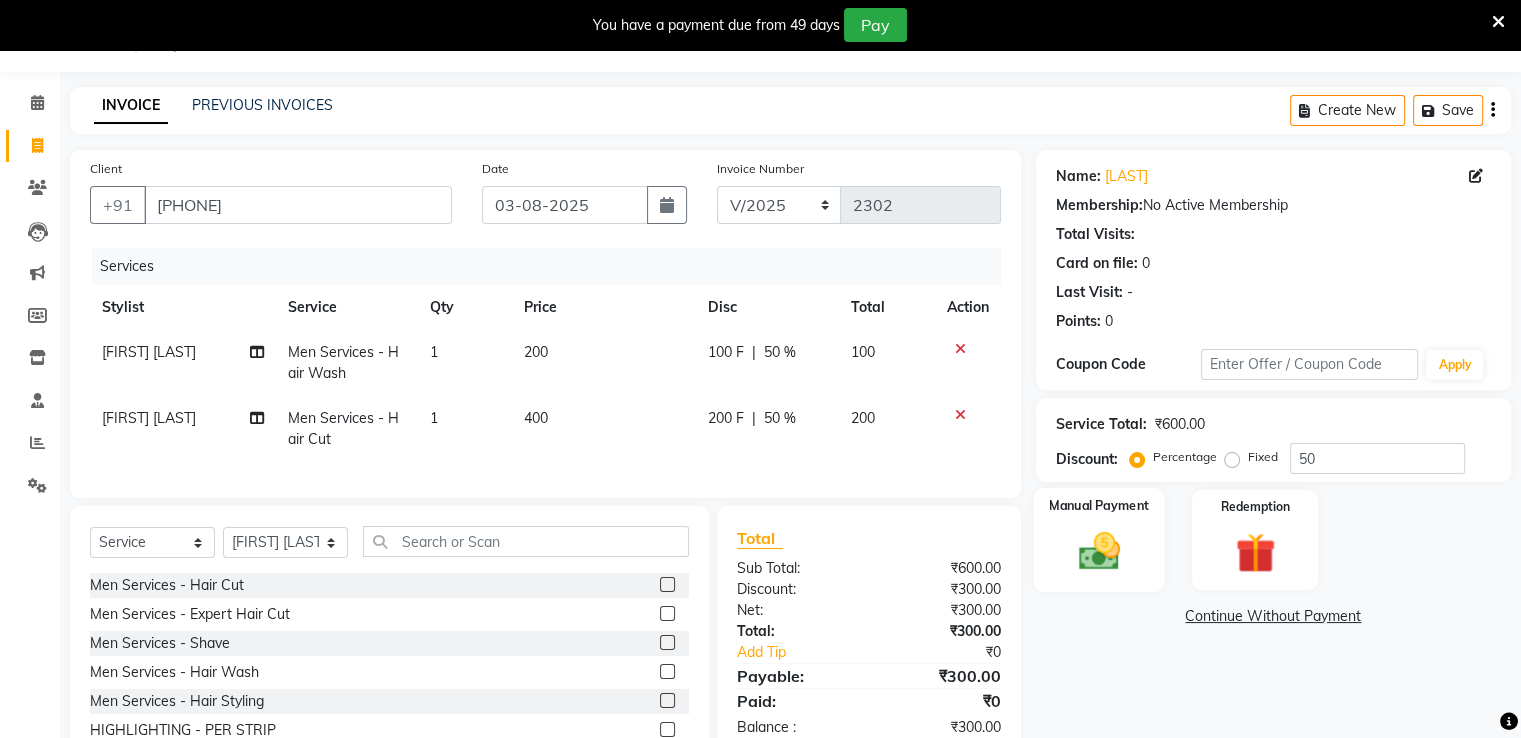 click 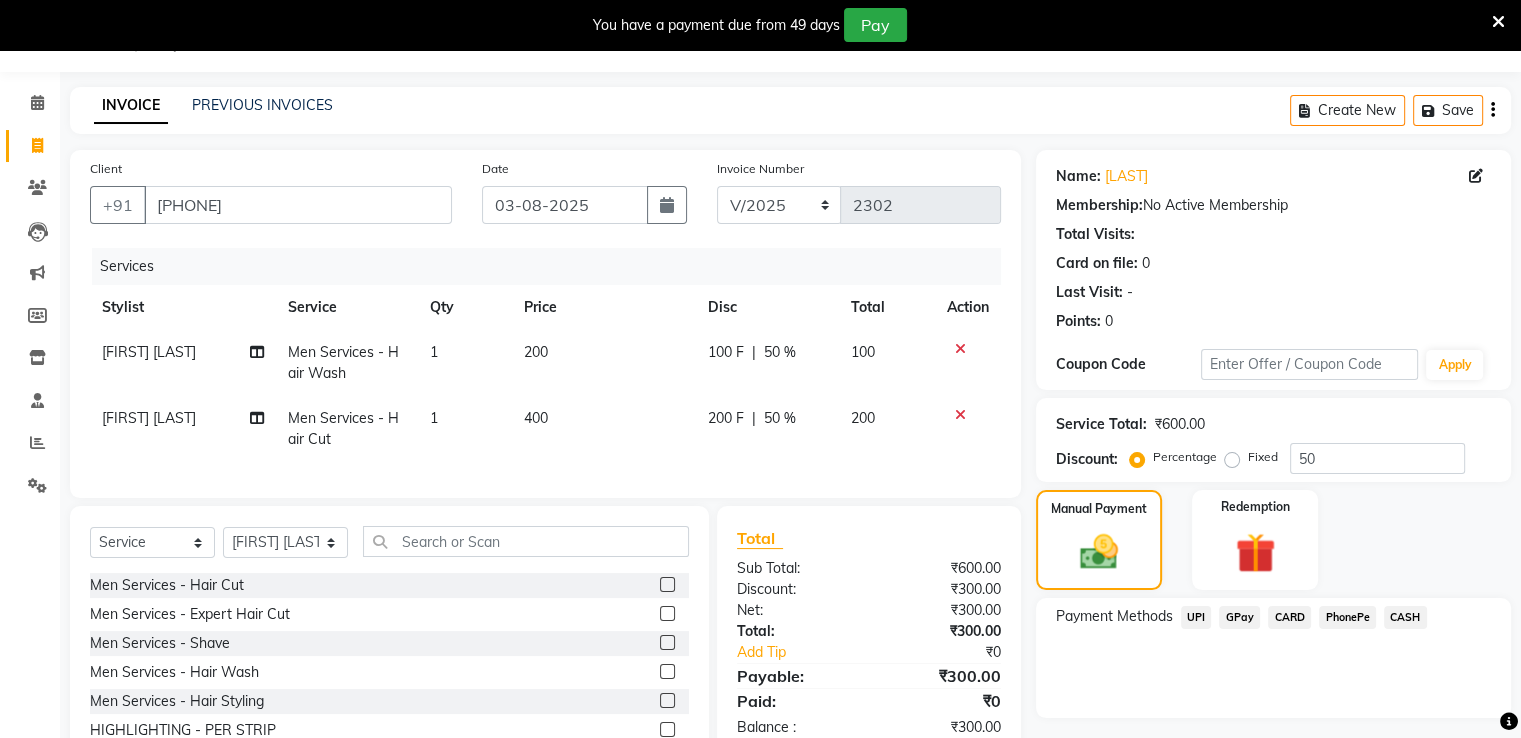 click on "GPay" 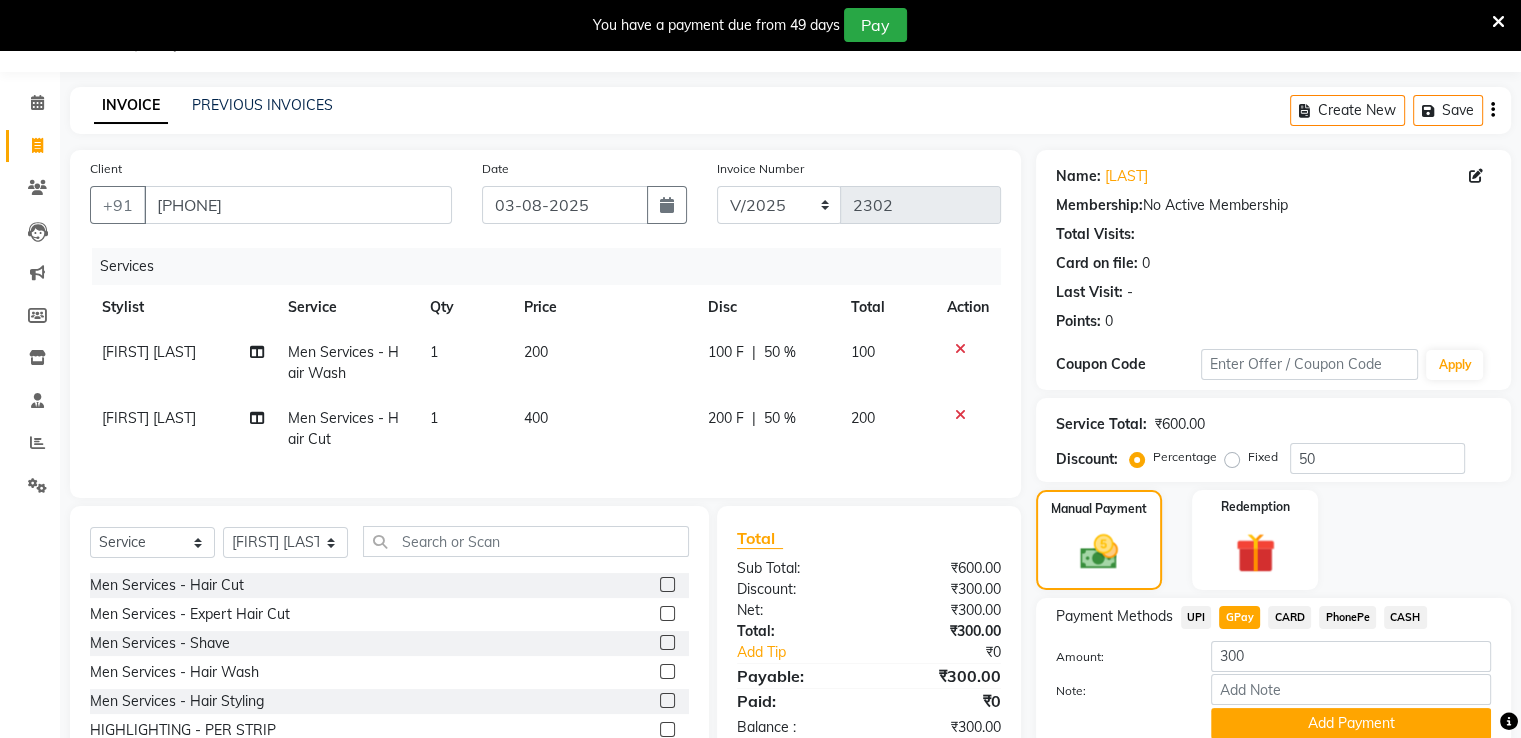 scroll, scrollTop: 159, scrollLeft: 0, axis: vertical 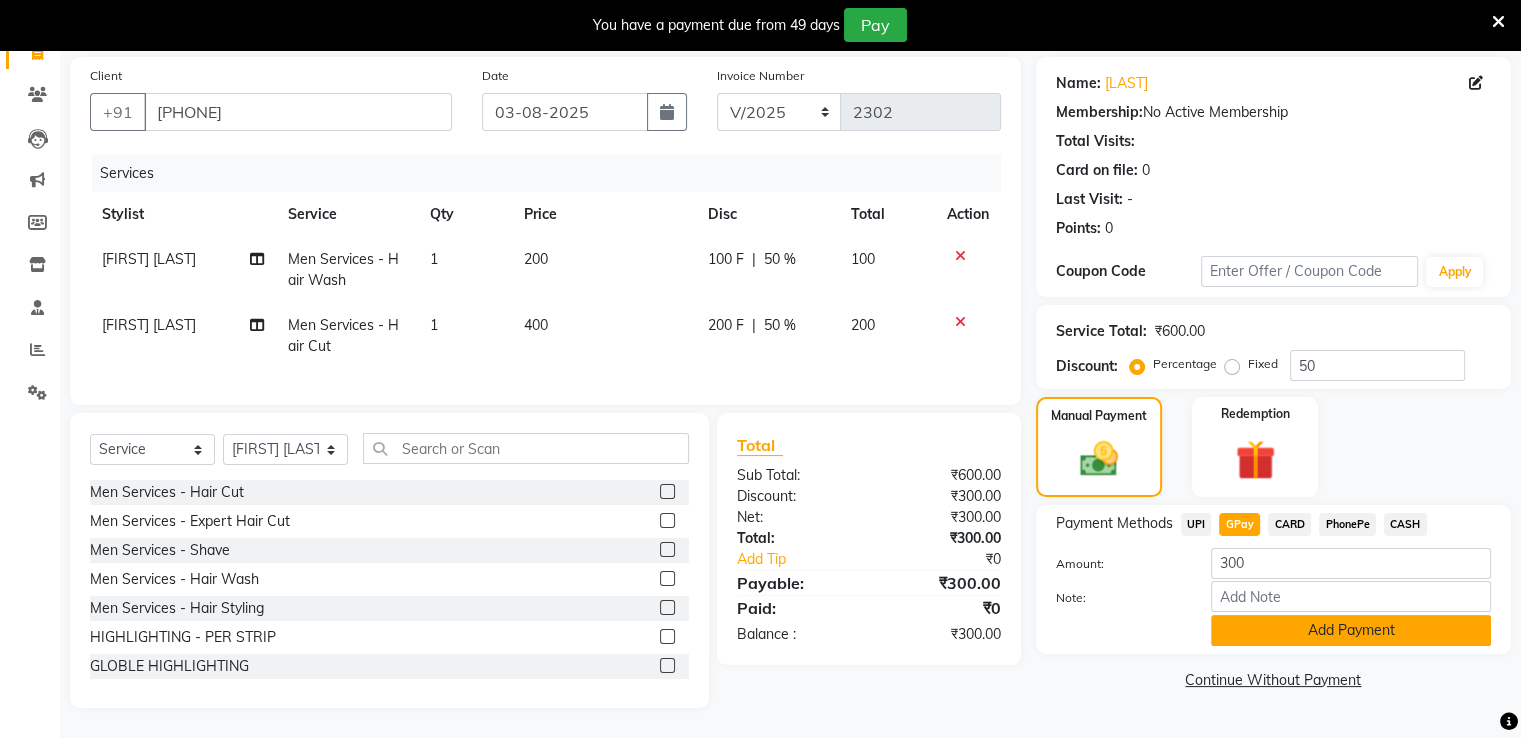 click on "Add Payment" 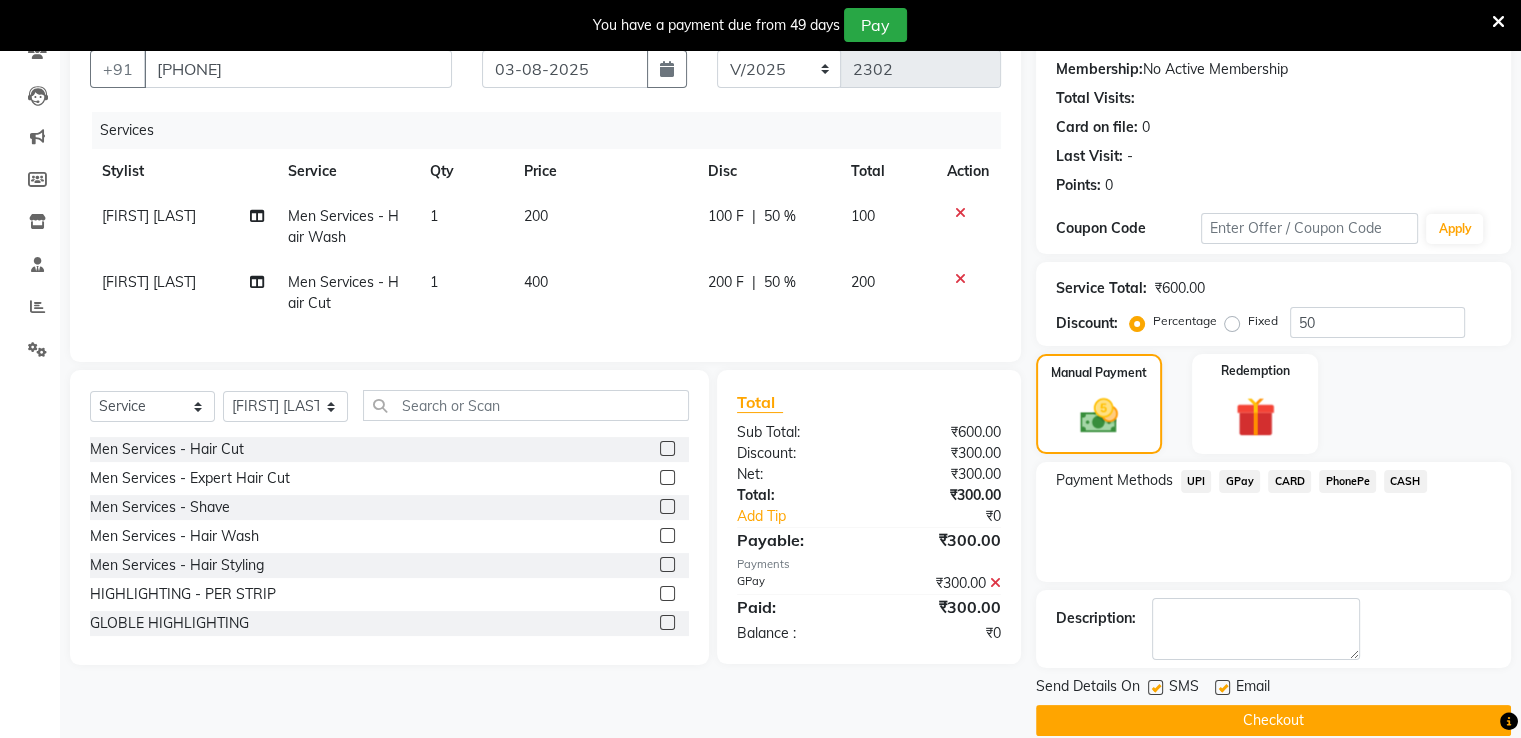 scroll, scrollTop: 212, scrollLeft: 0, axis: vertical 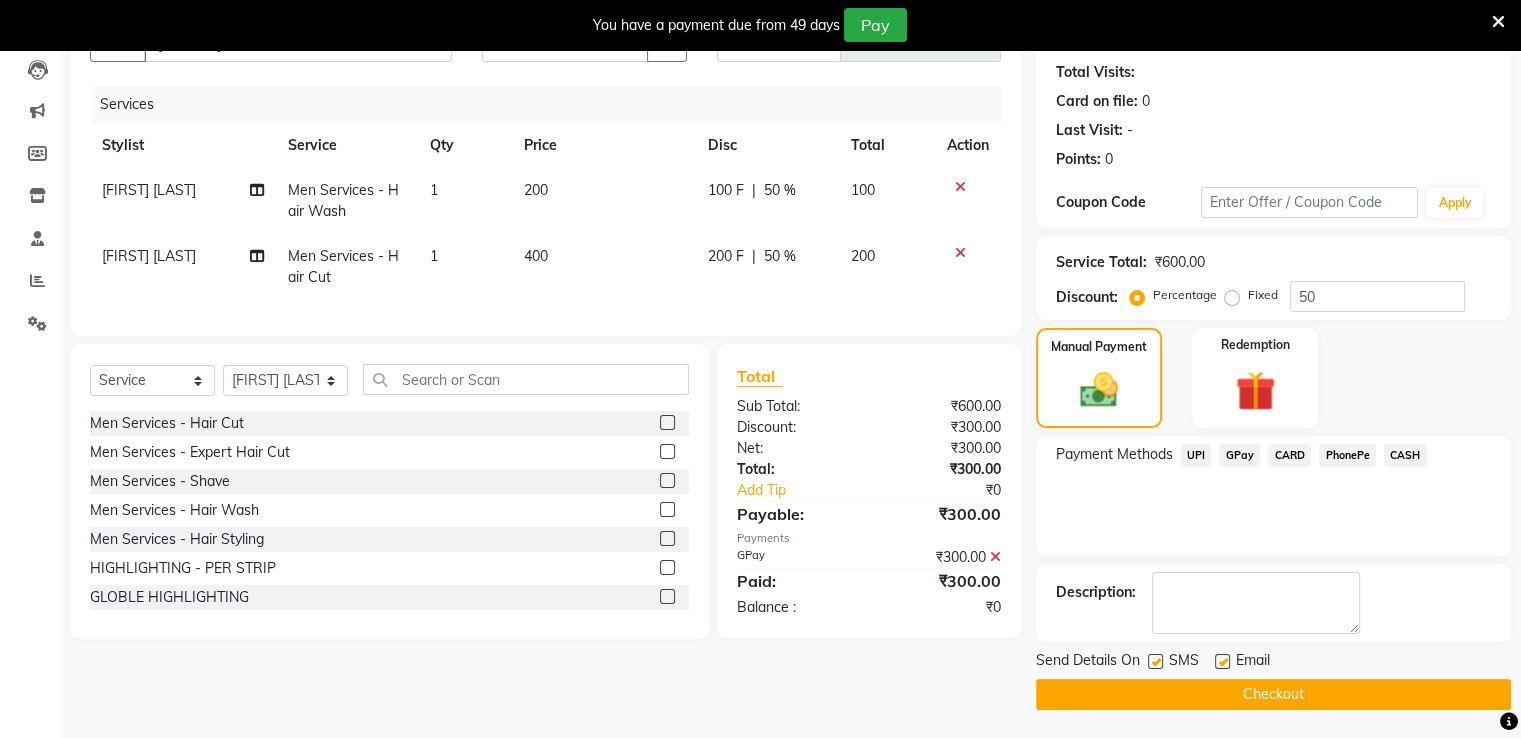click 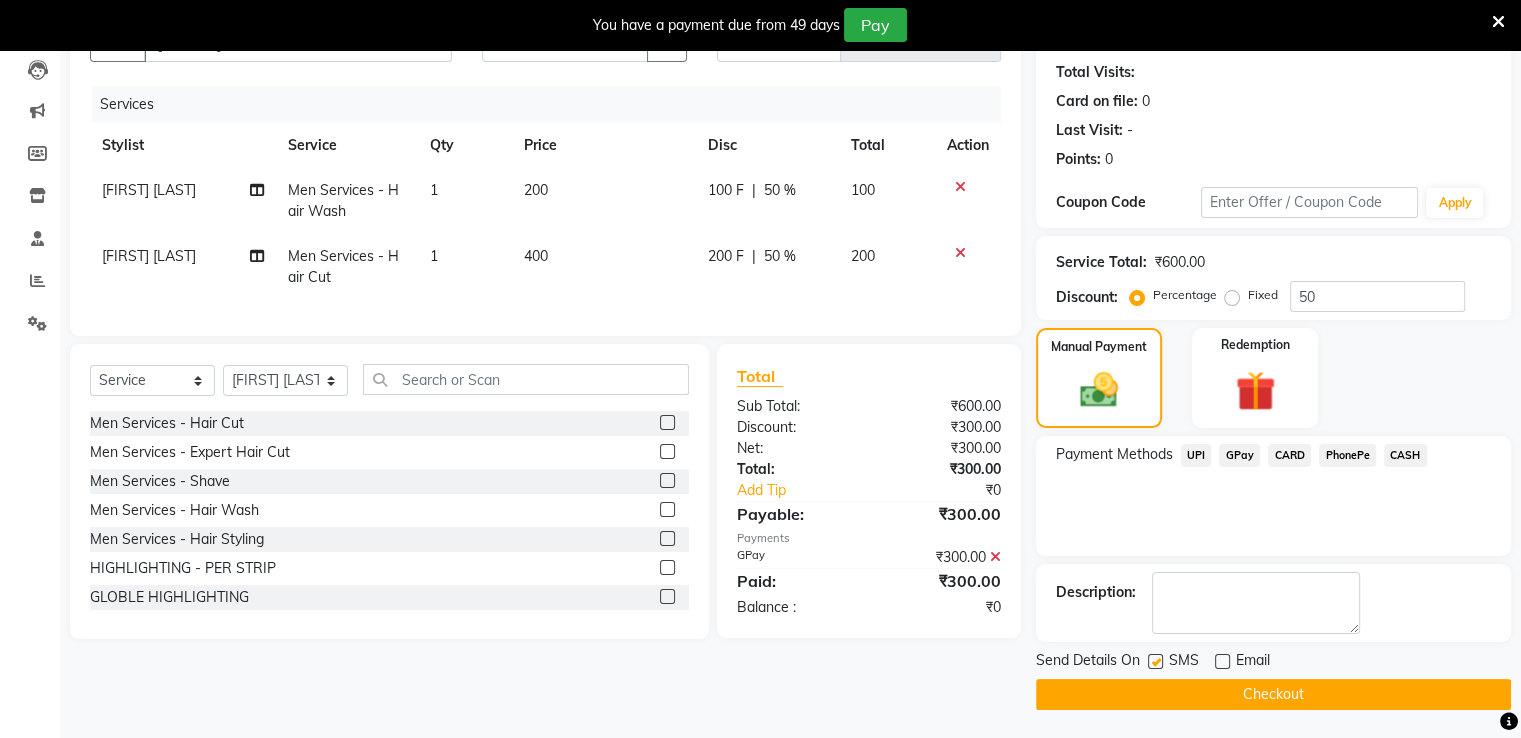 click 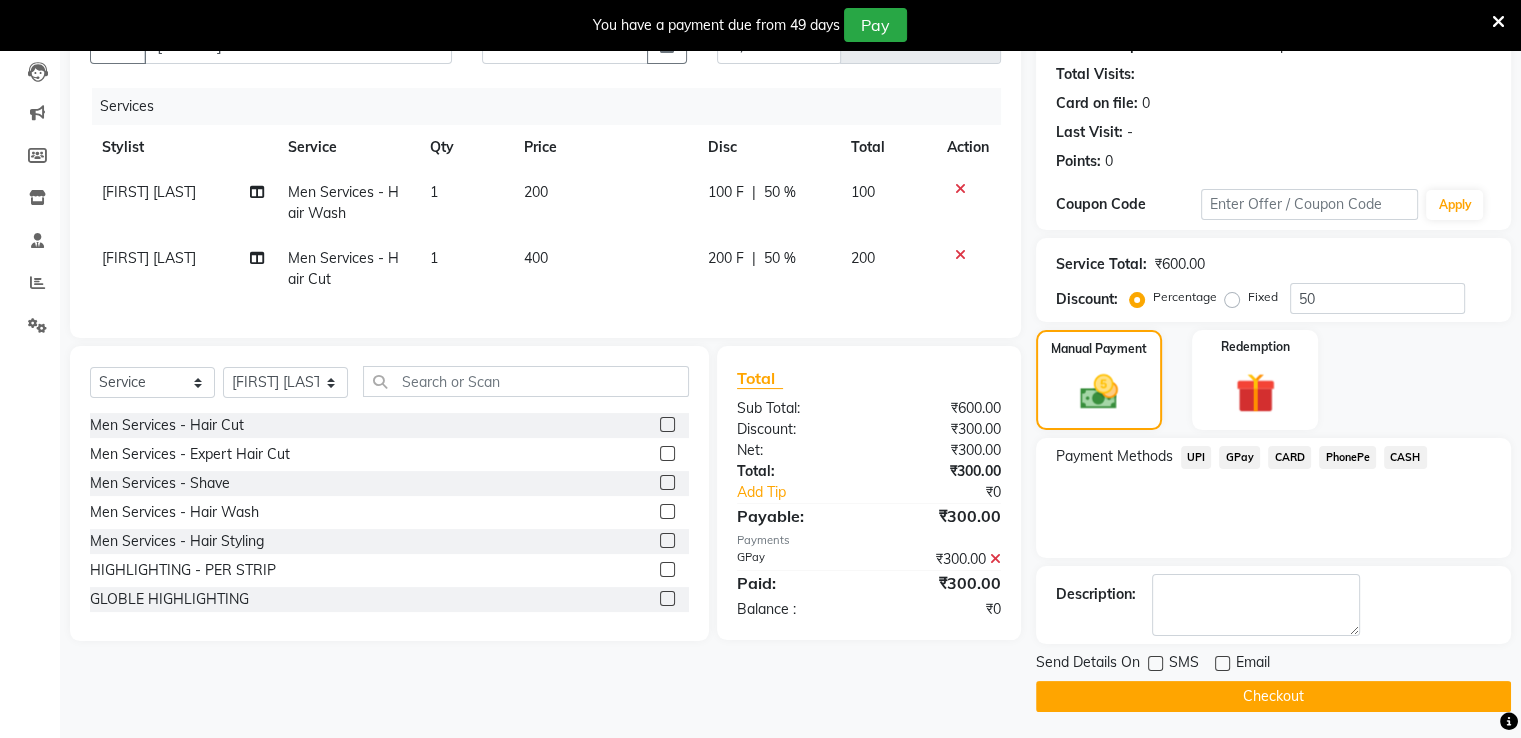 scroll, scrollTop: 212, scrollLeft: 0, axis: vertical 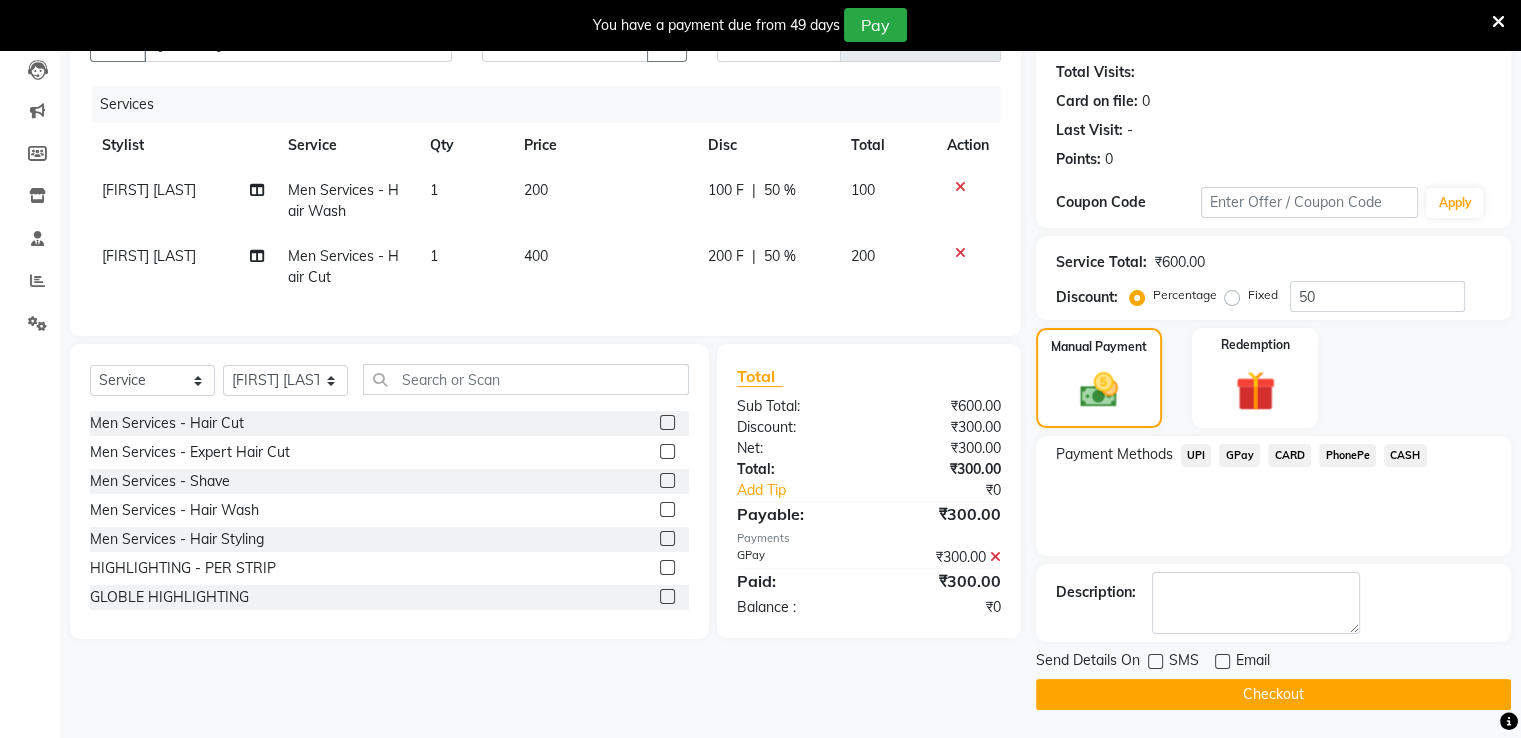 click on "Checkout" 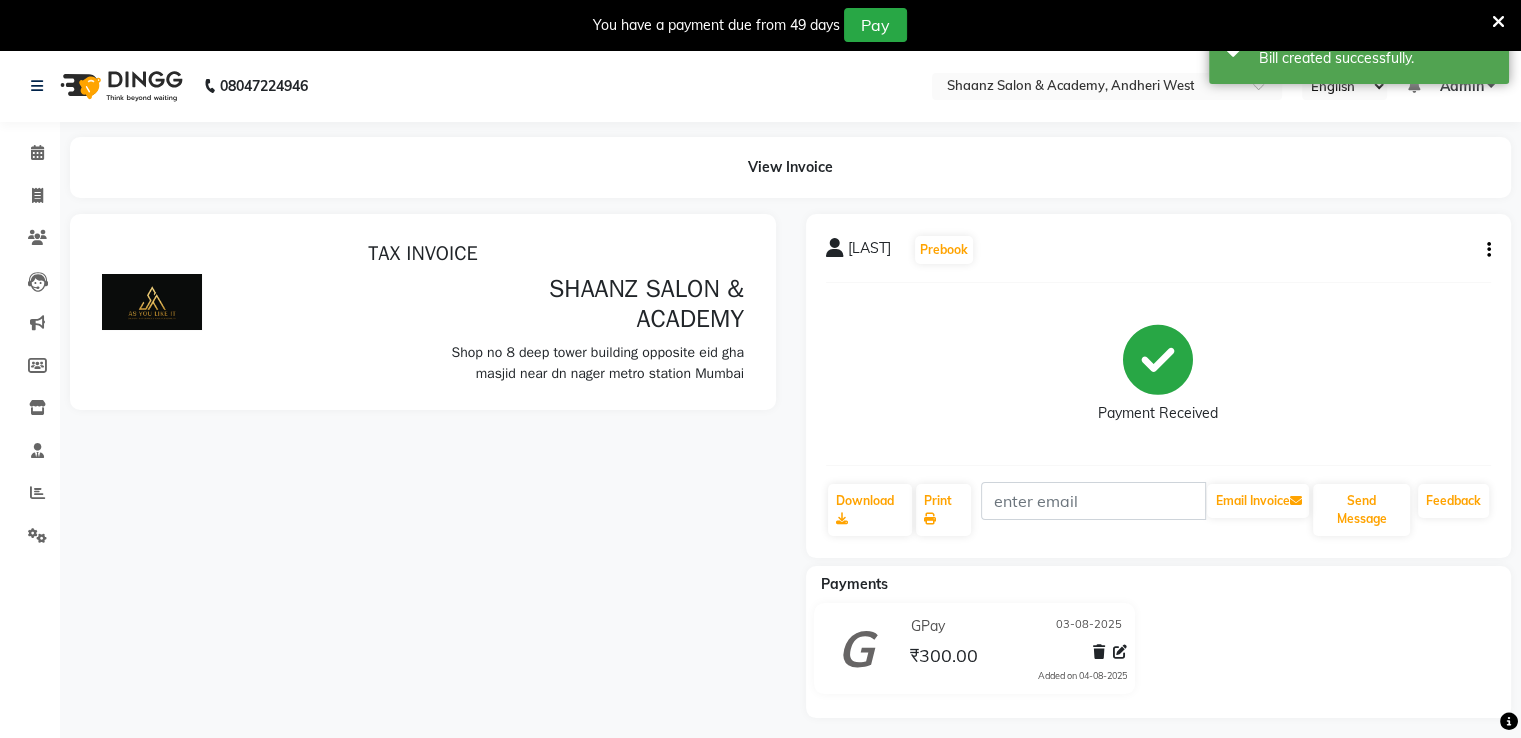 scroll, scrollTop: 0, scrollLeft: 0, axis: both 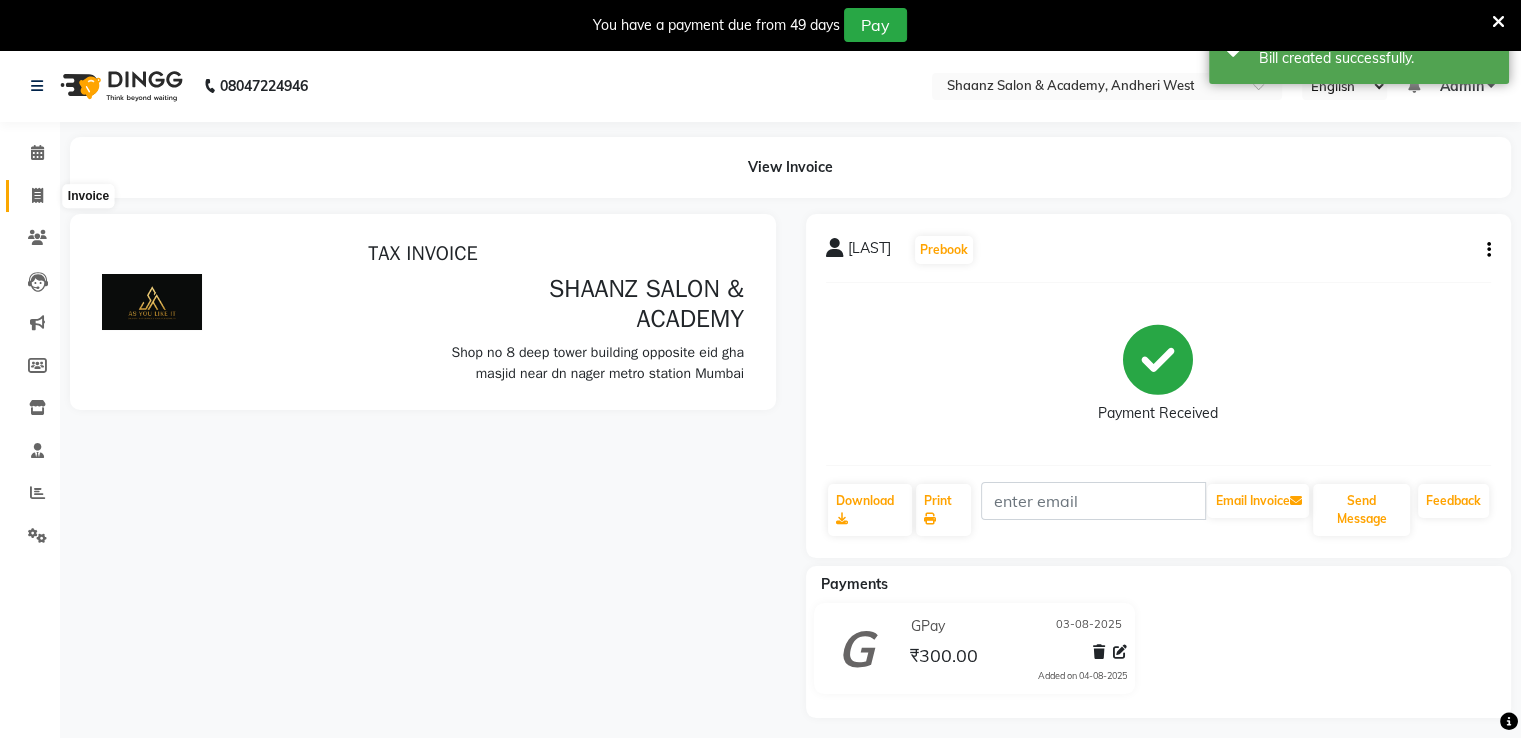 click 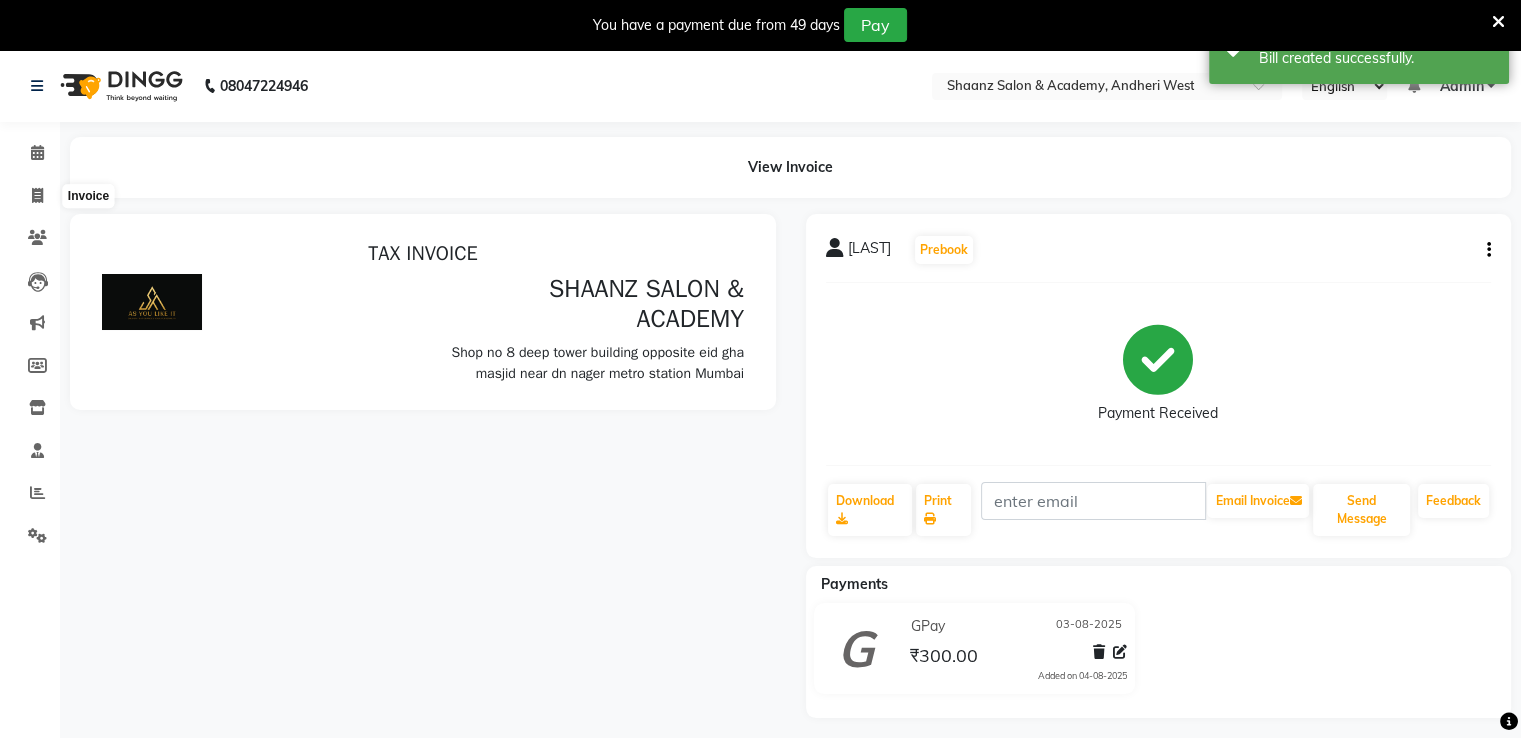 select on "service" 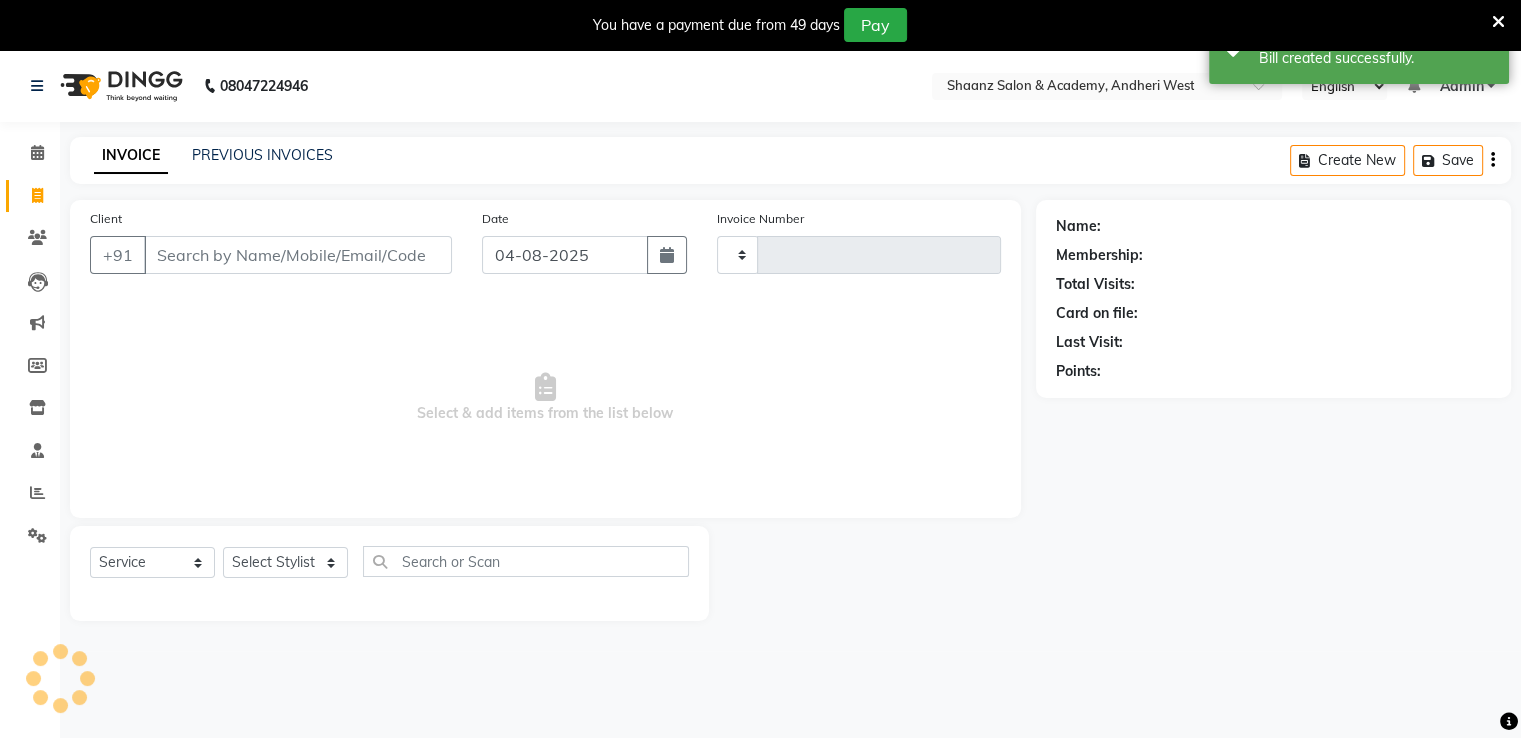 scroll, scrollTop: 50, scrollLeft: 0, axis: vertical 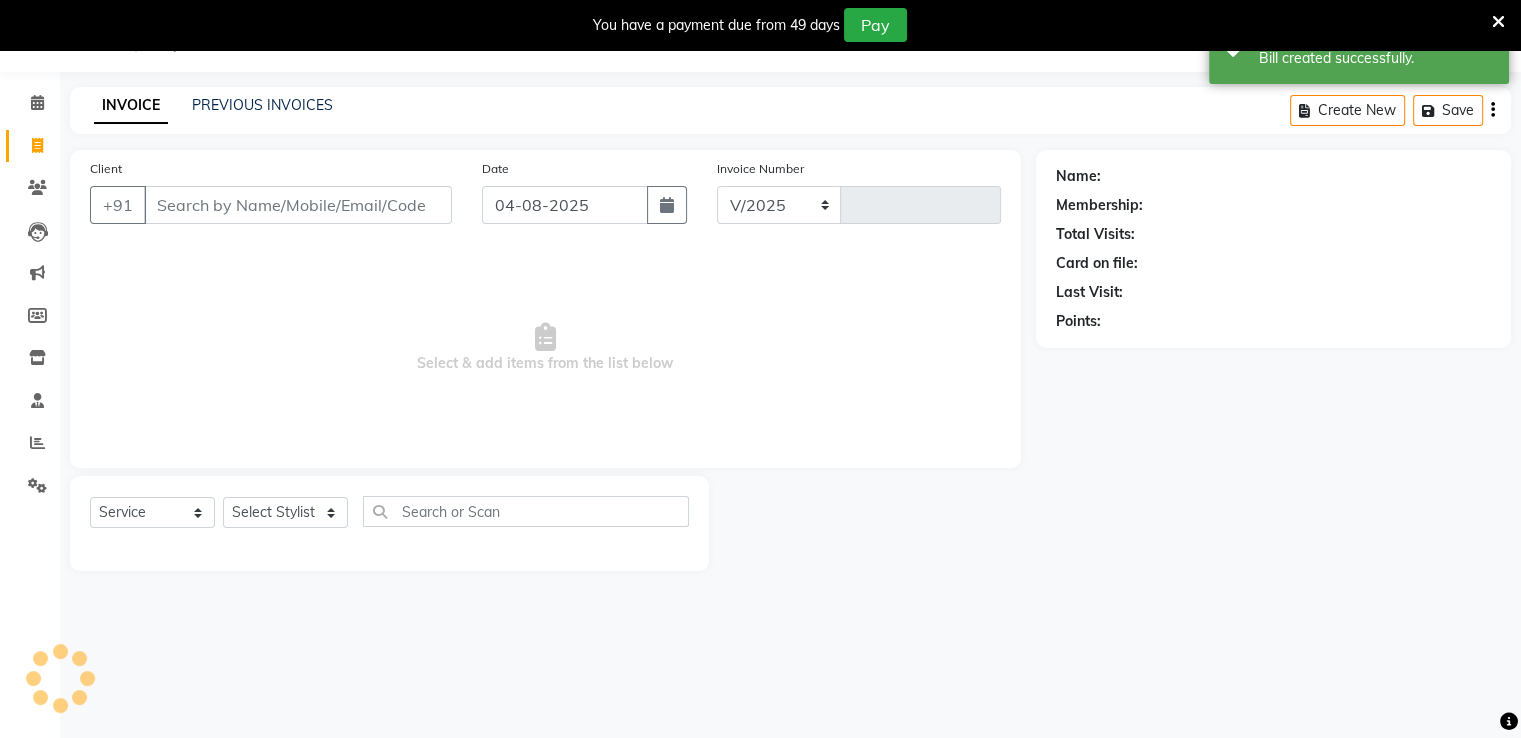 select on "6360" 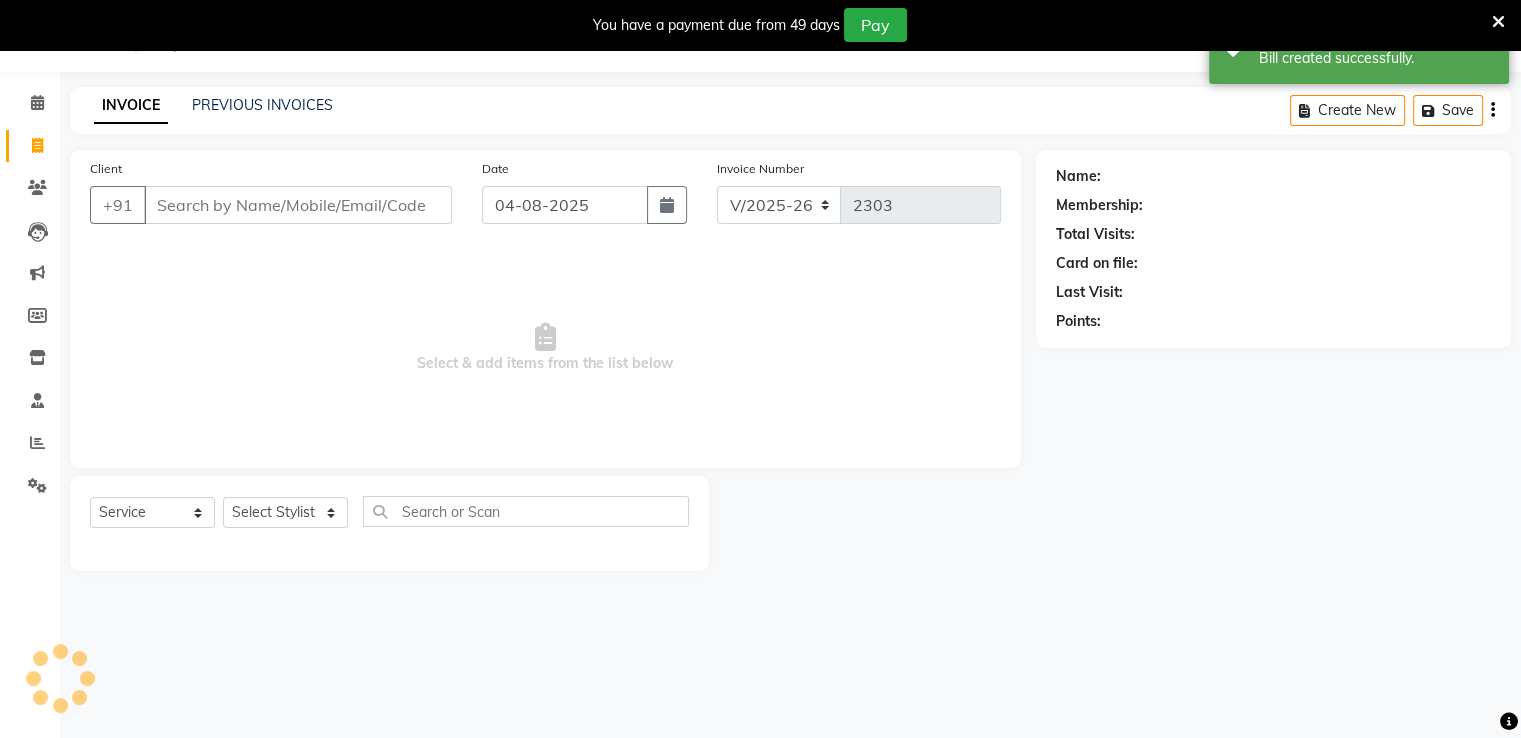 click on "Client" at bounding box center [298, 205] 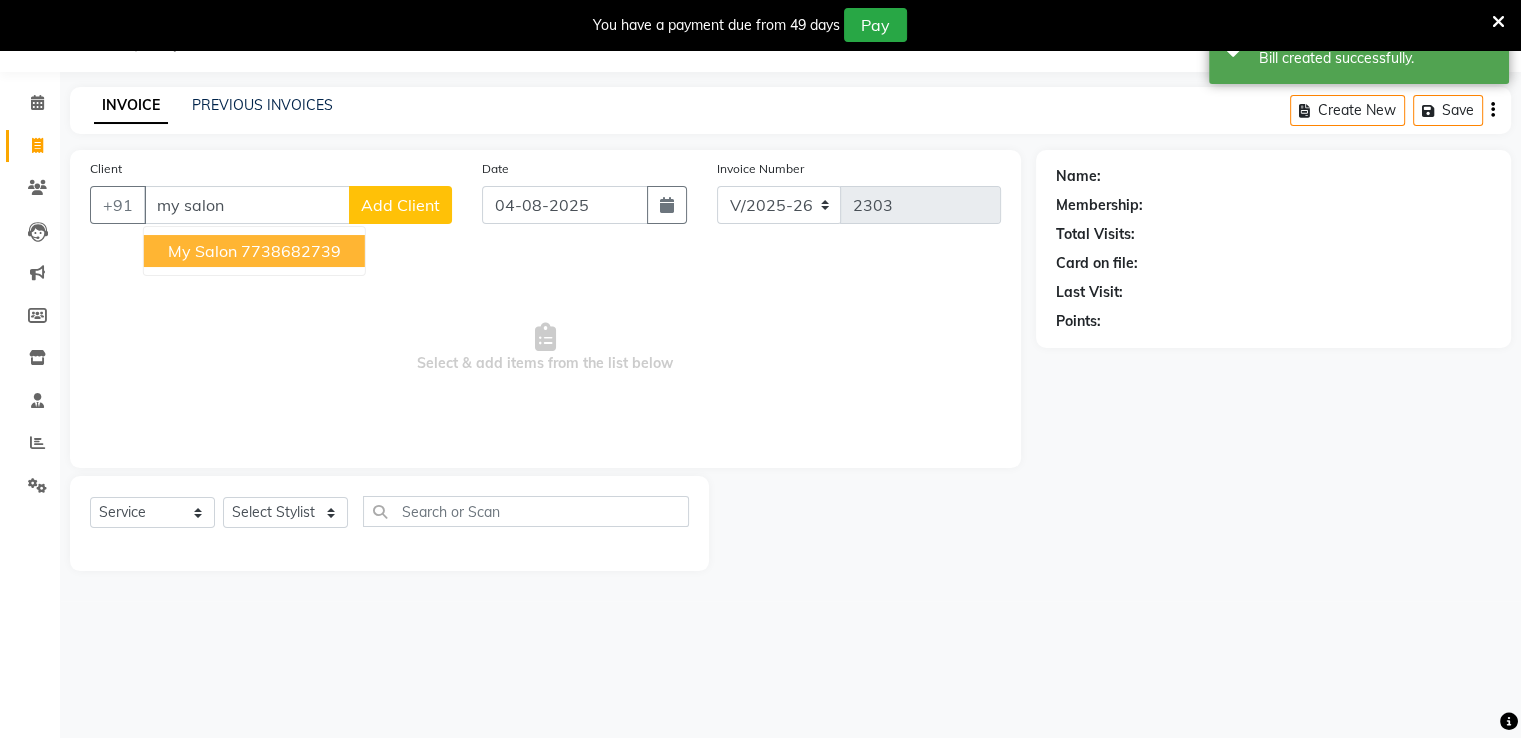 click on "My Salon" at bounding box center [202, 251] 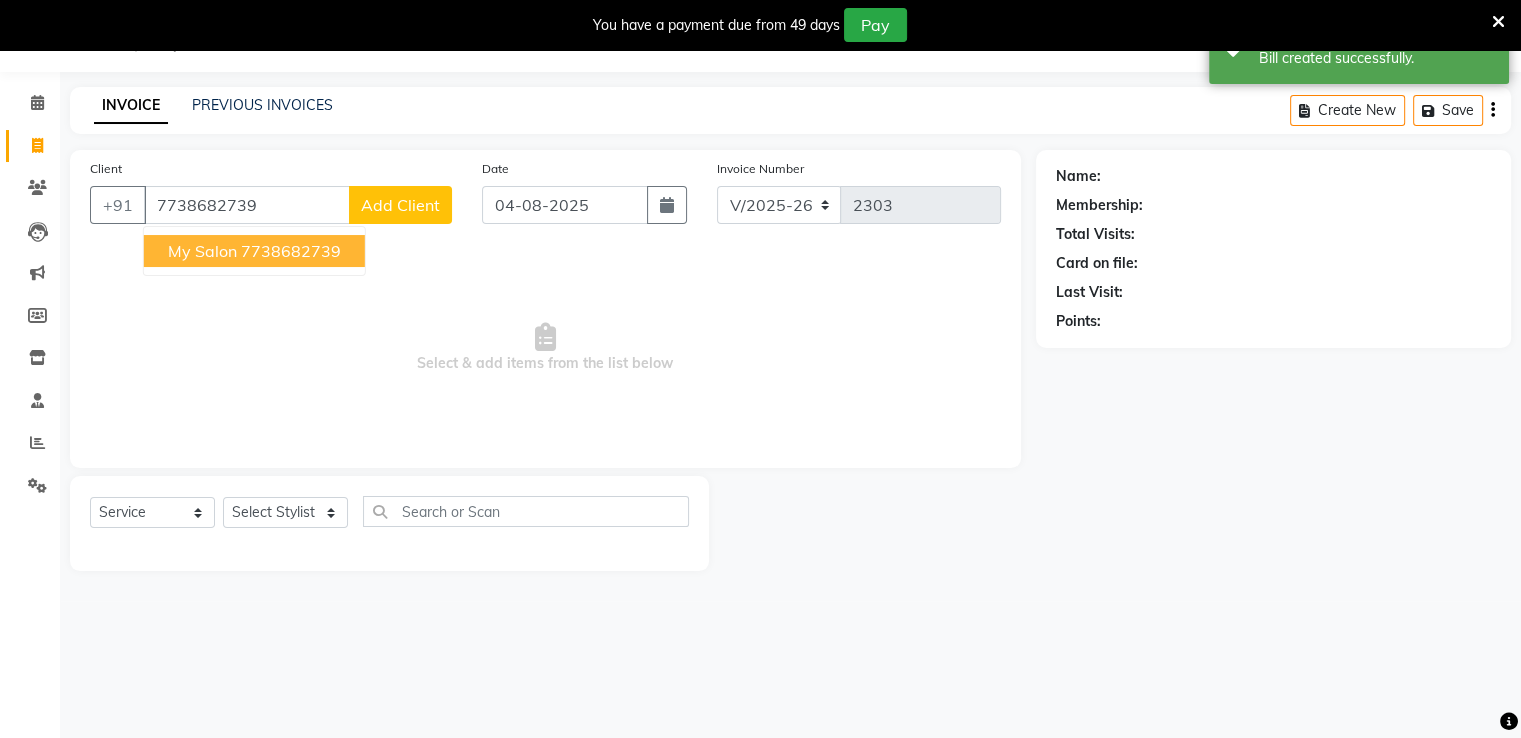 type on "7738682739" 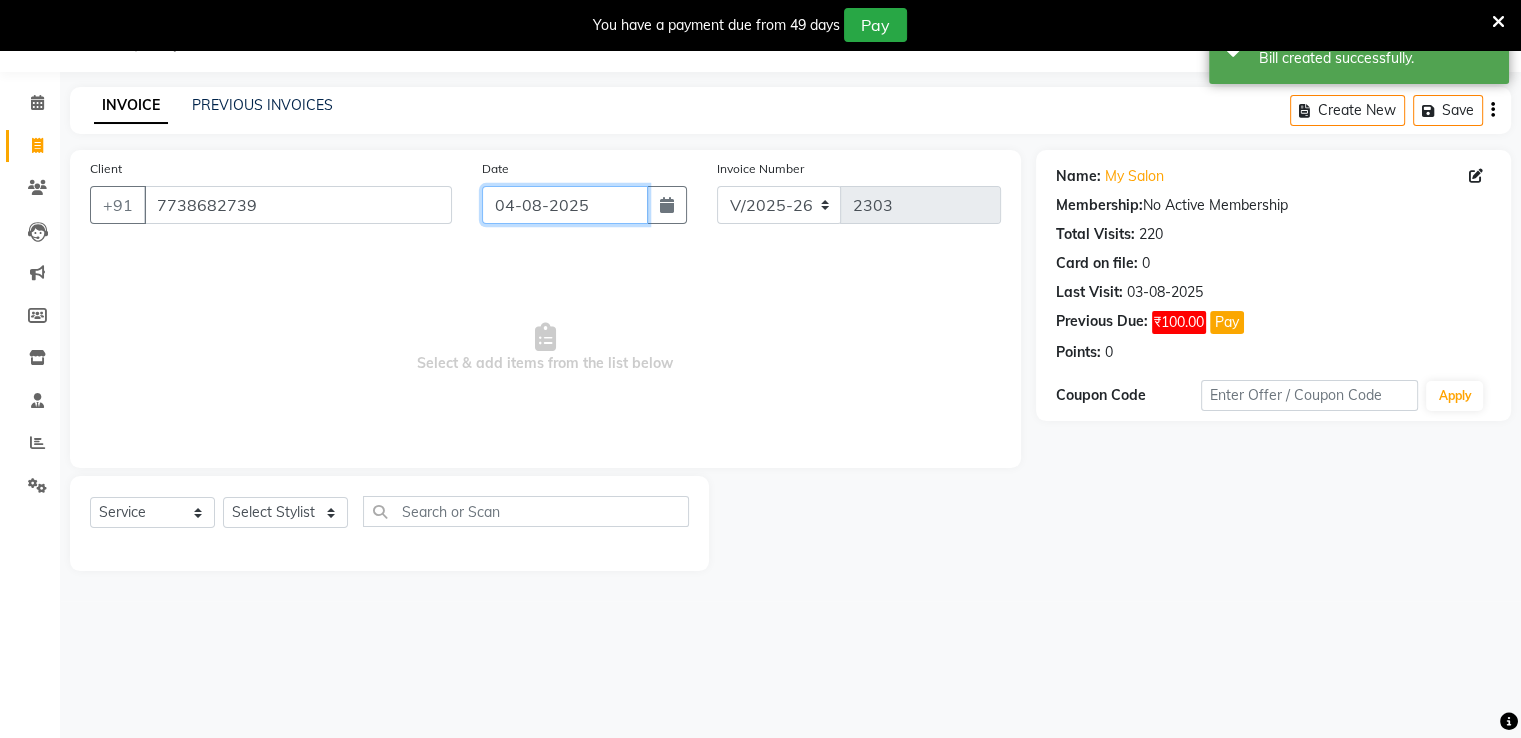 click on "04-08-2025" 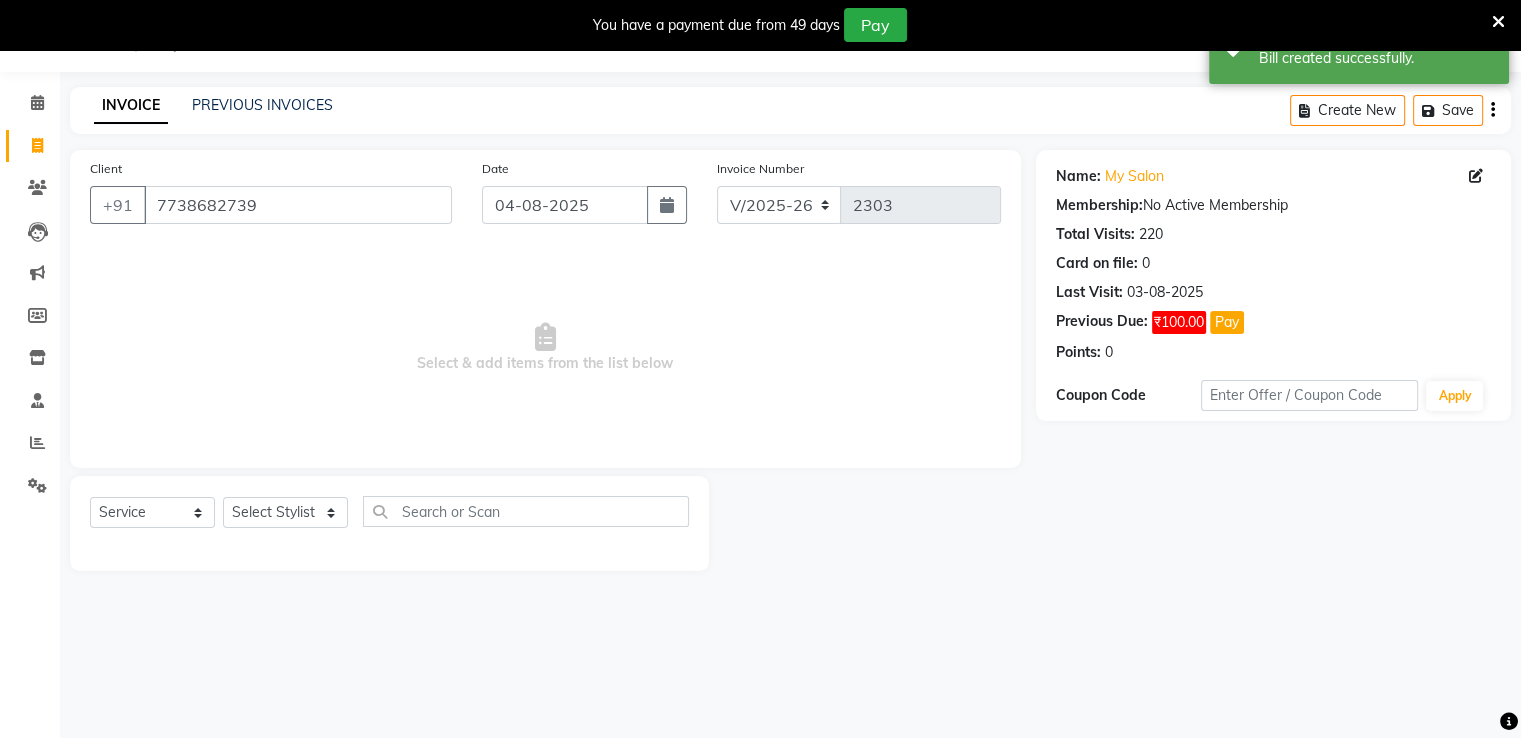 select on "8" 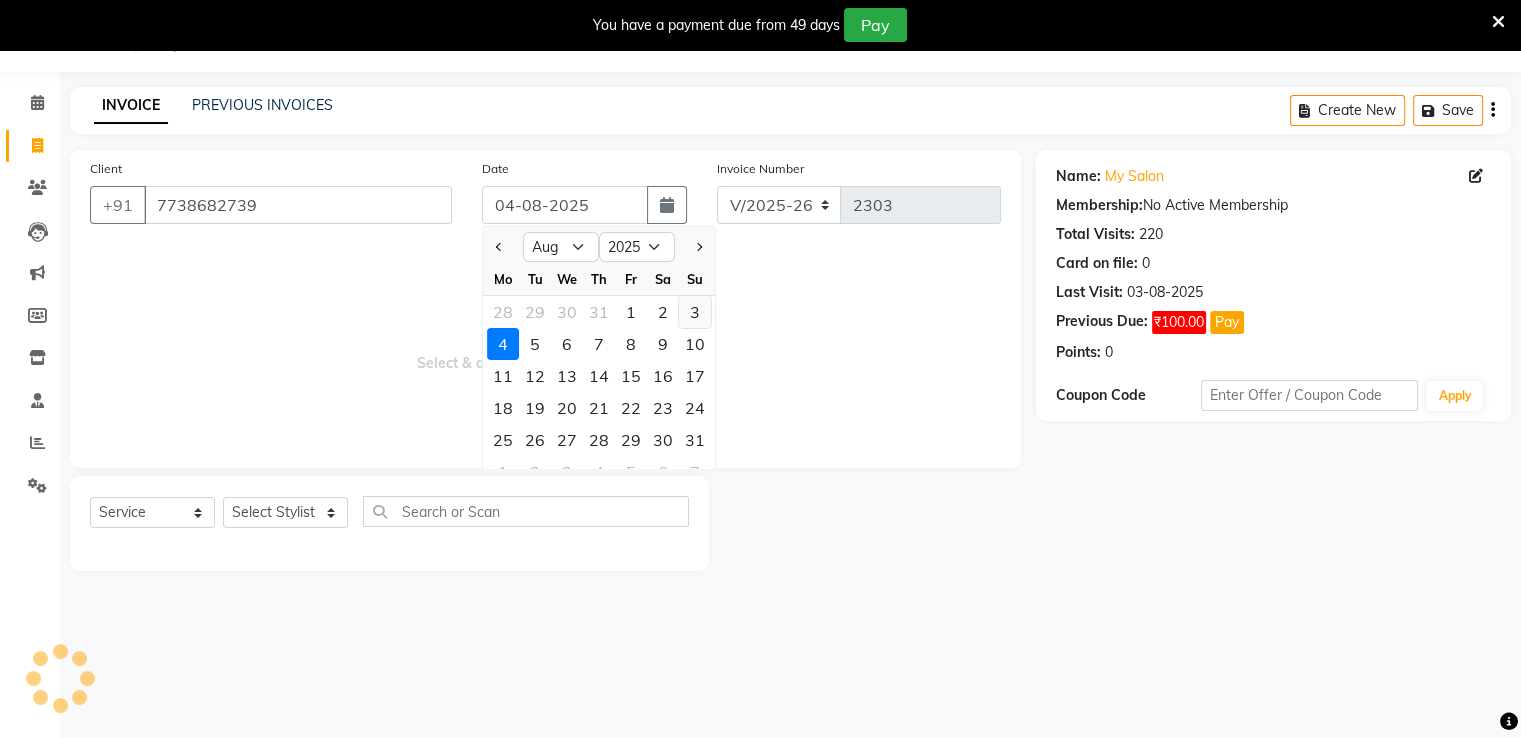 click on "3" 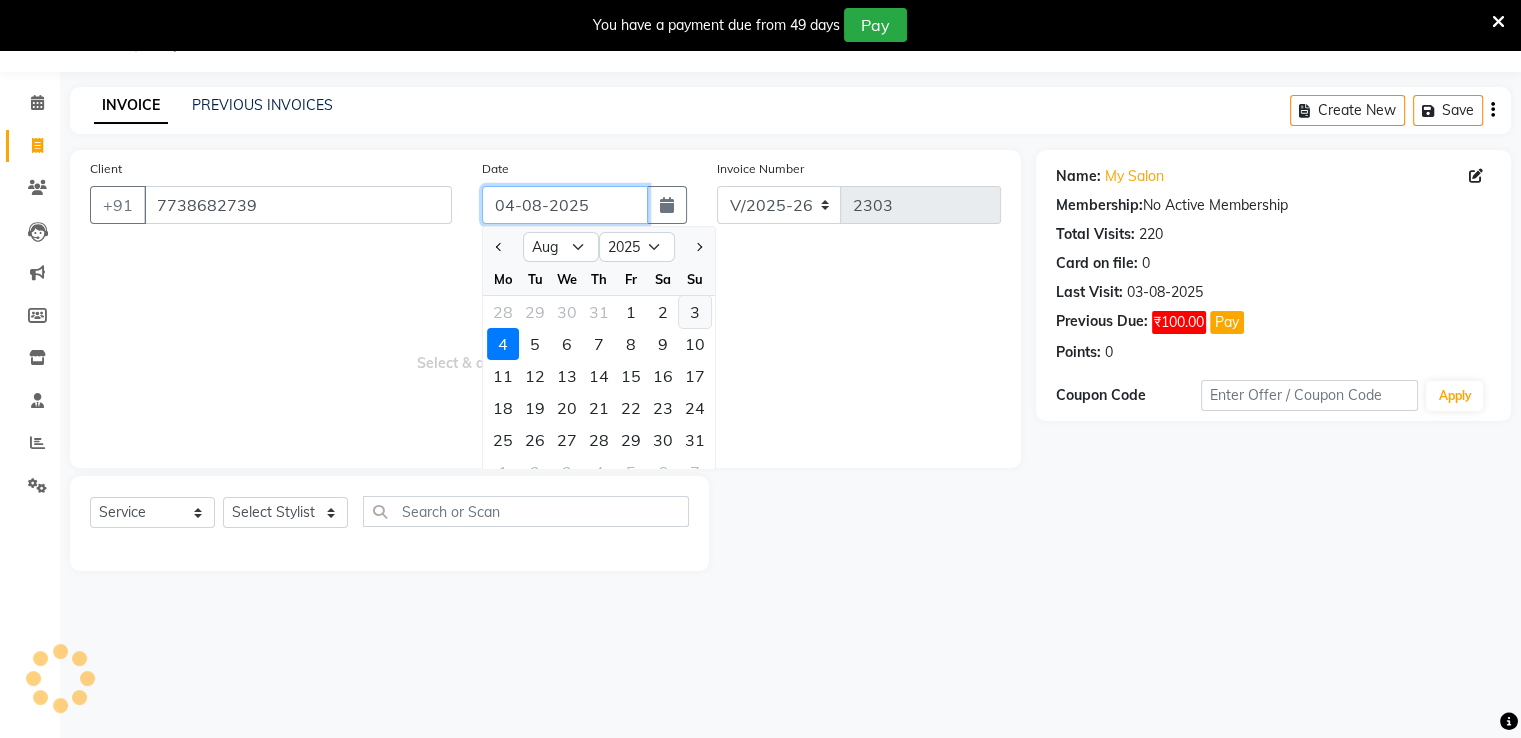 type on "03-08-2025" 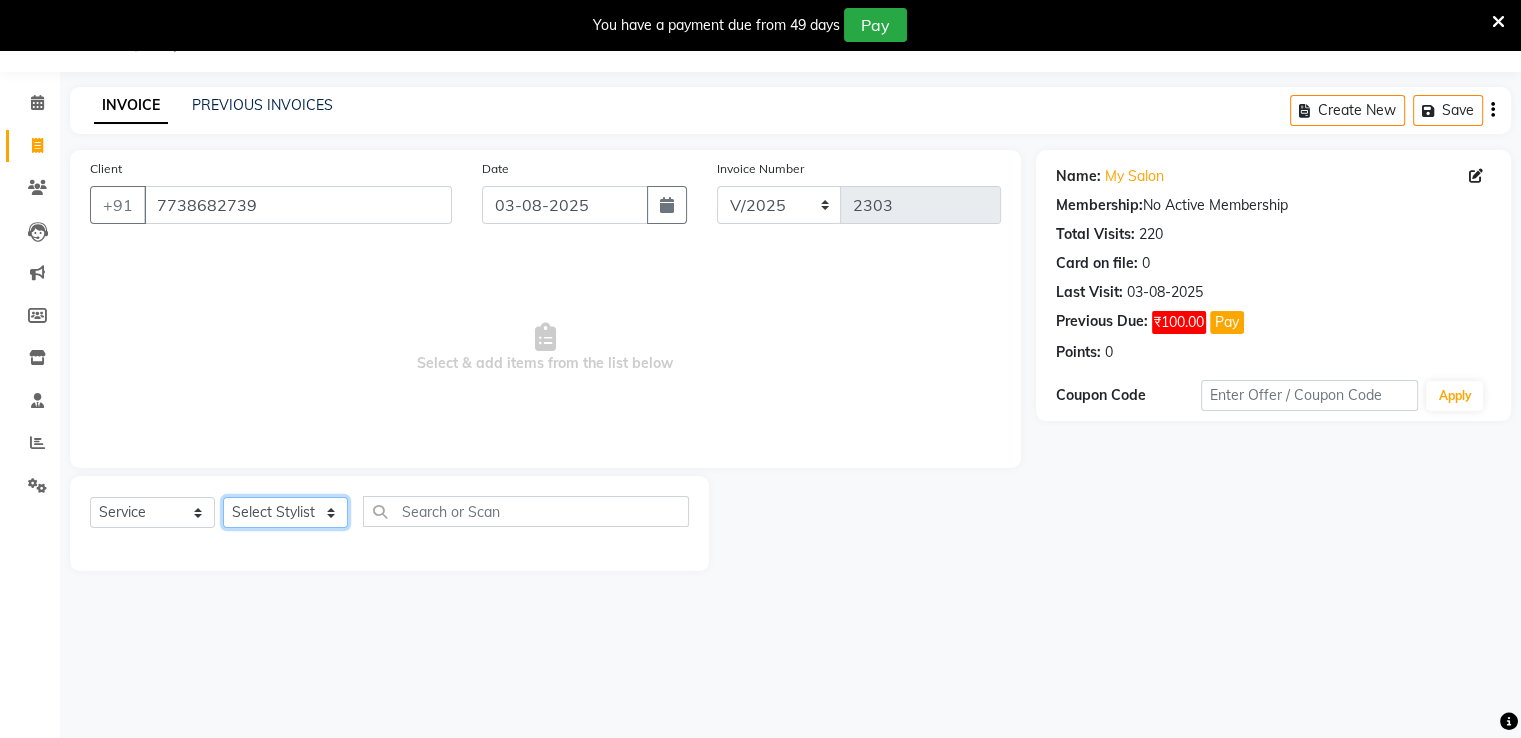 click on "Select Stylist [FIRST] [LAST] [FIRST] [LAST] [FIRST] [LAST] MUSKAN  [FIRST] [LAST] [FIRST] [LAST]  [FIRST] [LAST] [FIRST] [LAST] [FIRST] [LAST] [FIRST] [LAST] [FIRST] [LAST] [FIRST] [LAST]" 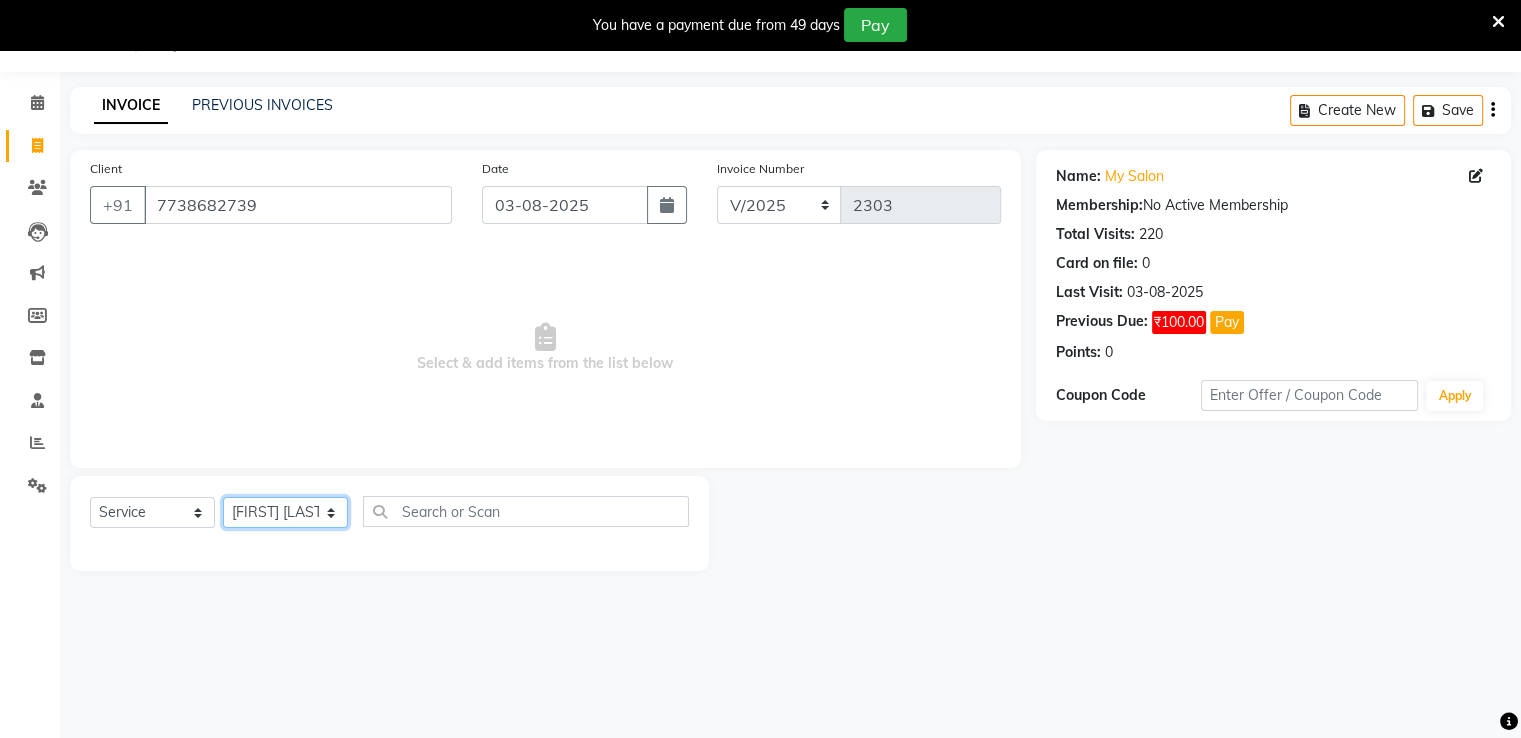 click on "Select Stylist [FIRST] [LAST] [FIRST] [LAST] [FIRST] [LAST] MUSKAN  [FIRST] [LAST] [FIRST] [LAST]  [FIRST] [LAST] [FIRST] [LAST] [FIRST] [LAST] [FIRST] [LAST] [FIRST] [LAST] [FIRST] [LAST]" 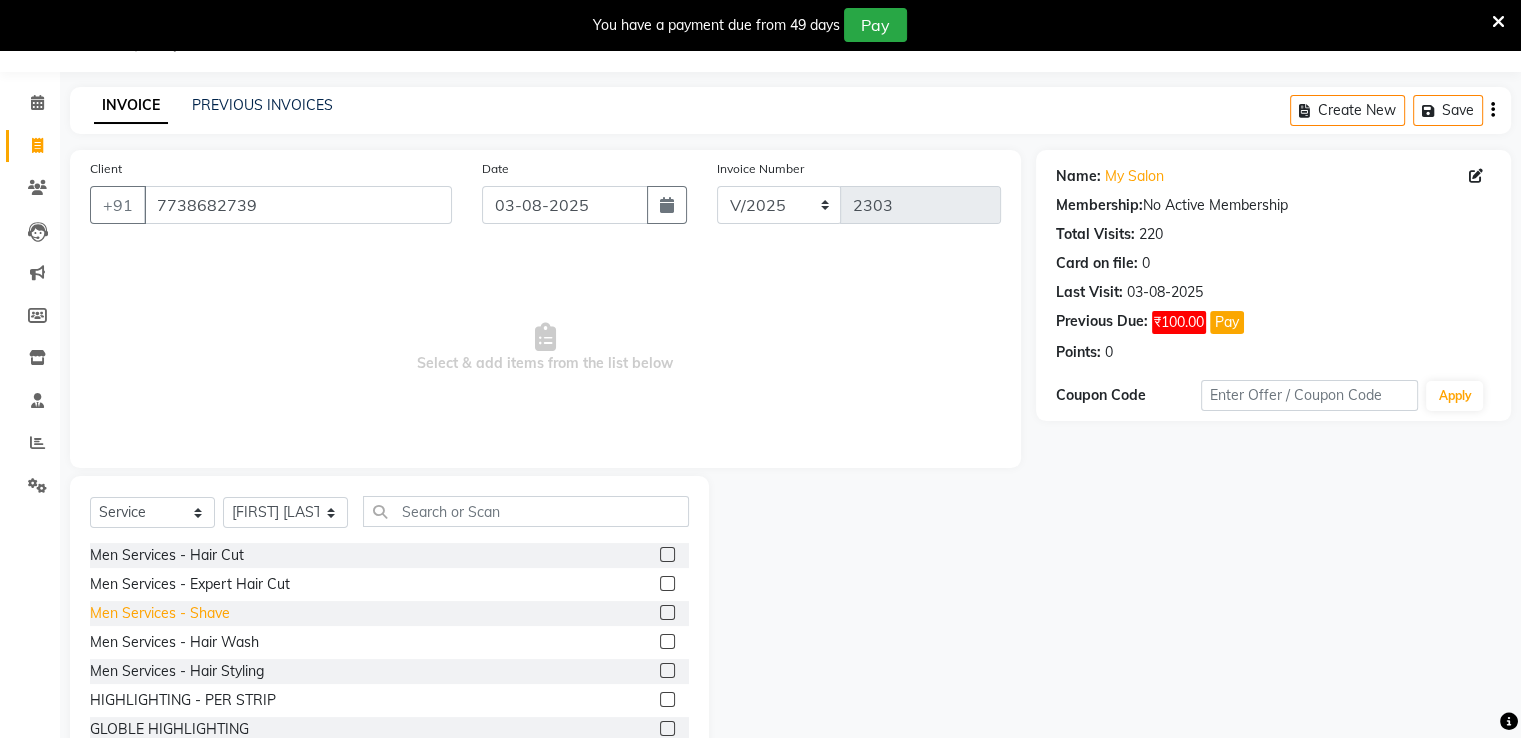 click on "Men Services  - Shave" 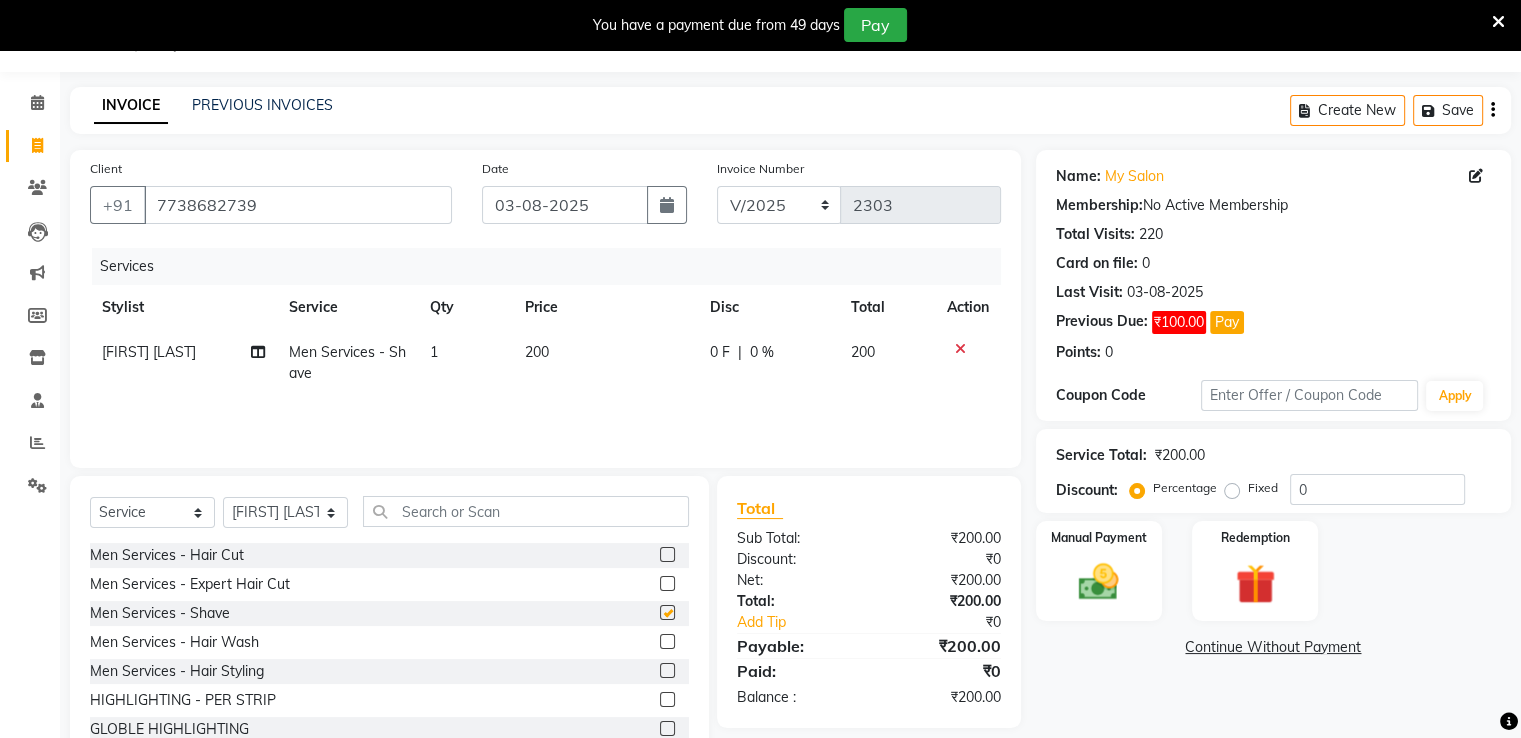 checkbox on "false" 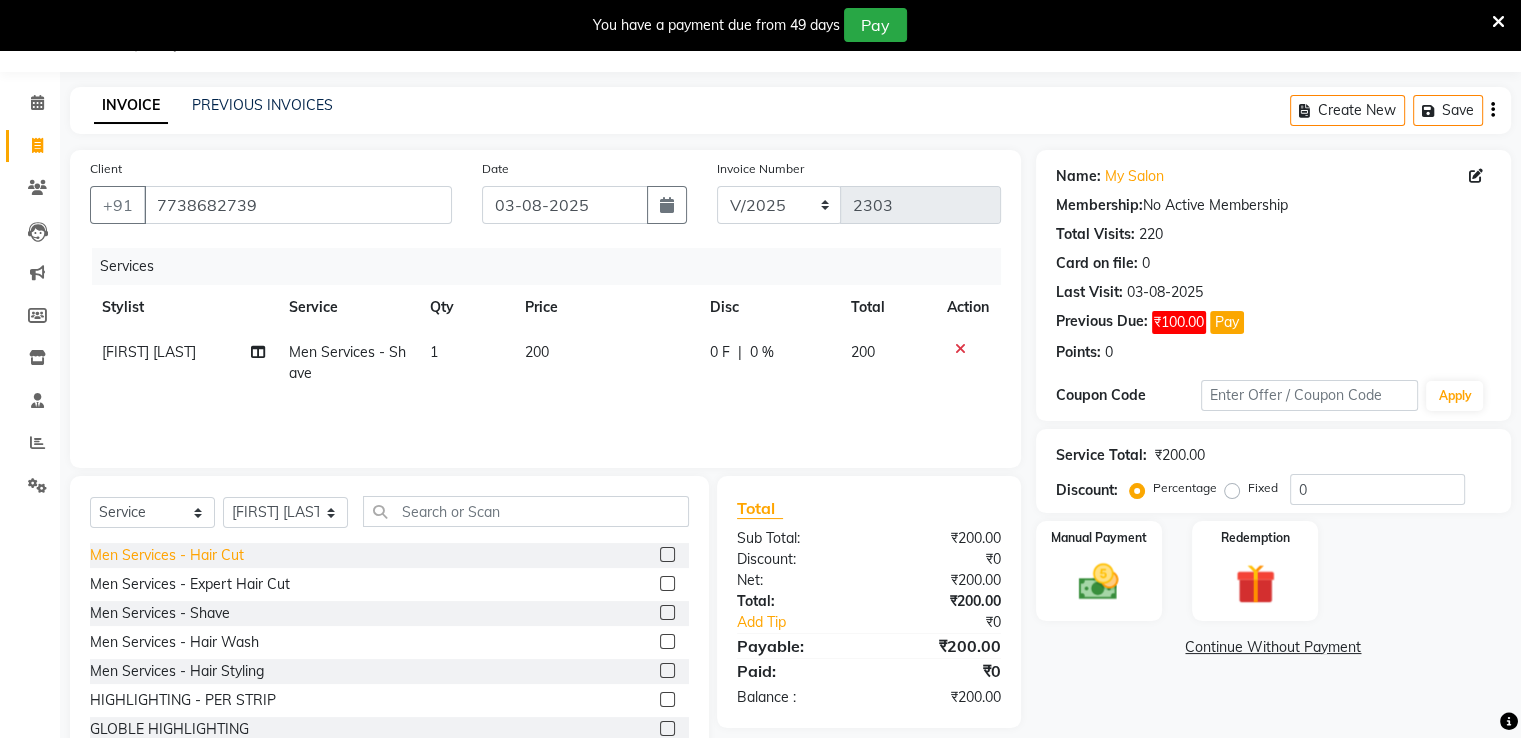 click on "Men Services  - Hair Cut" 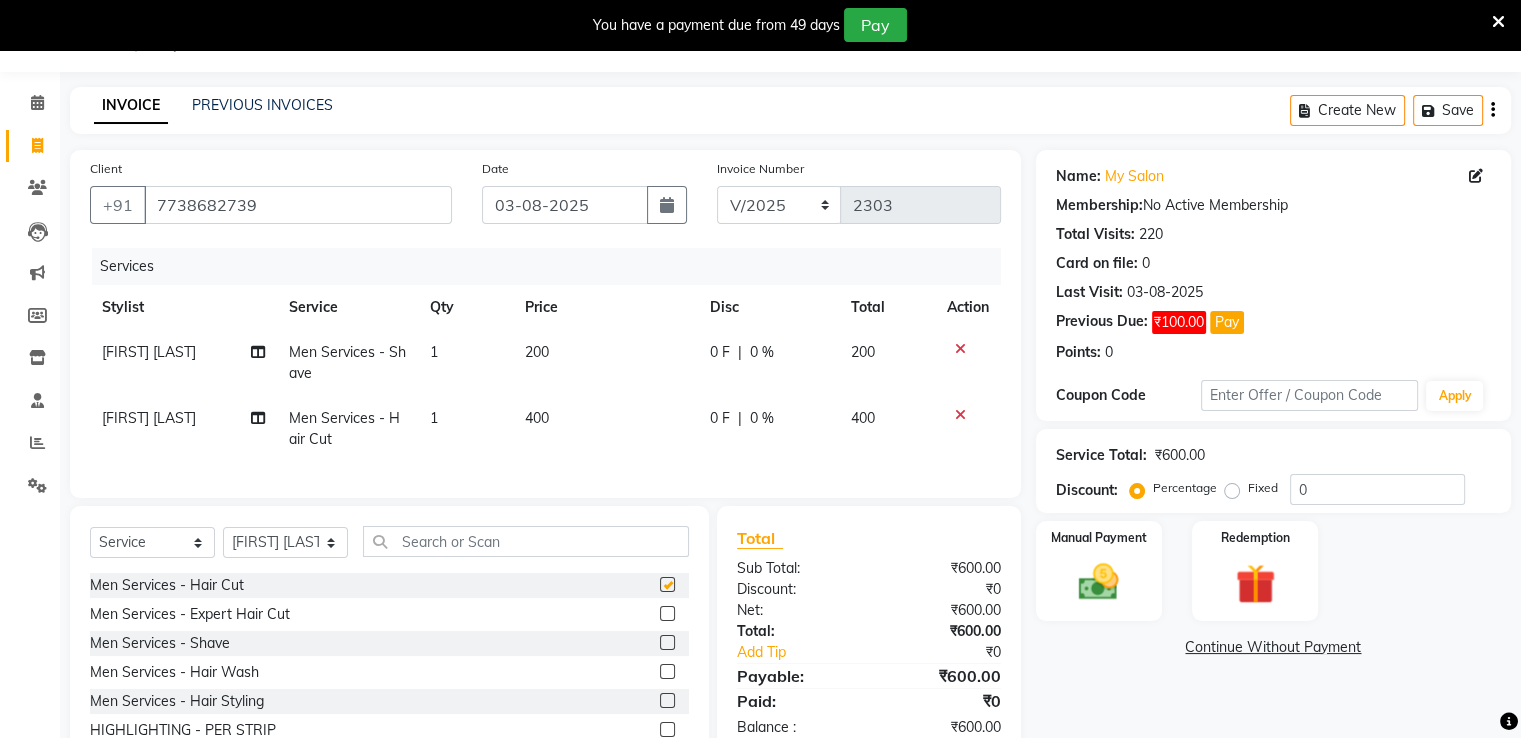 checkbox on "false" 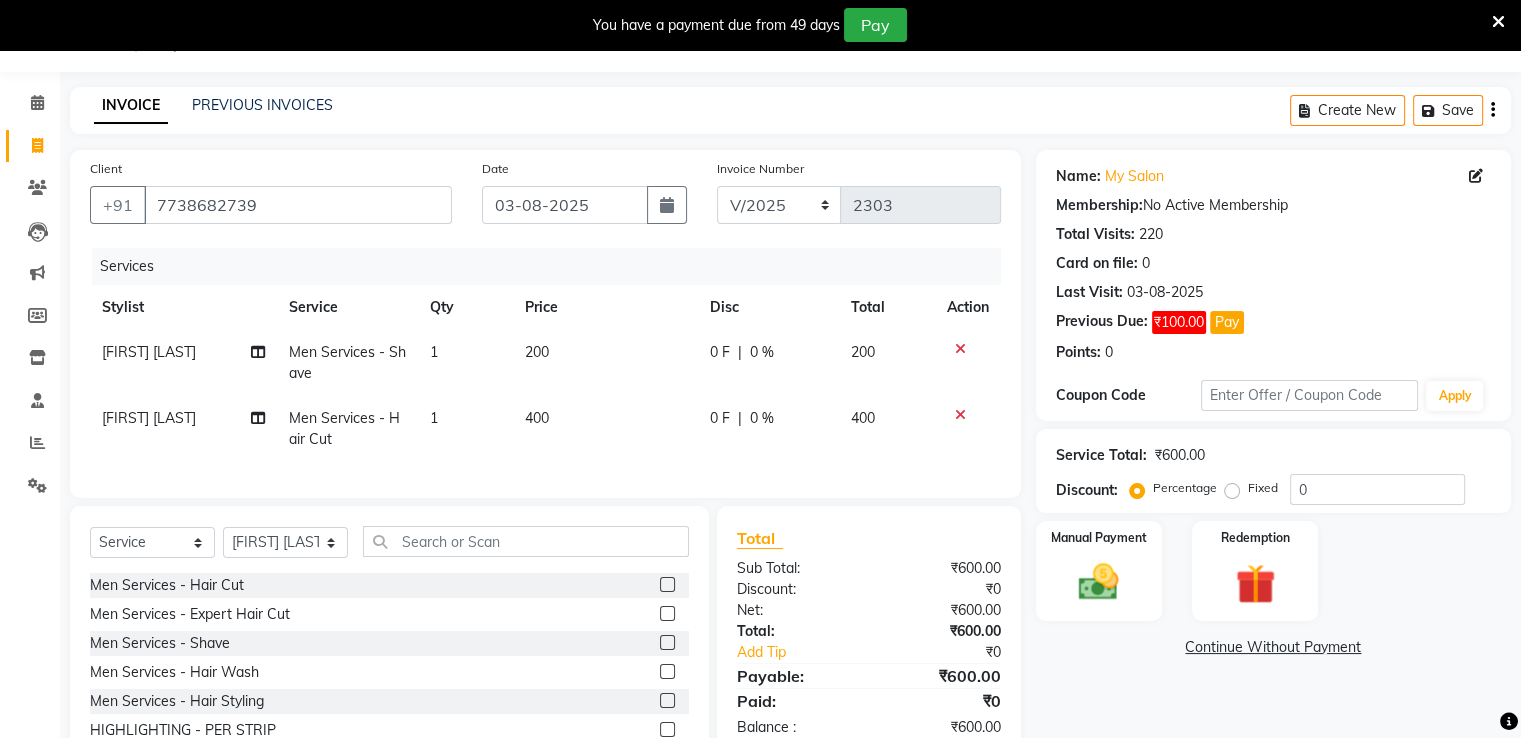 click 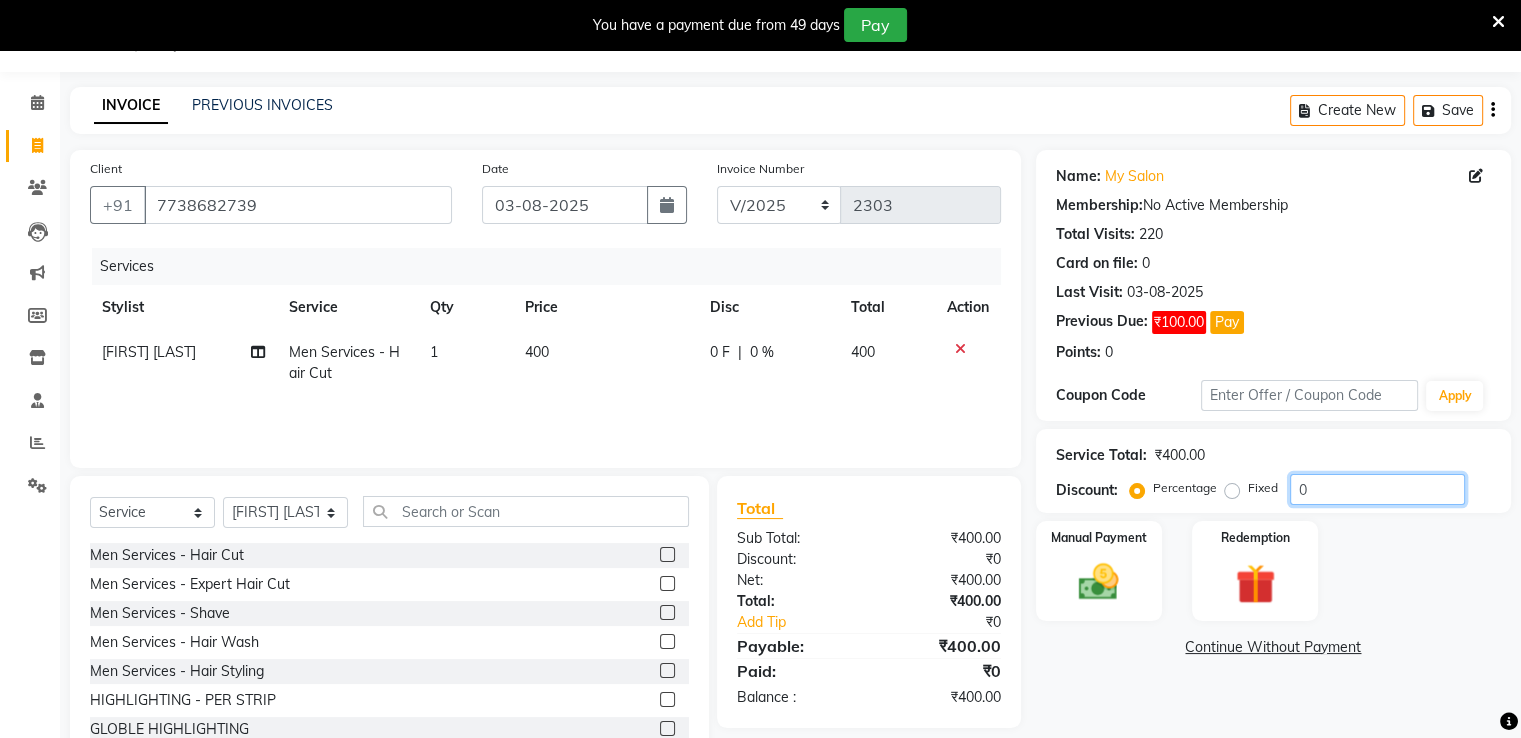 click on "0" 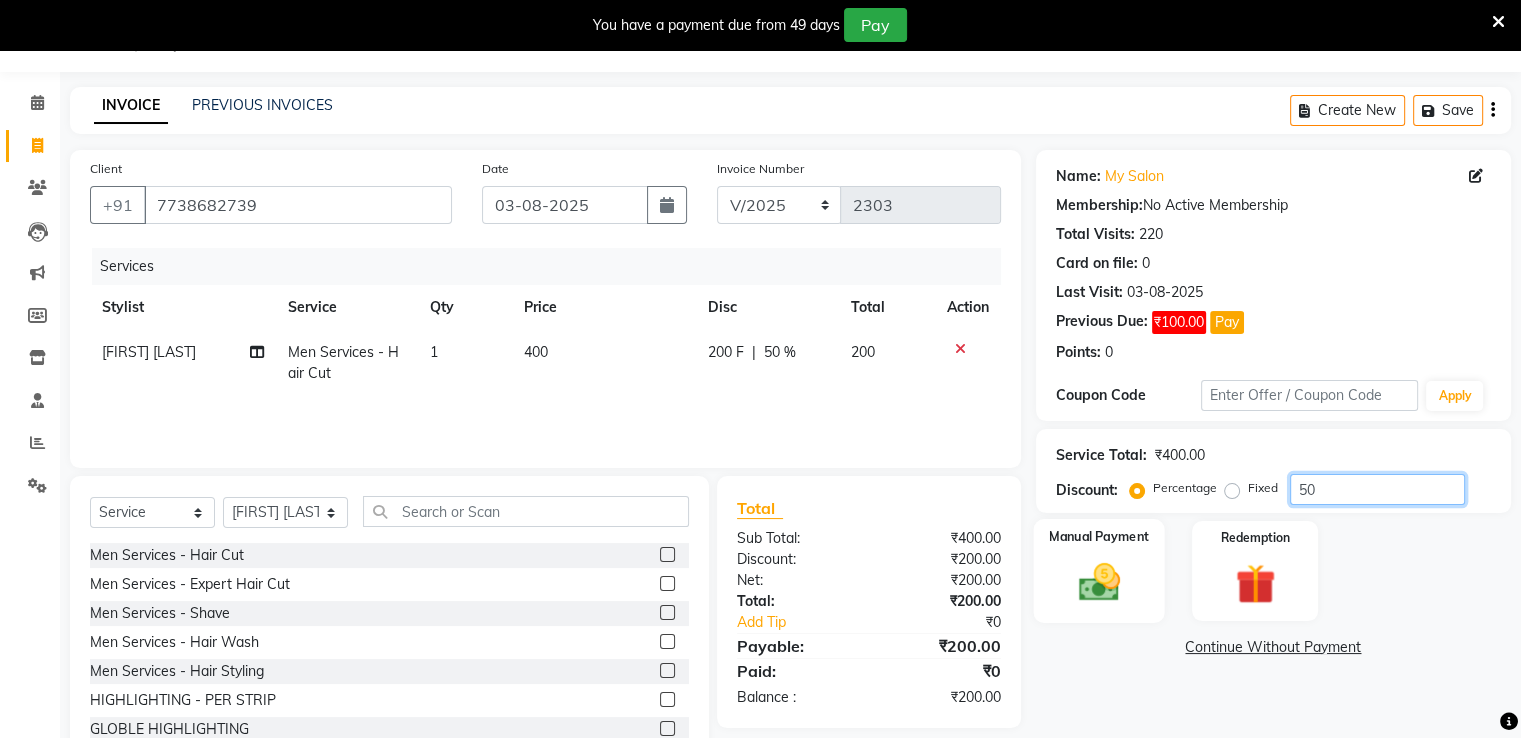 type on "50" 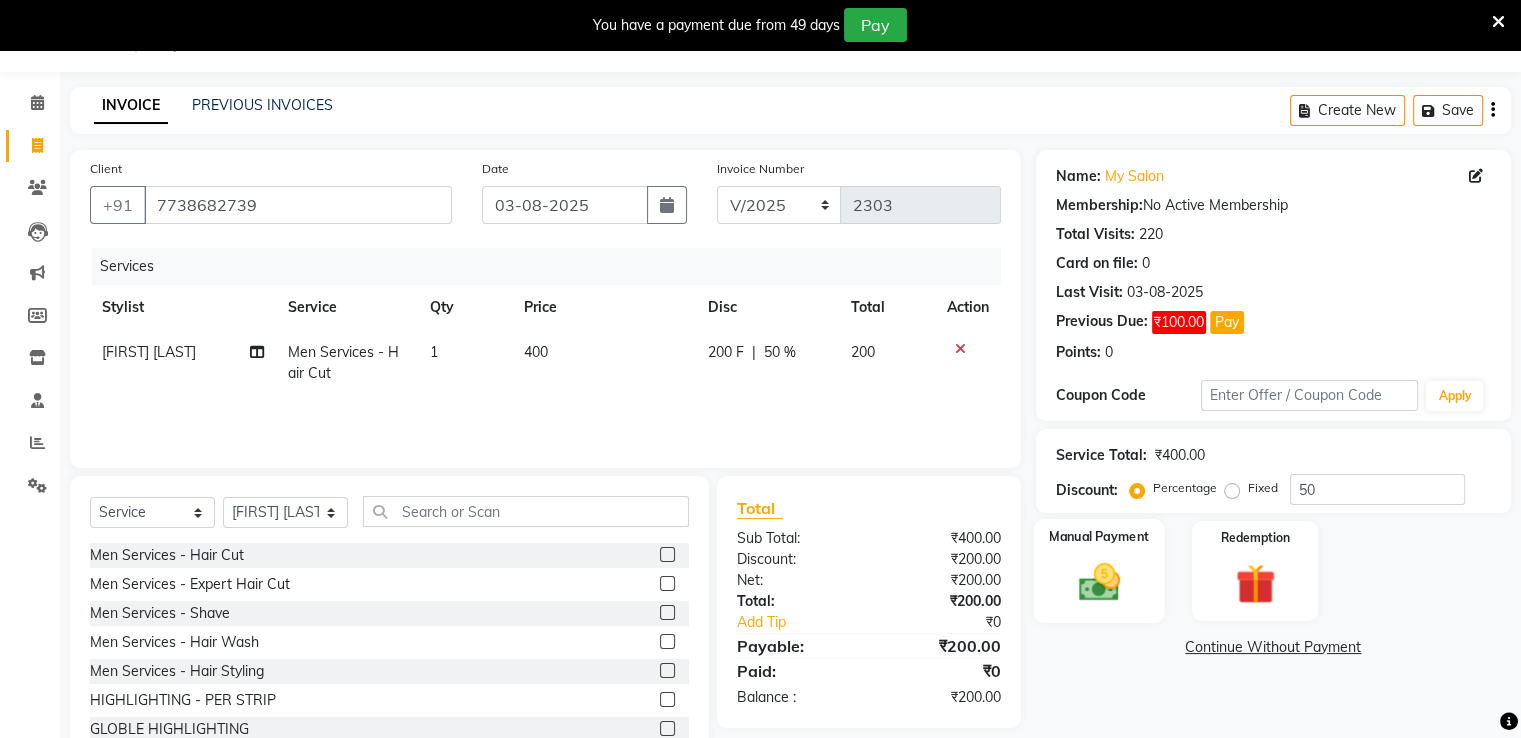 click on "Manual Payment" 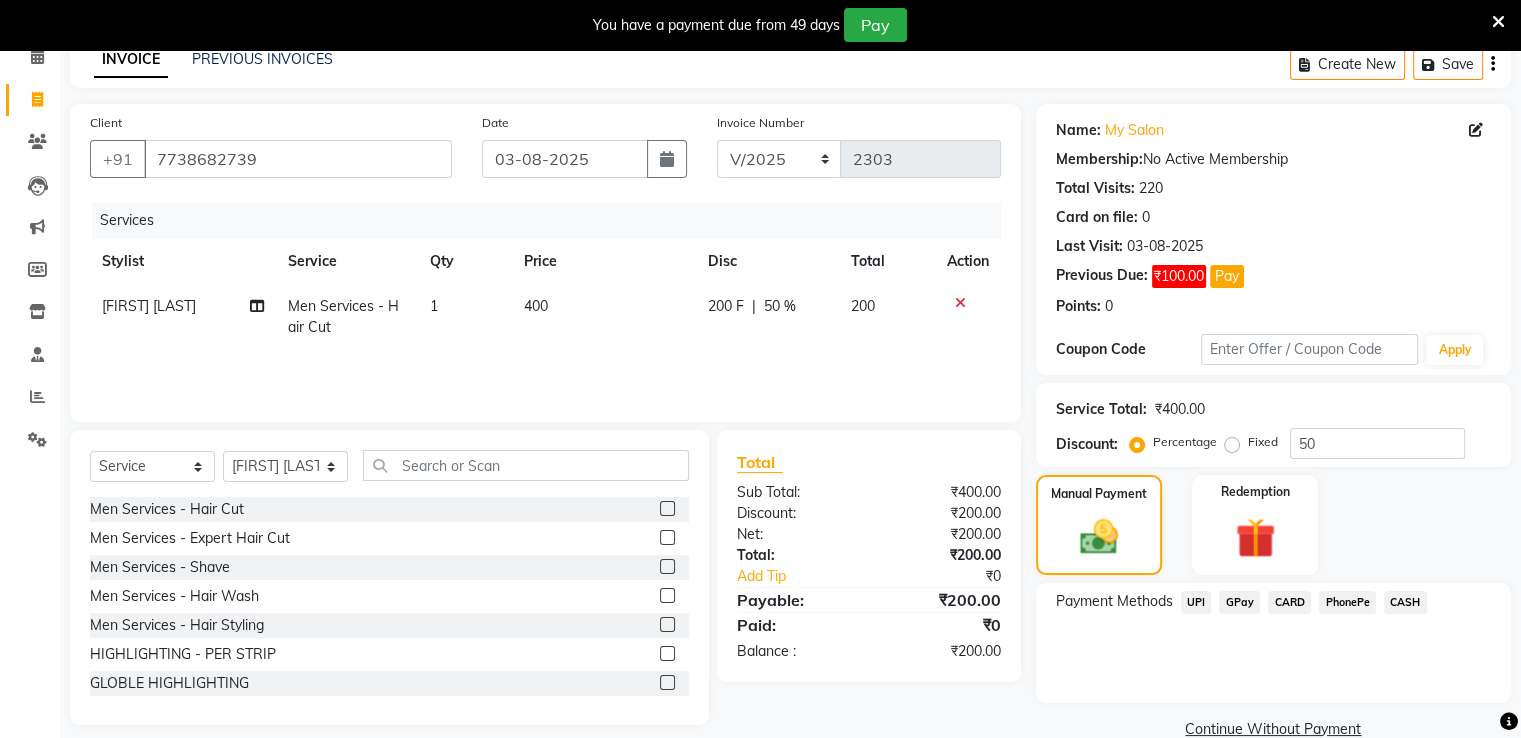 scroll, scrollTop: 132, scrollLeft: 0, axis: vertical 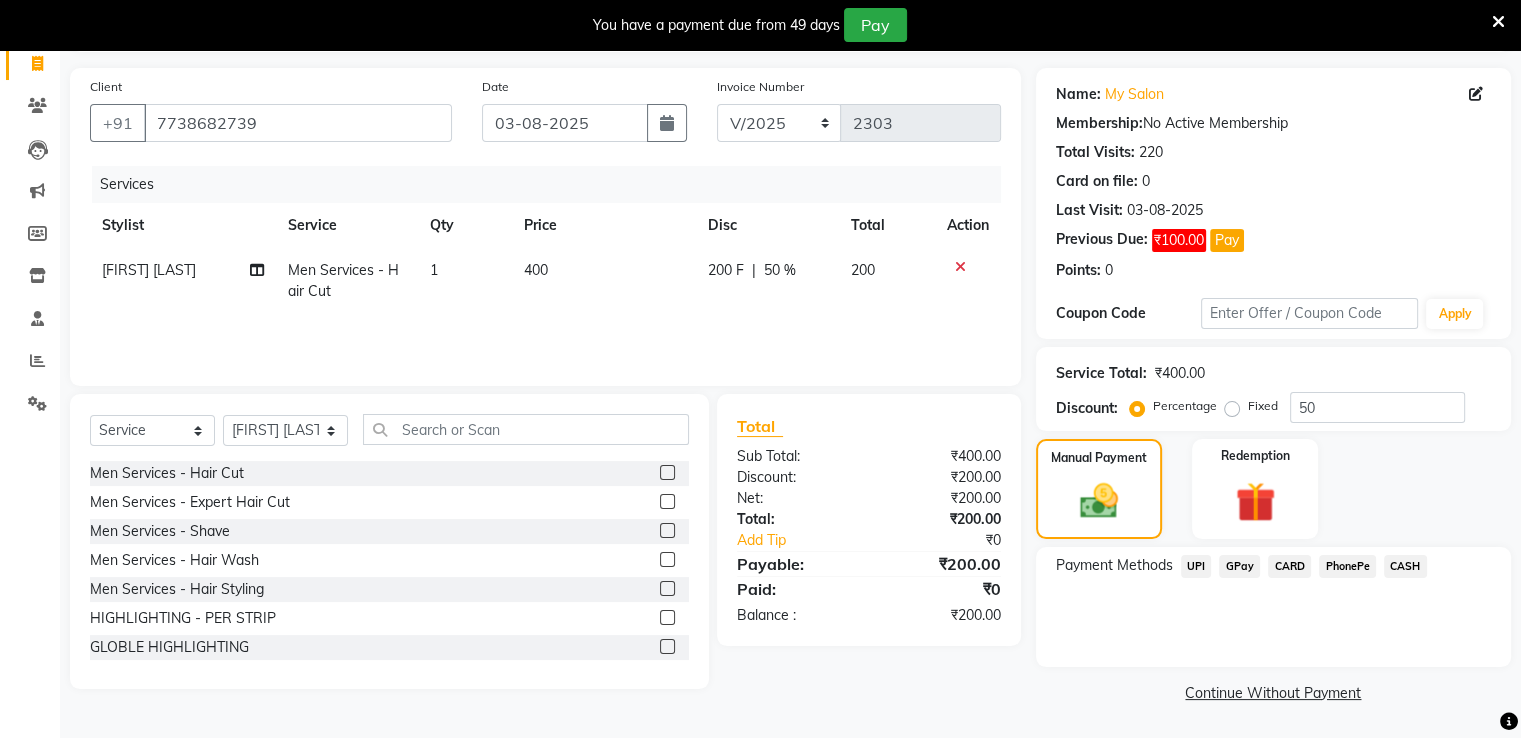 click on "CASH" 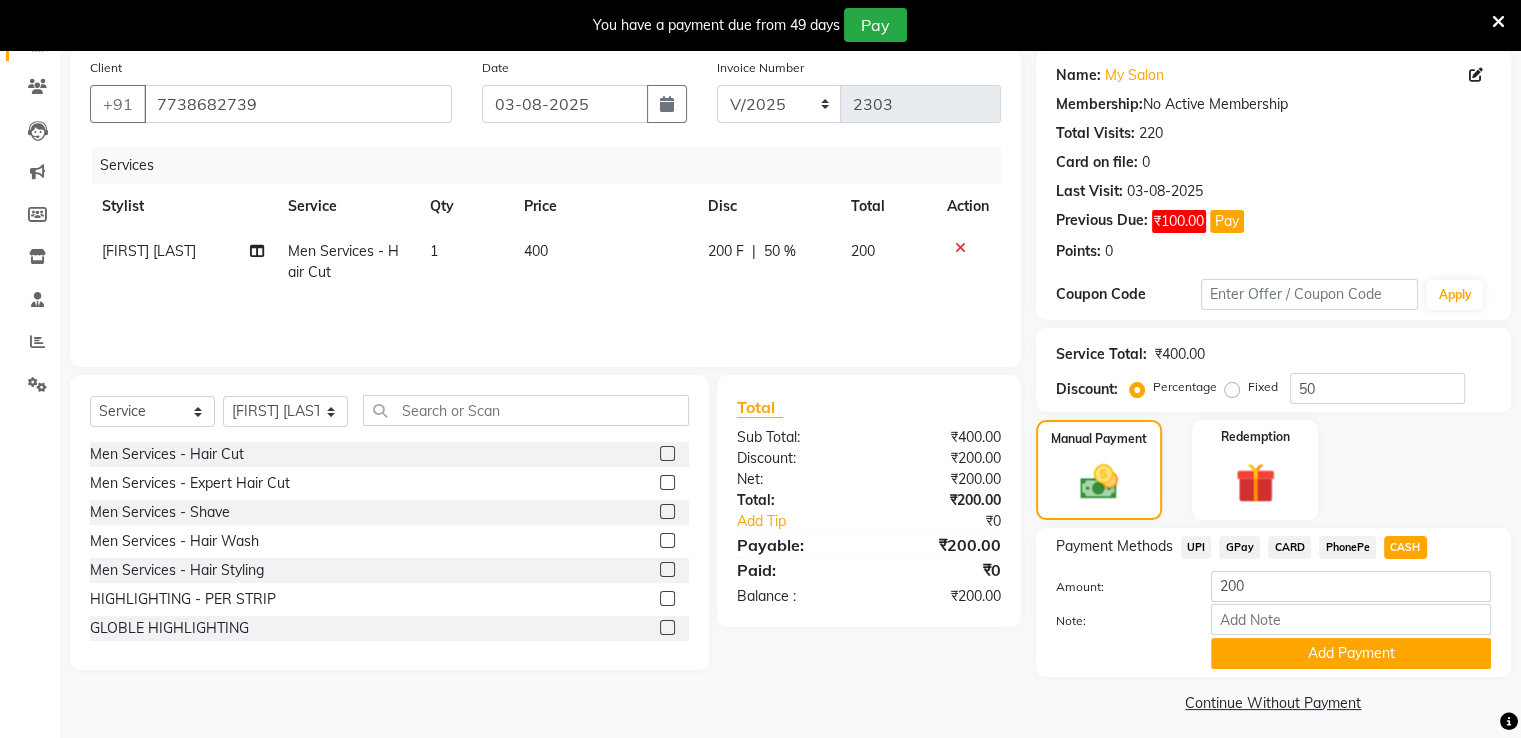 scroll, scrollTop: 162, scrollLeft: 0, axis: vertical 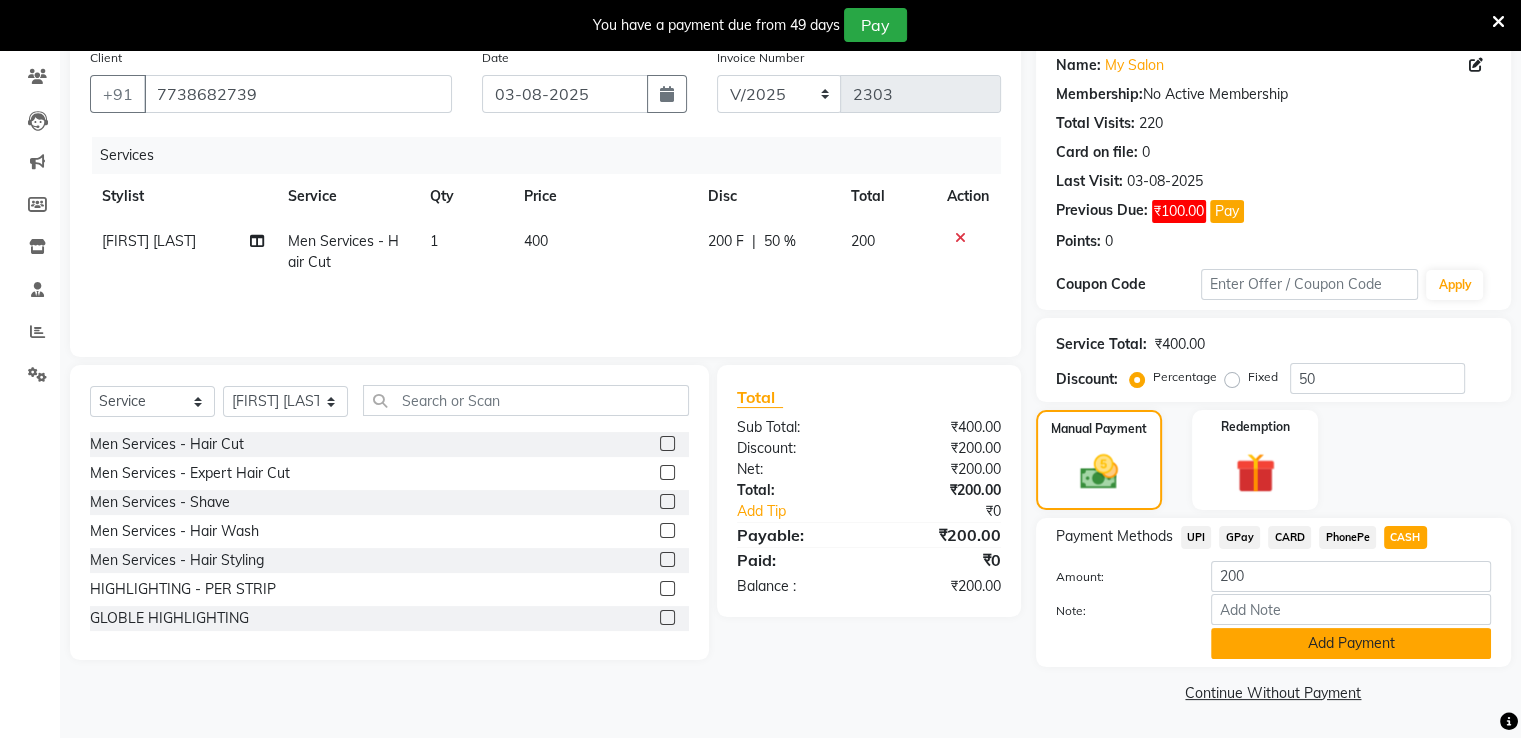click on "Add Payment" 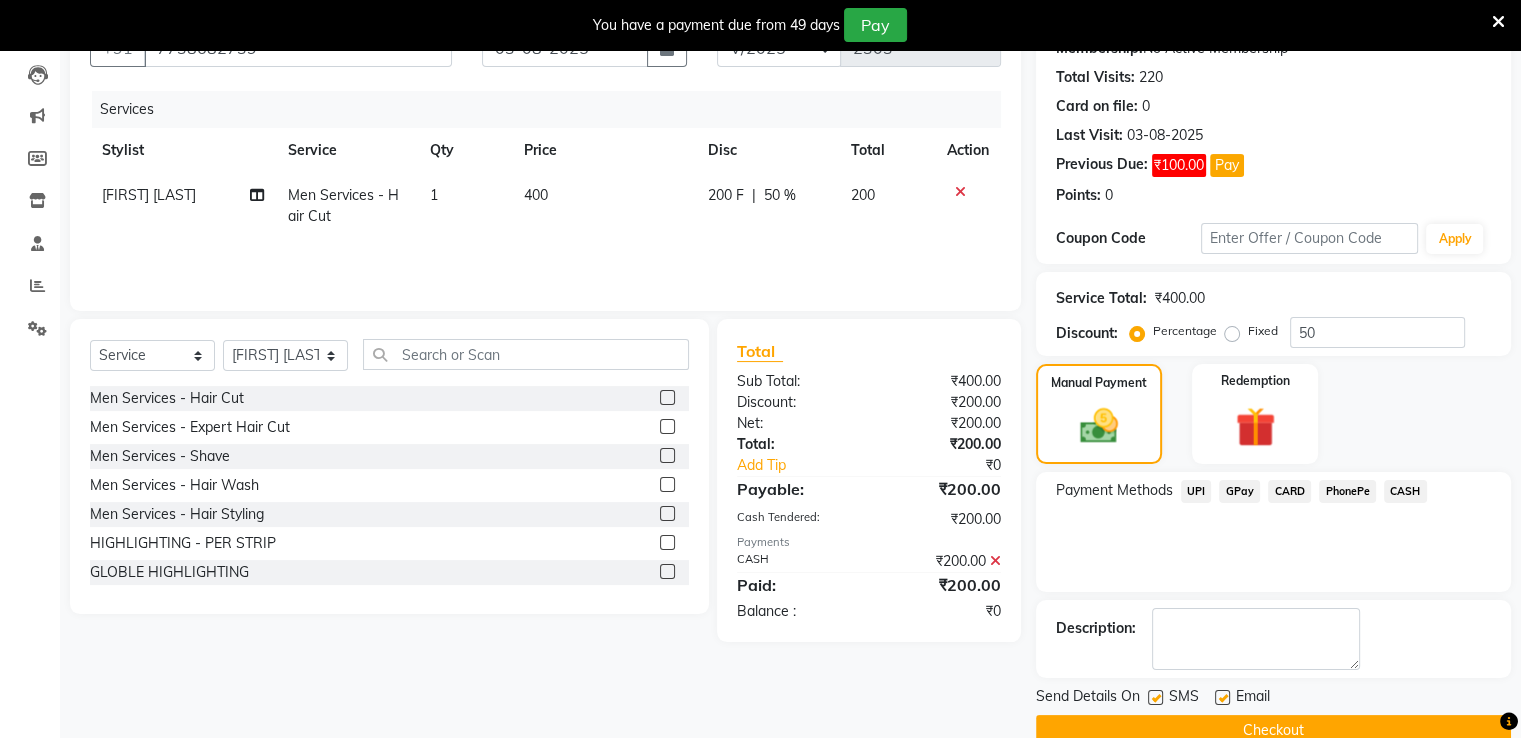 scroll, scrollTop: 244, scrollLeft: 0, axis: vertical 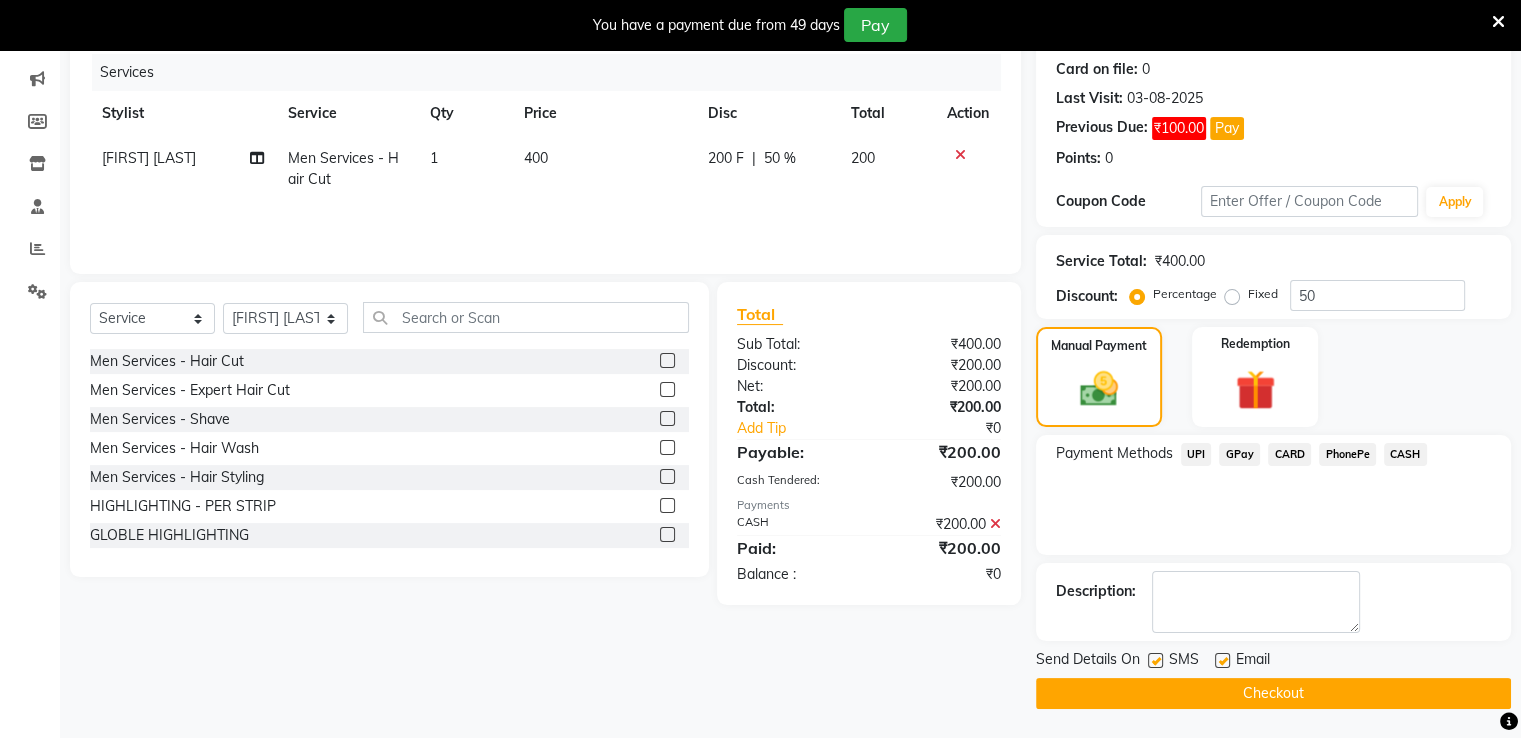 click 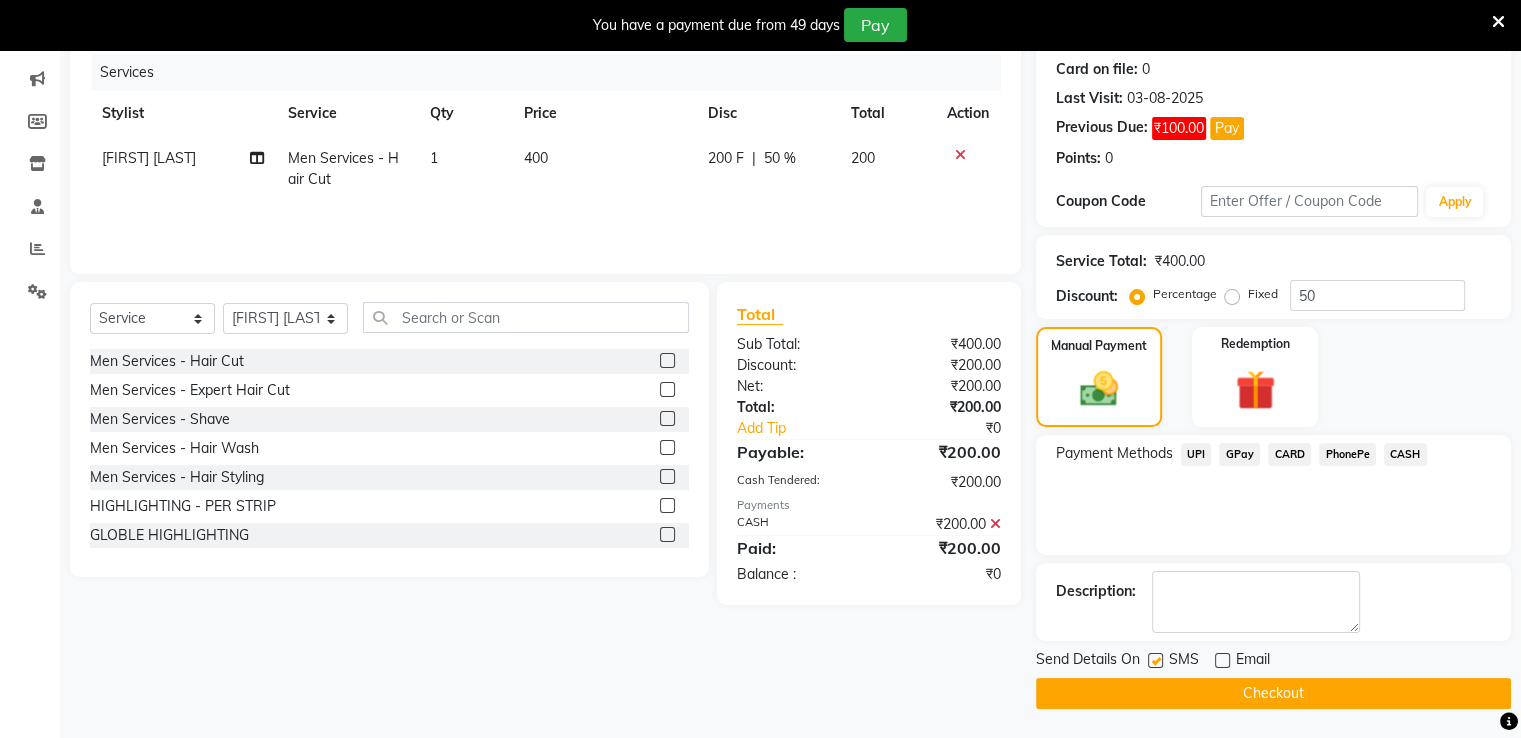 click 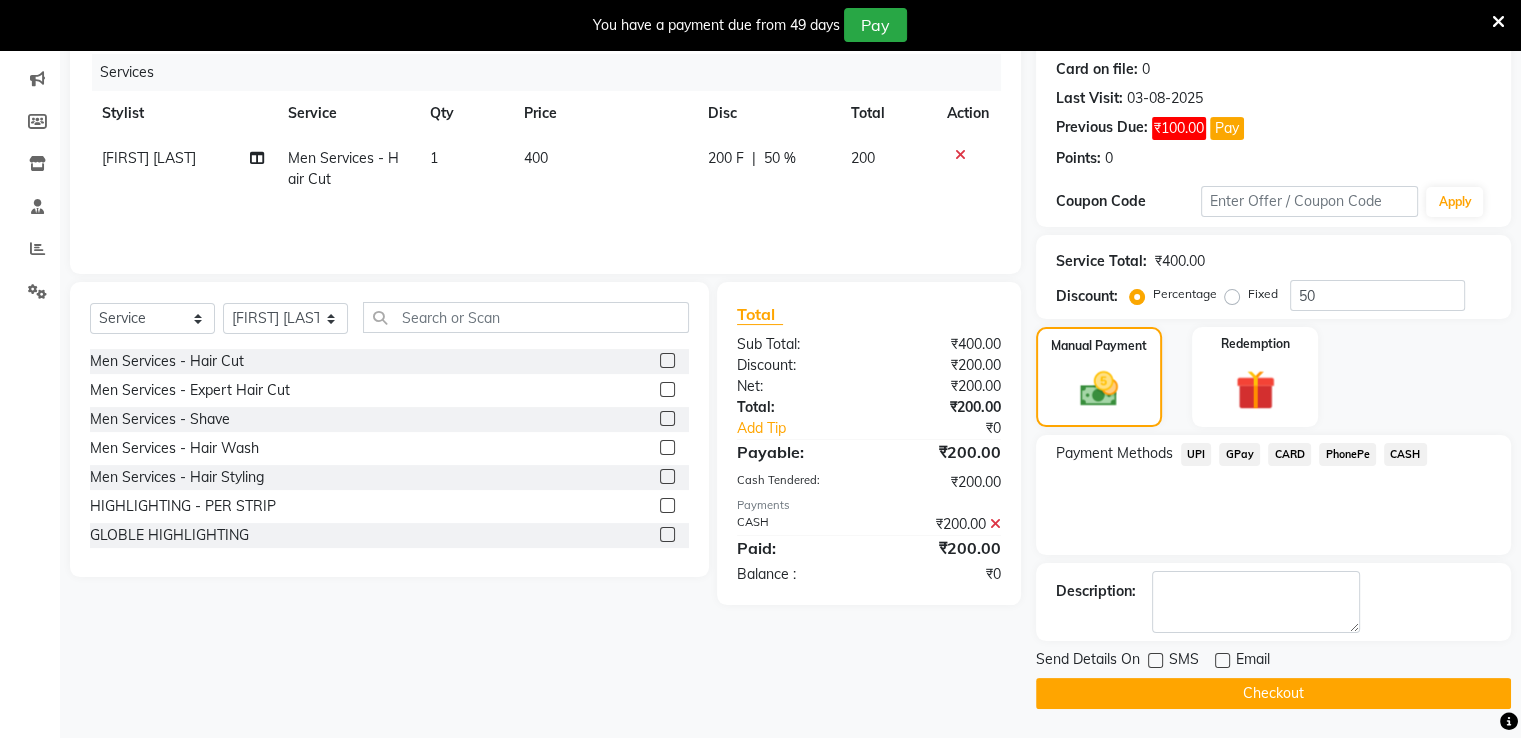 click on "Checkout" 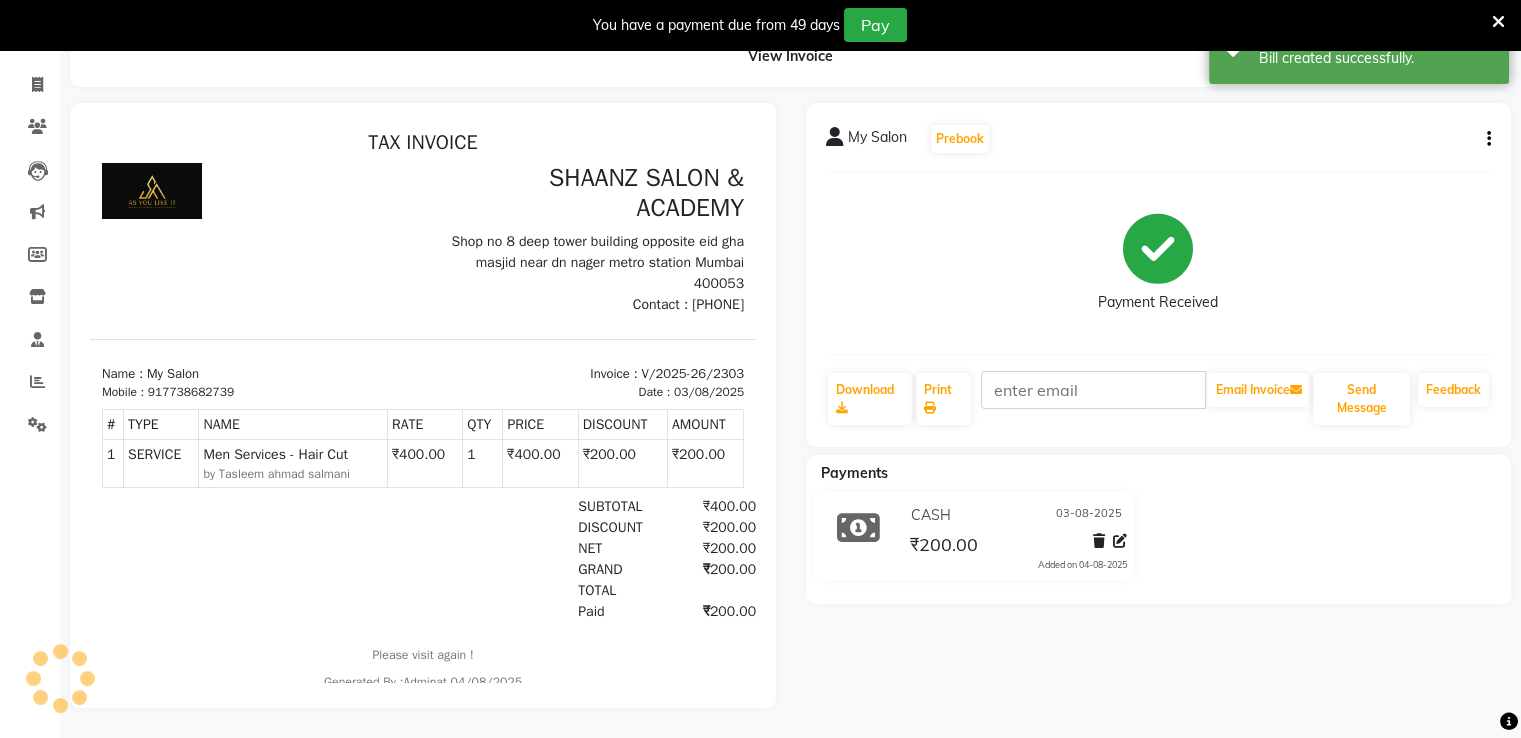 scroll, scrollTop: 0, scrollLeft: 0, axis: both 